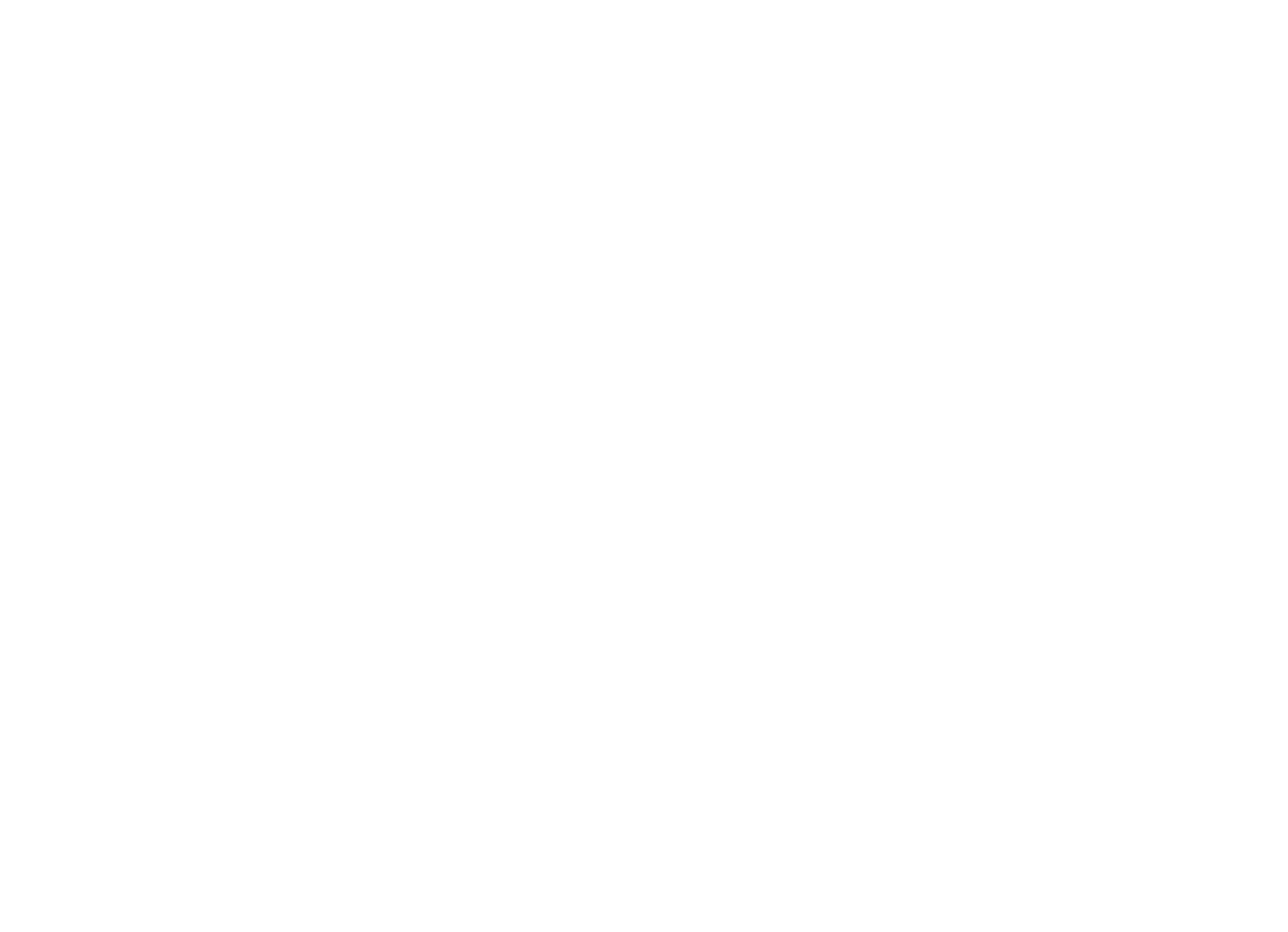scroll, scrollTop: 0, scrollLeft: 0, axis: both 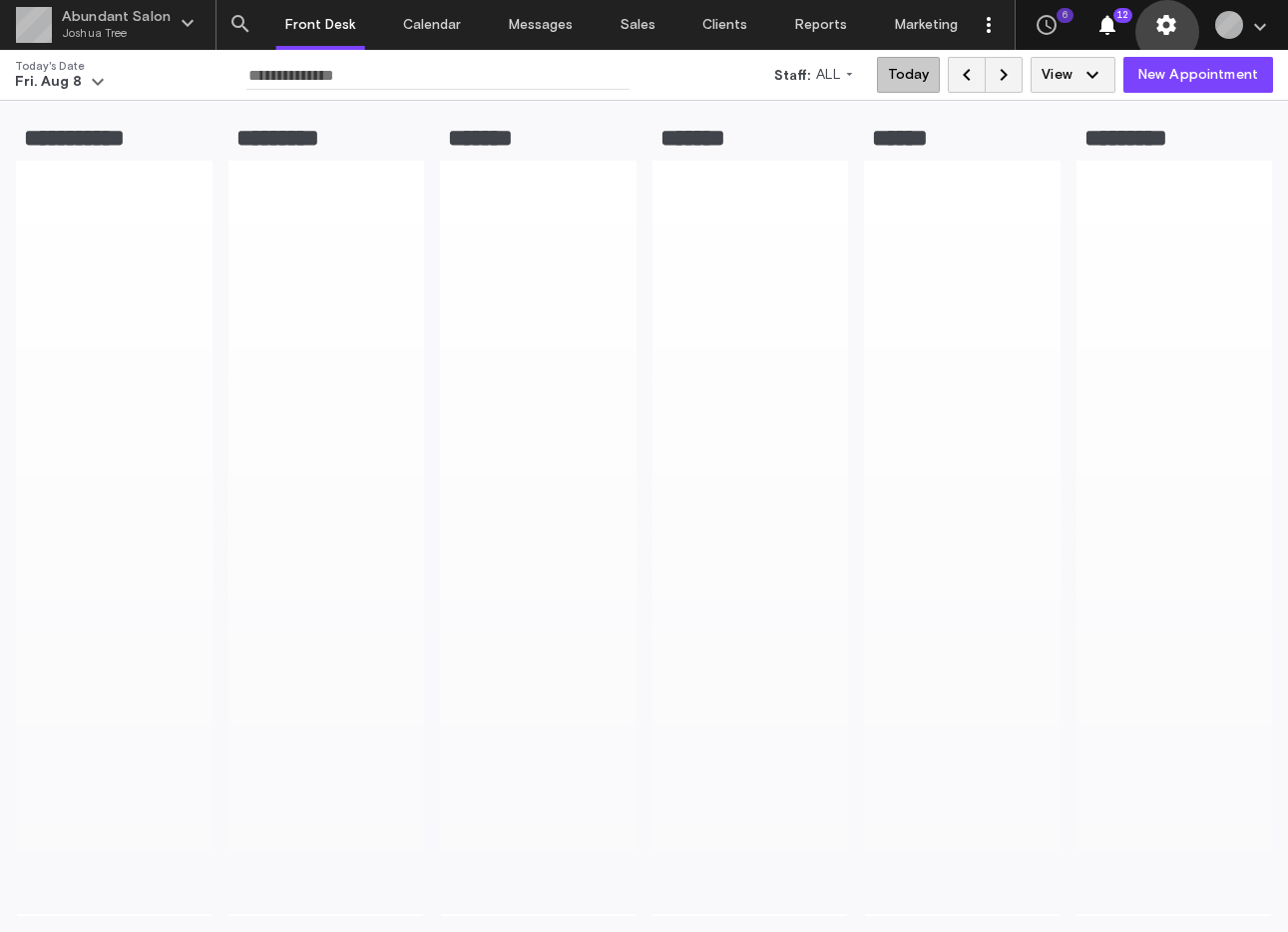 click on "settings" at bounding box center (1166, 25) 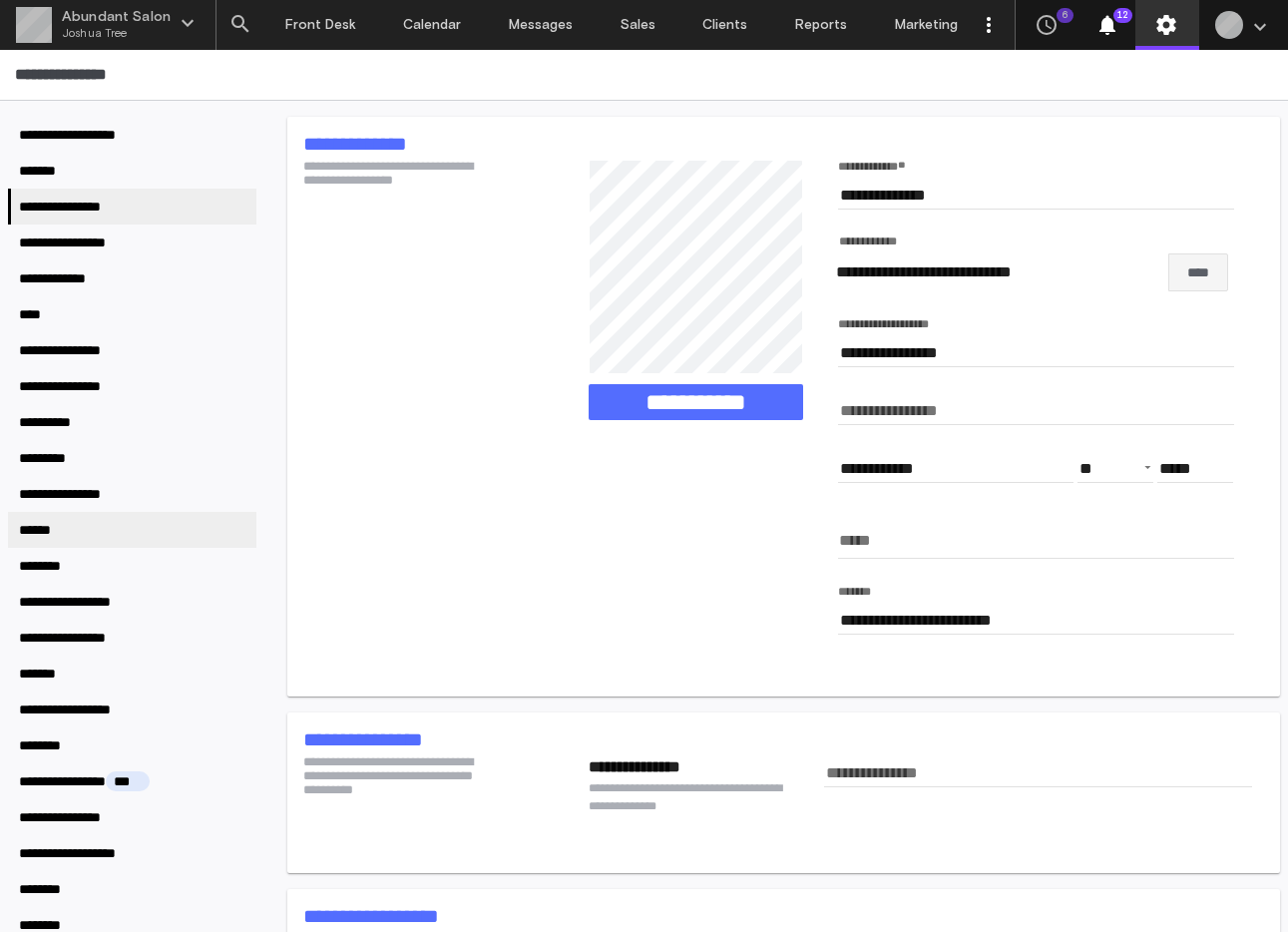 click on "******" at bounding box center (132, 530) 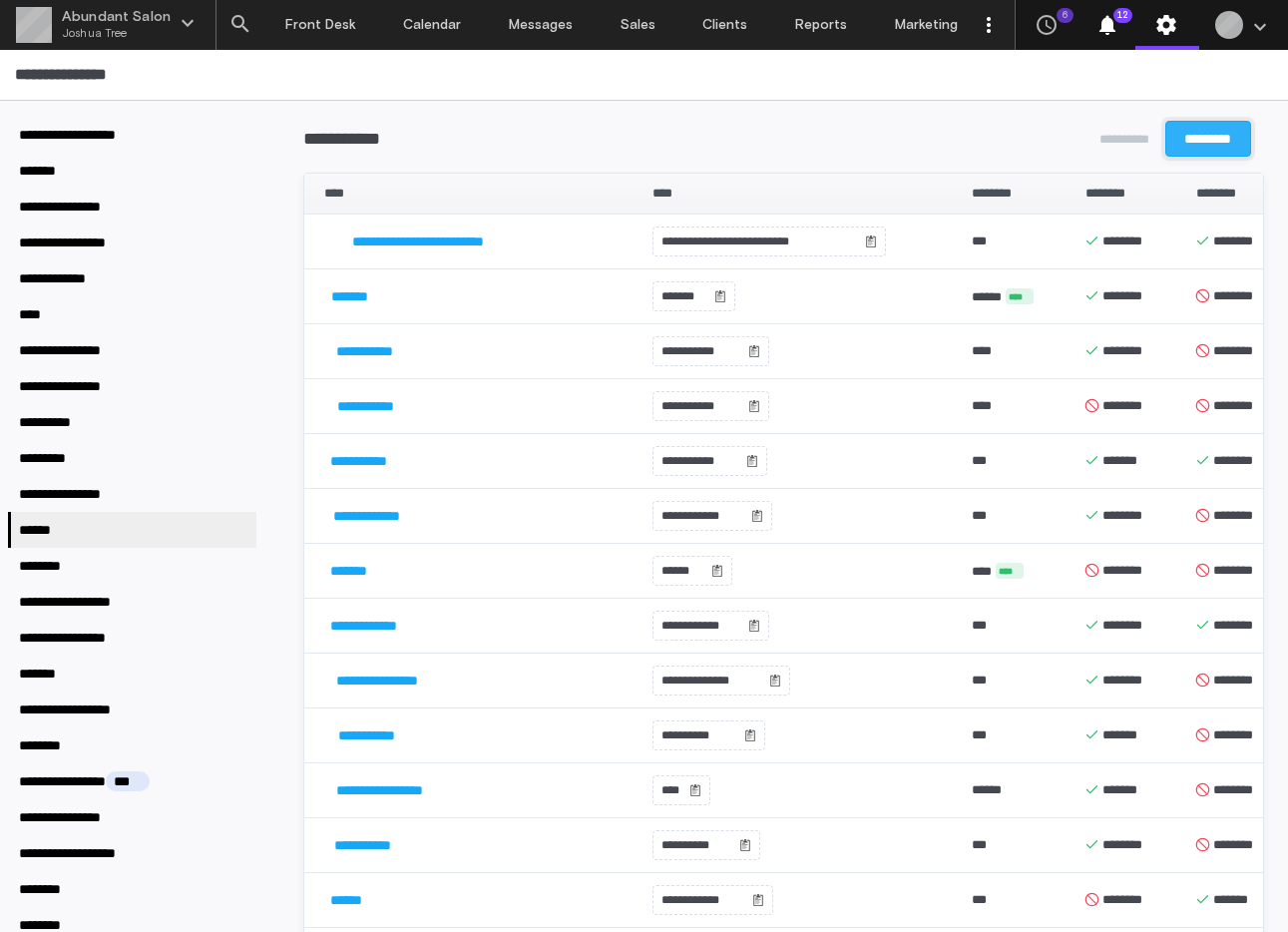 click on "*********" at bounding box center [1208, 139] 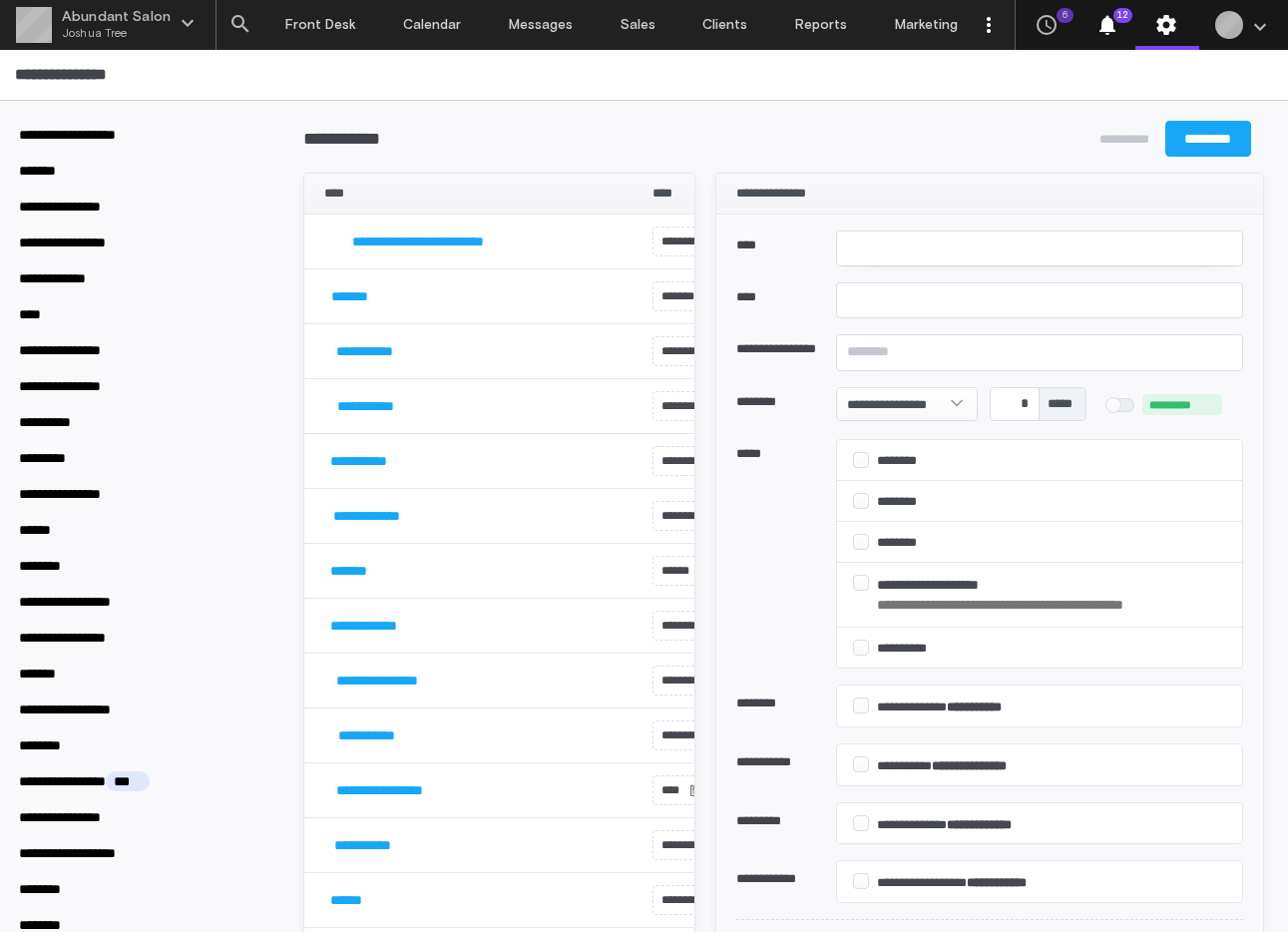 click on "****" at bounding box center [1040, 248] 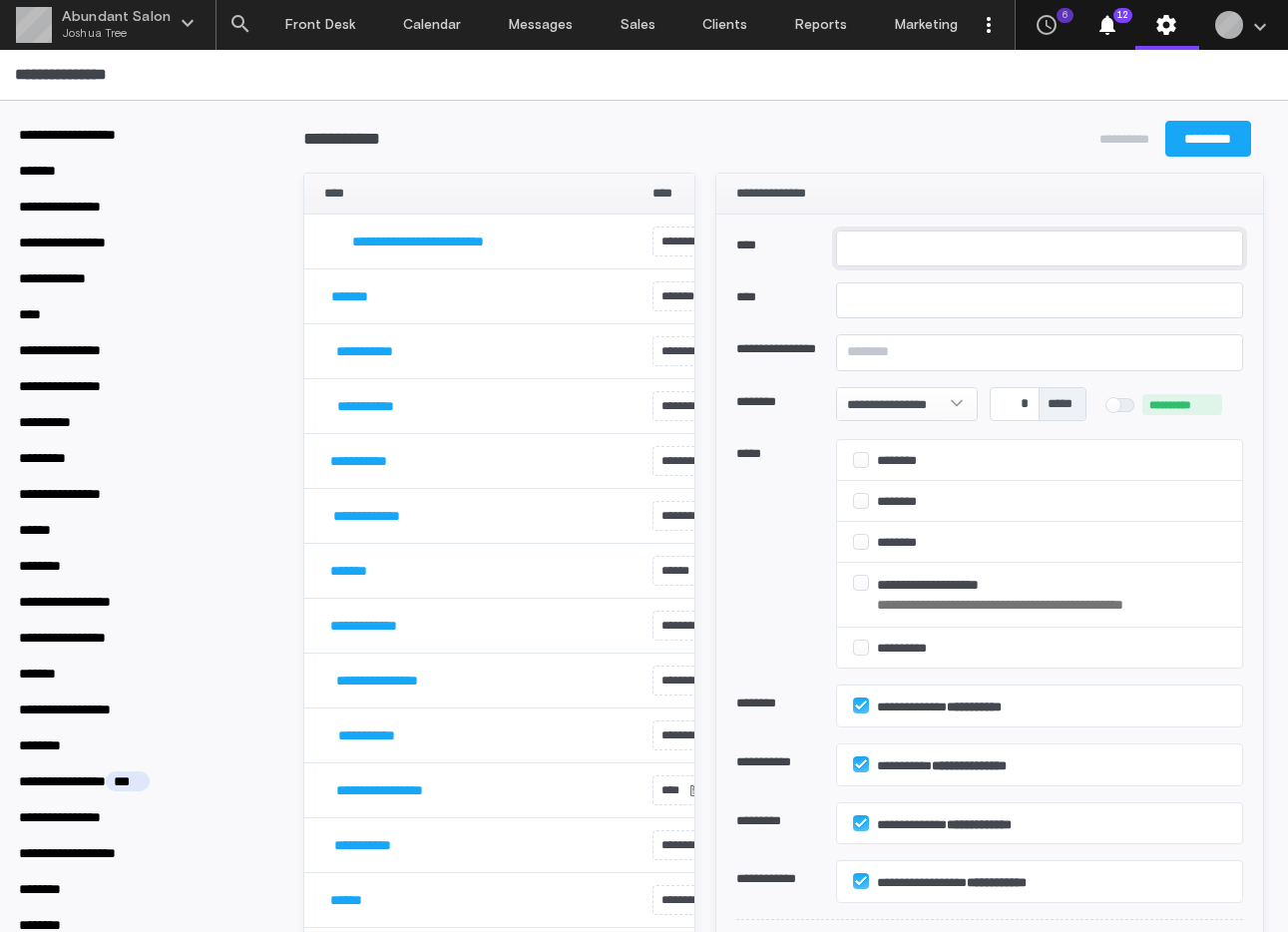 type on "*" 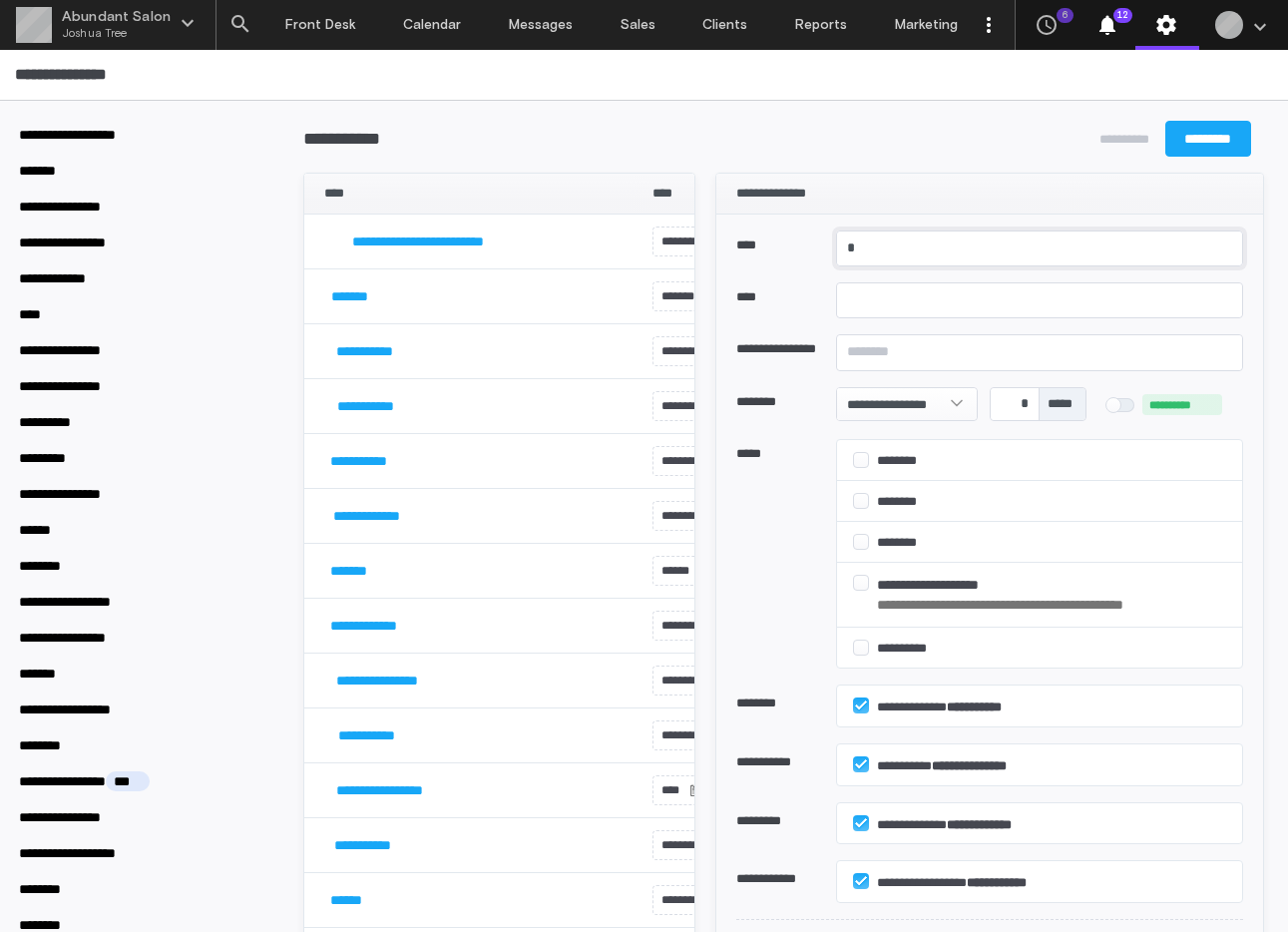 type on "*" 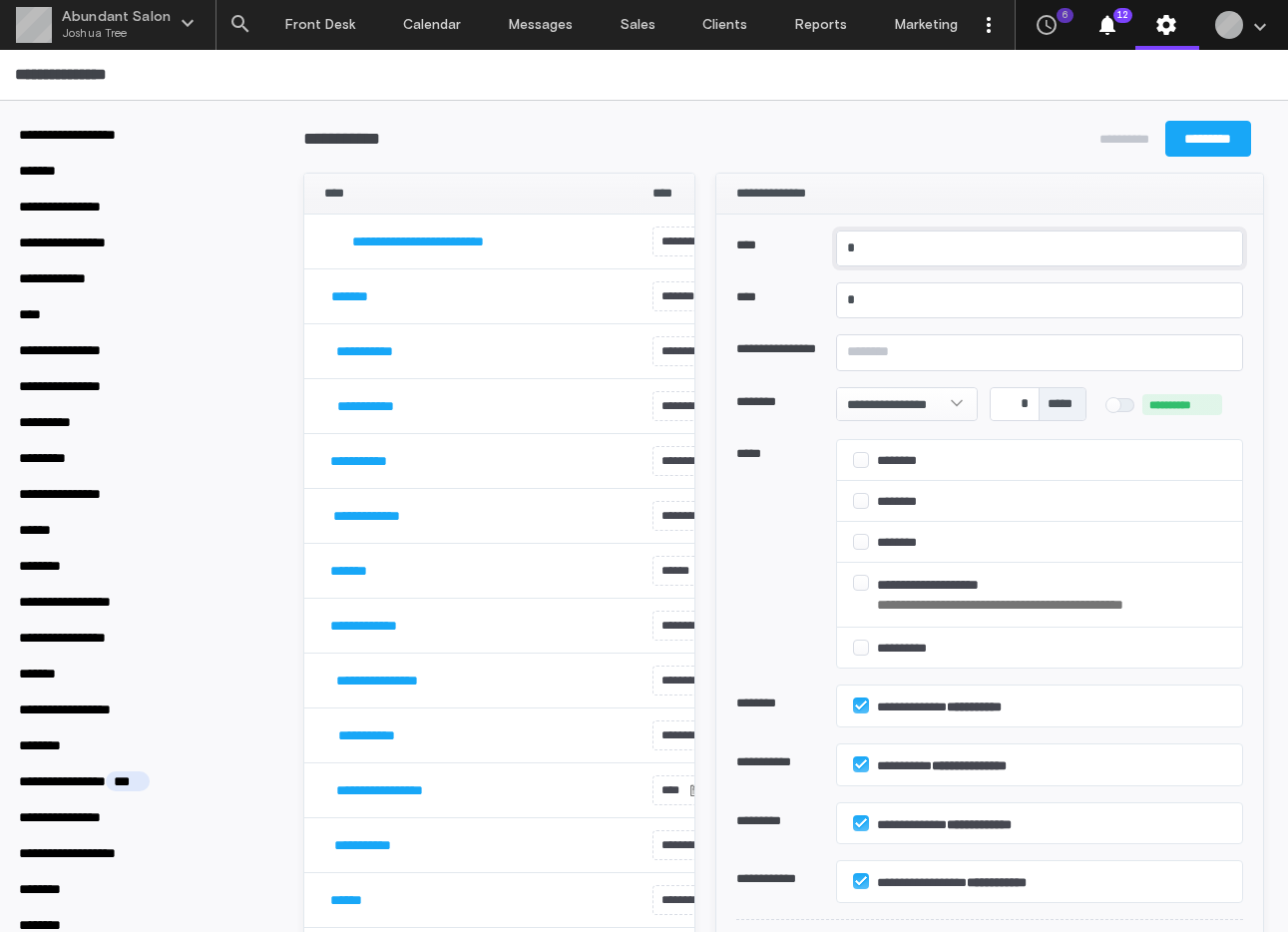 type on "**" 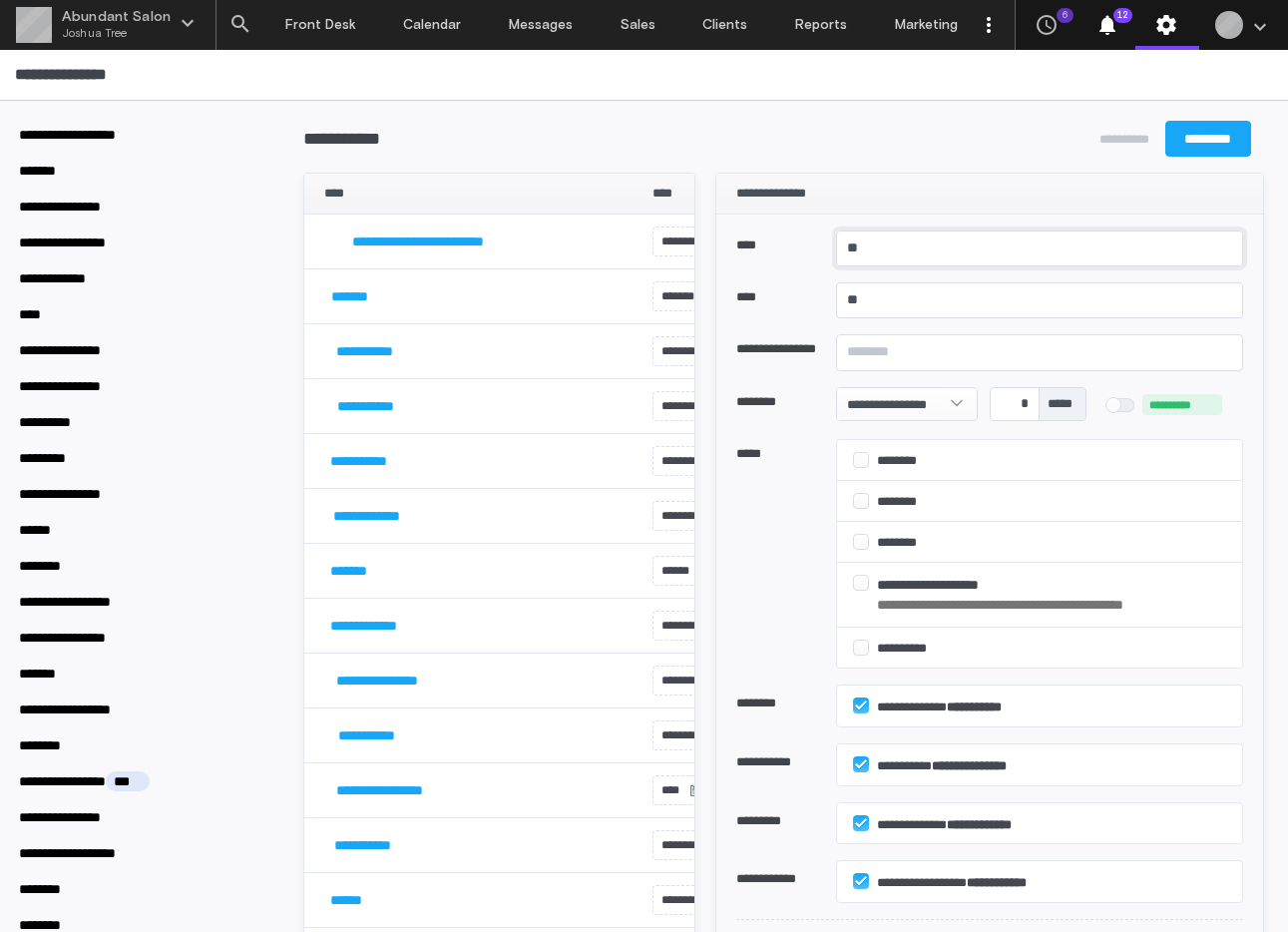 type on "***" 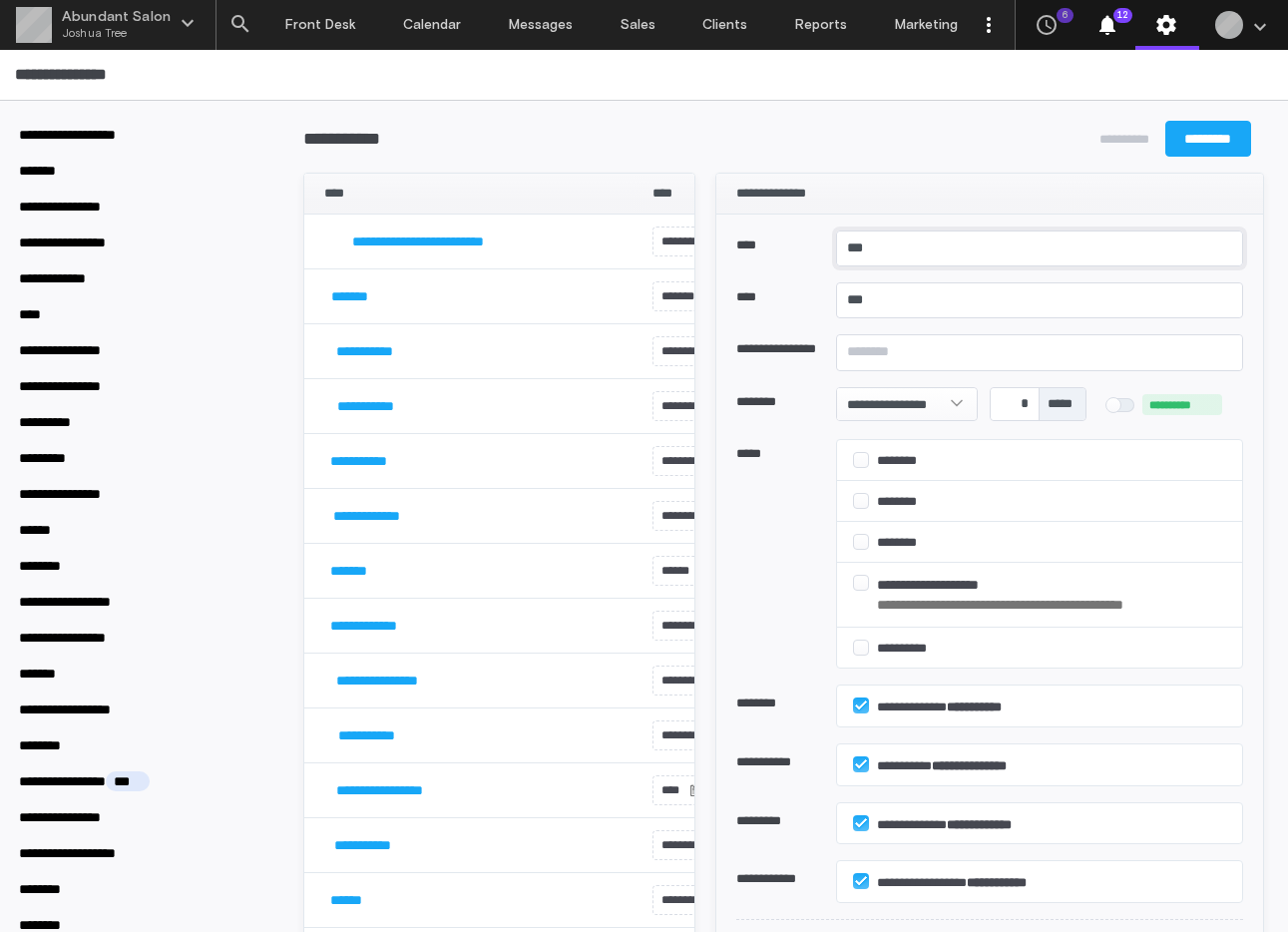 type on "****" 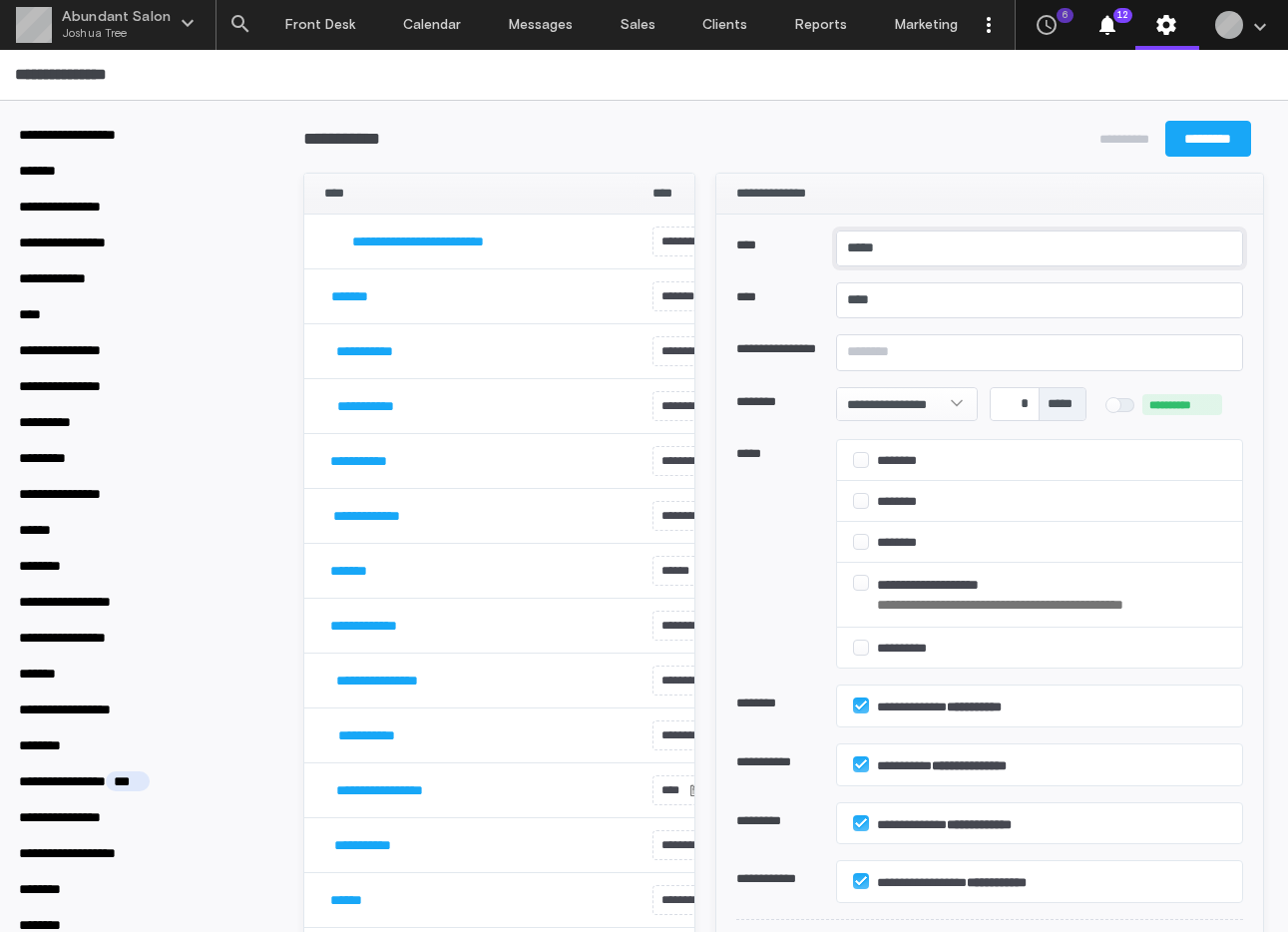 type on "******" 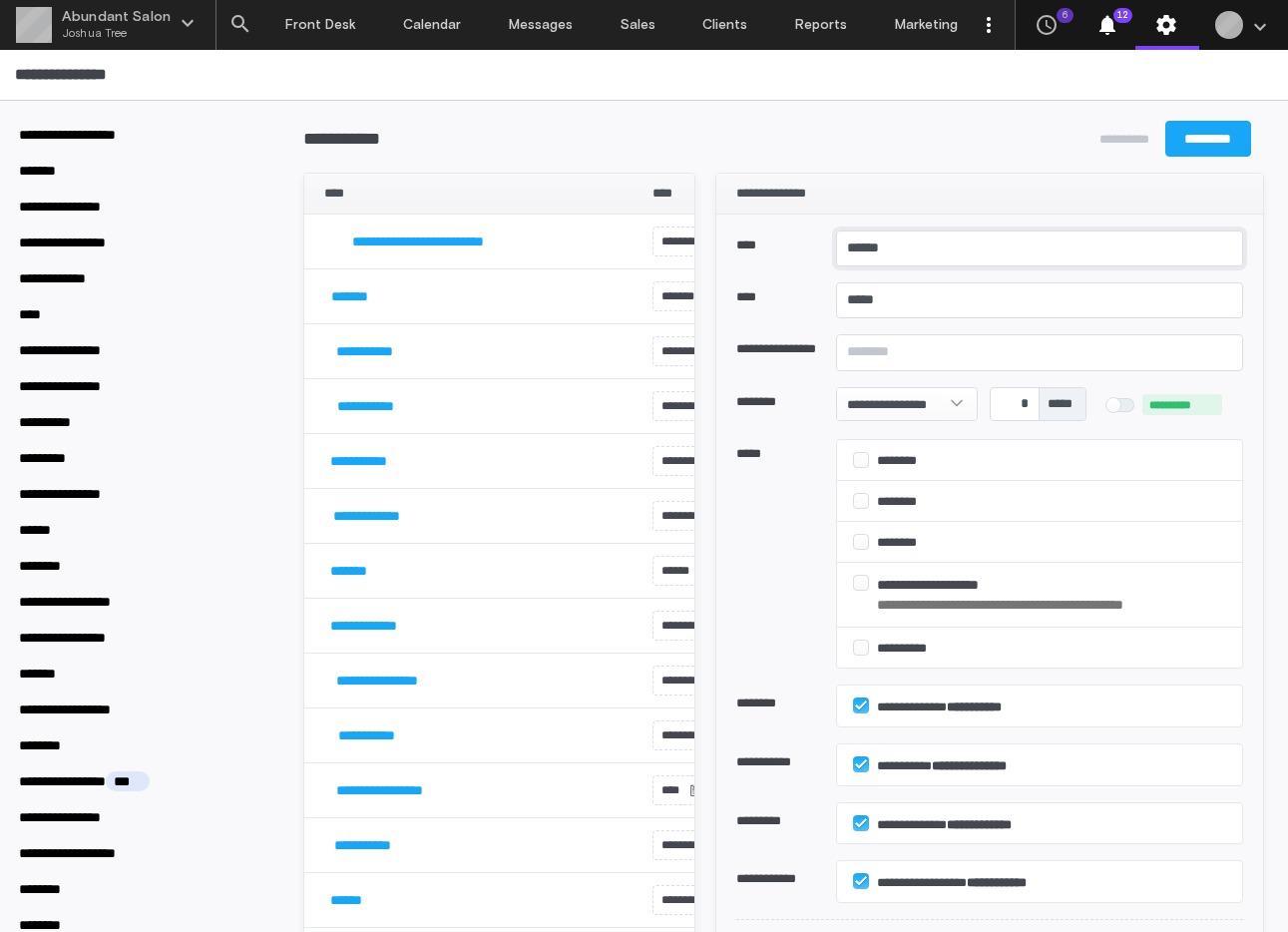 type on "*******" 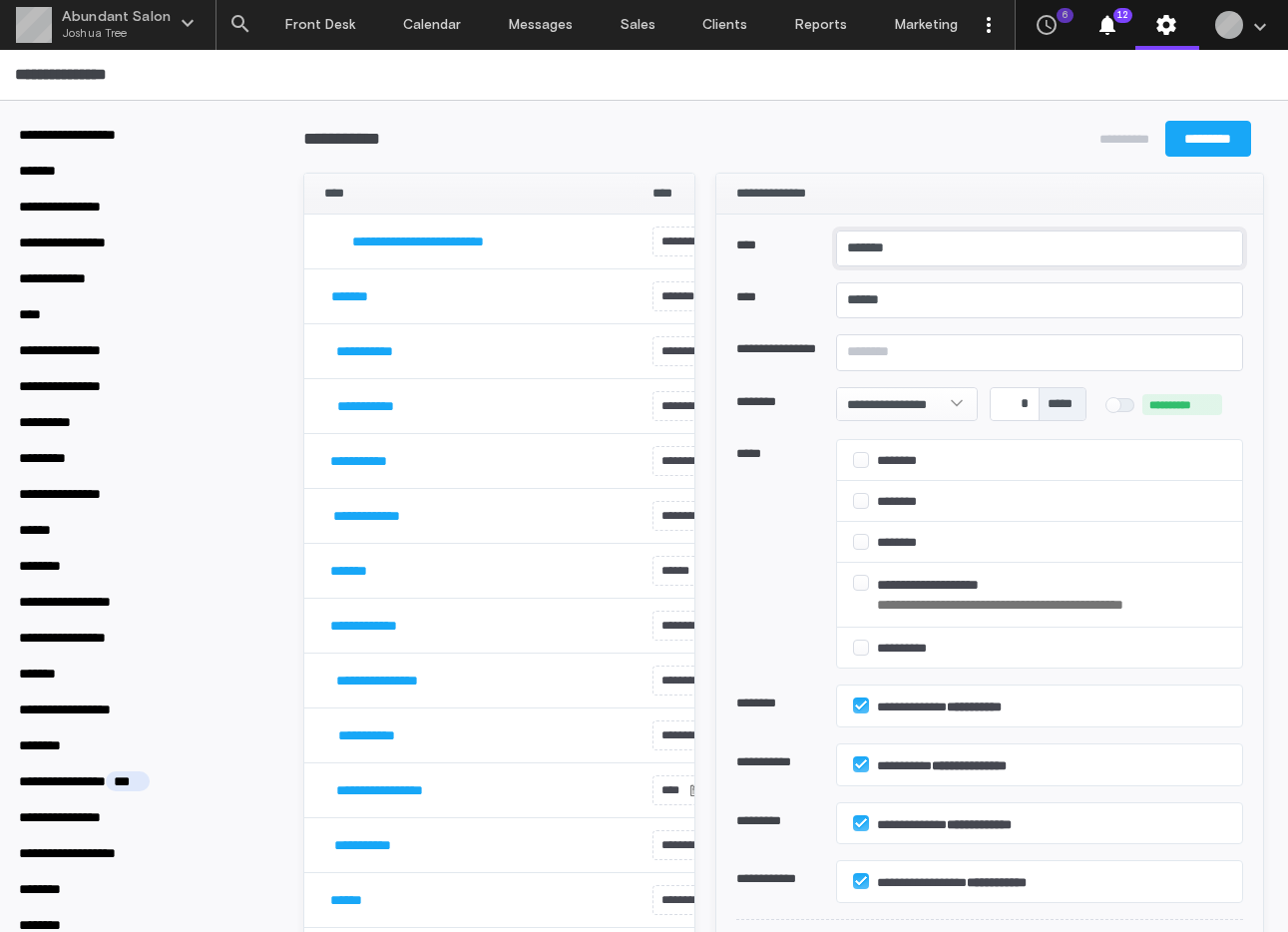 type on "********" 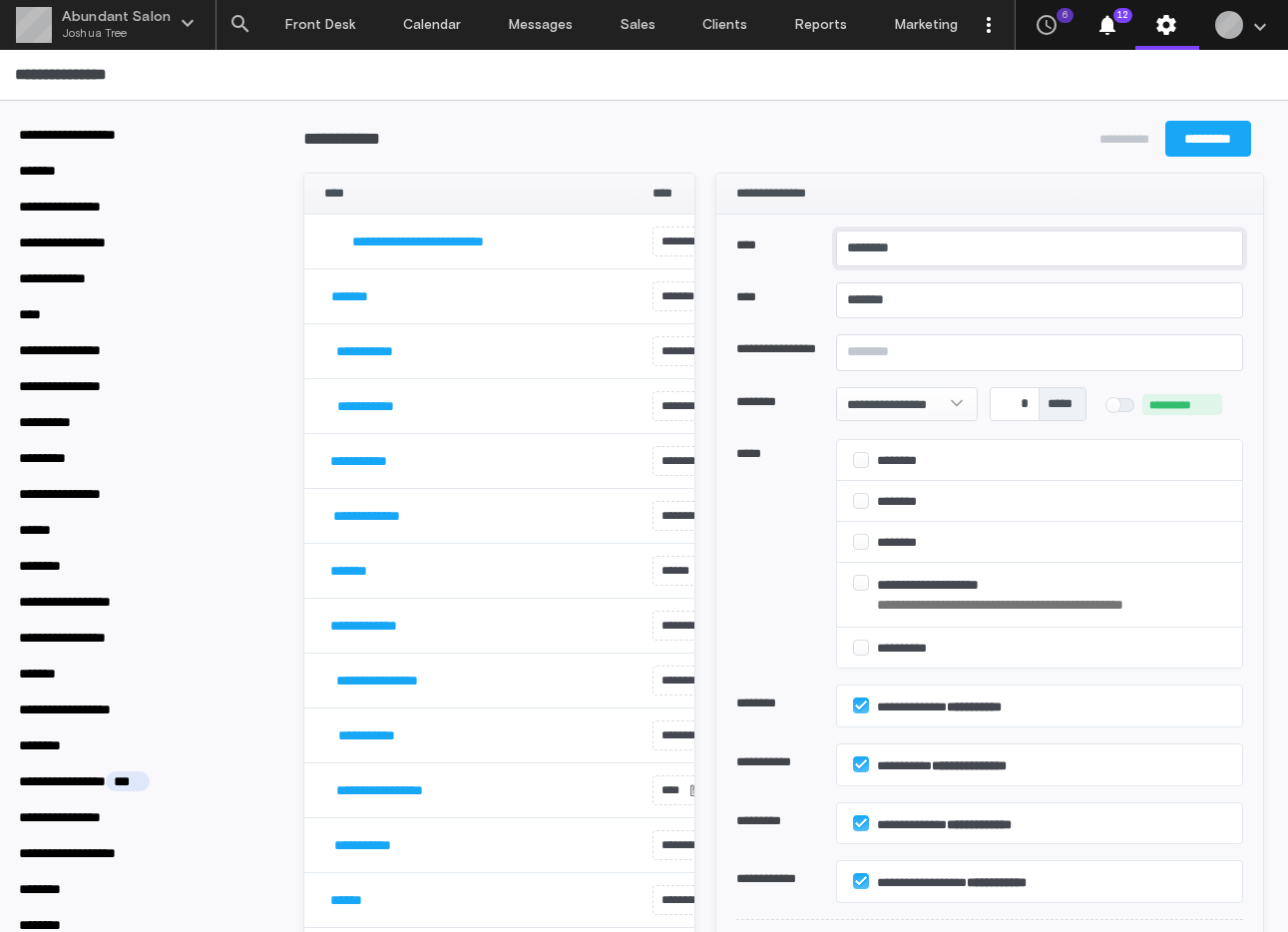 type on "*********" 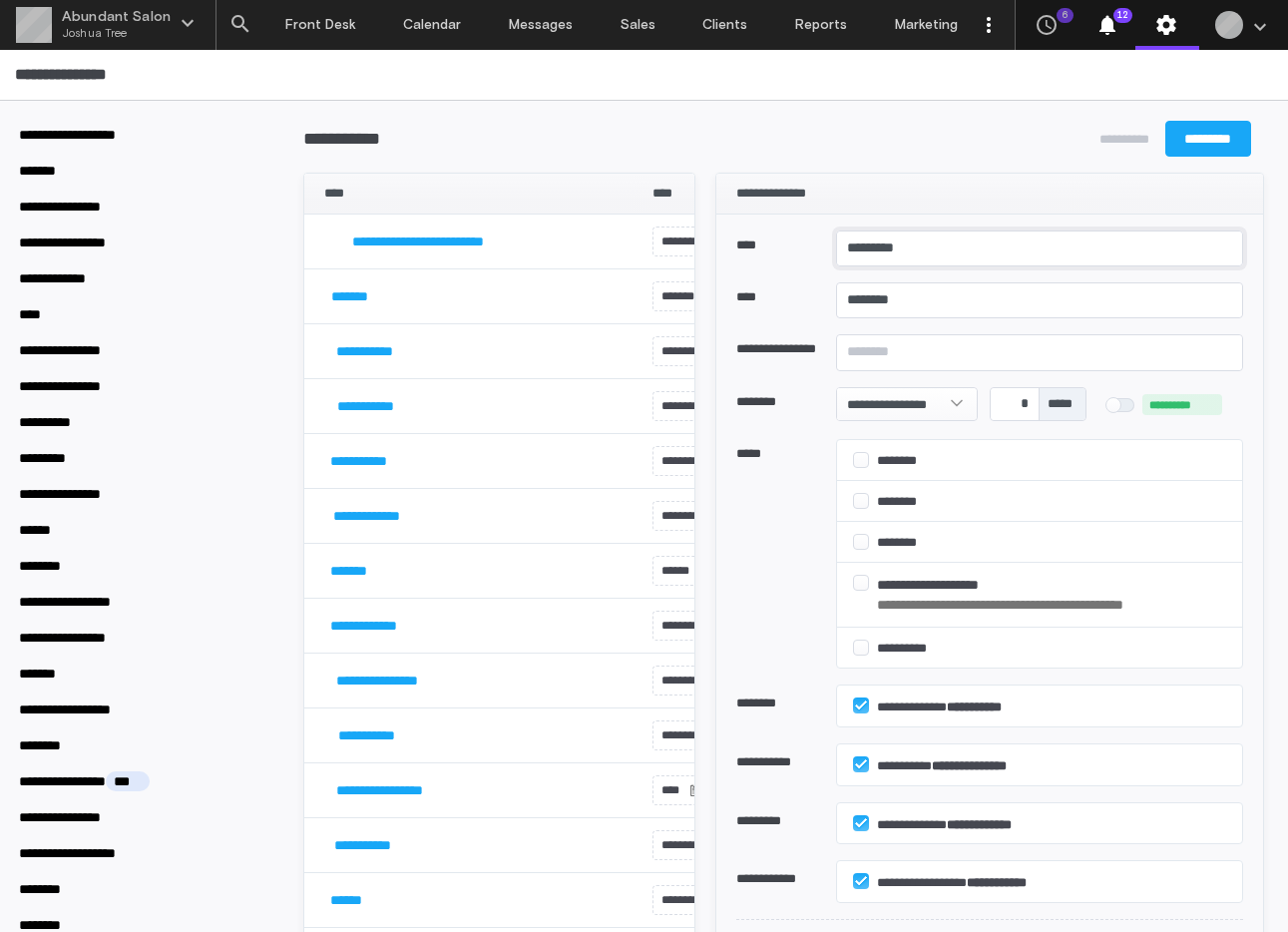 type on "*********" 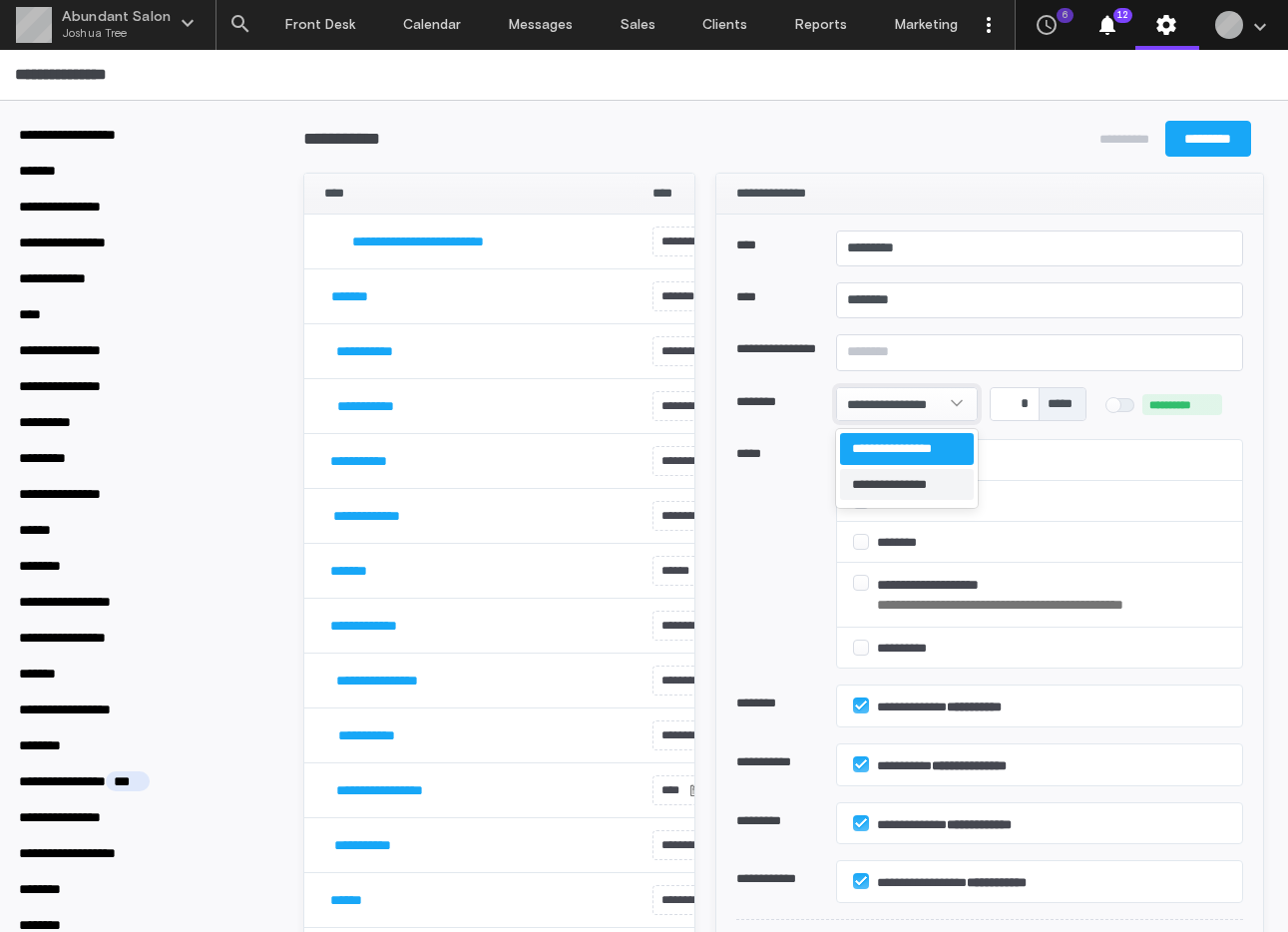 click on "**********" at bounding box center [907, 485] 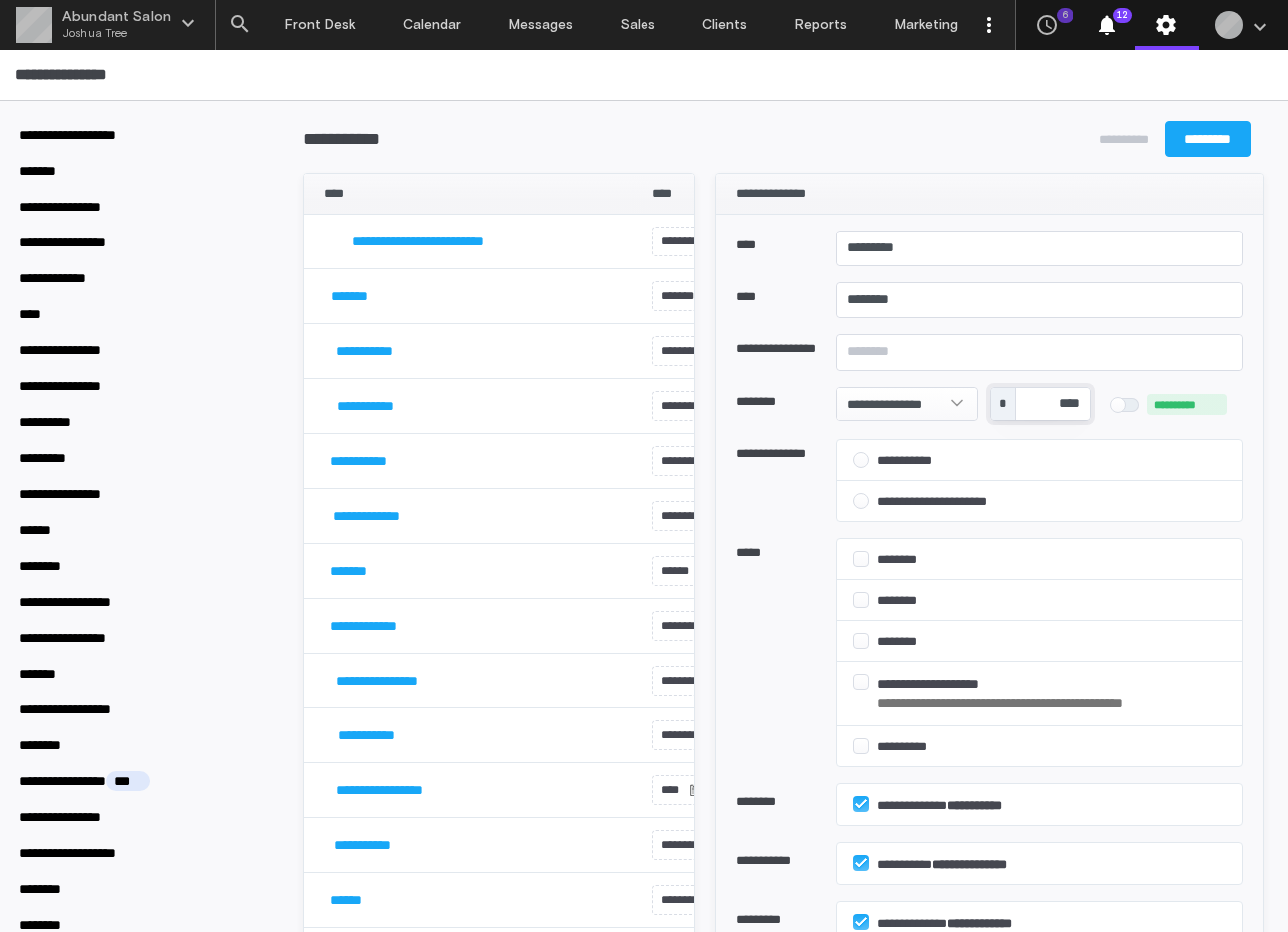 click on "****" at bounding box center [1053, 404] 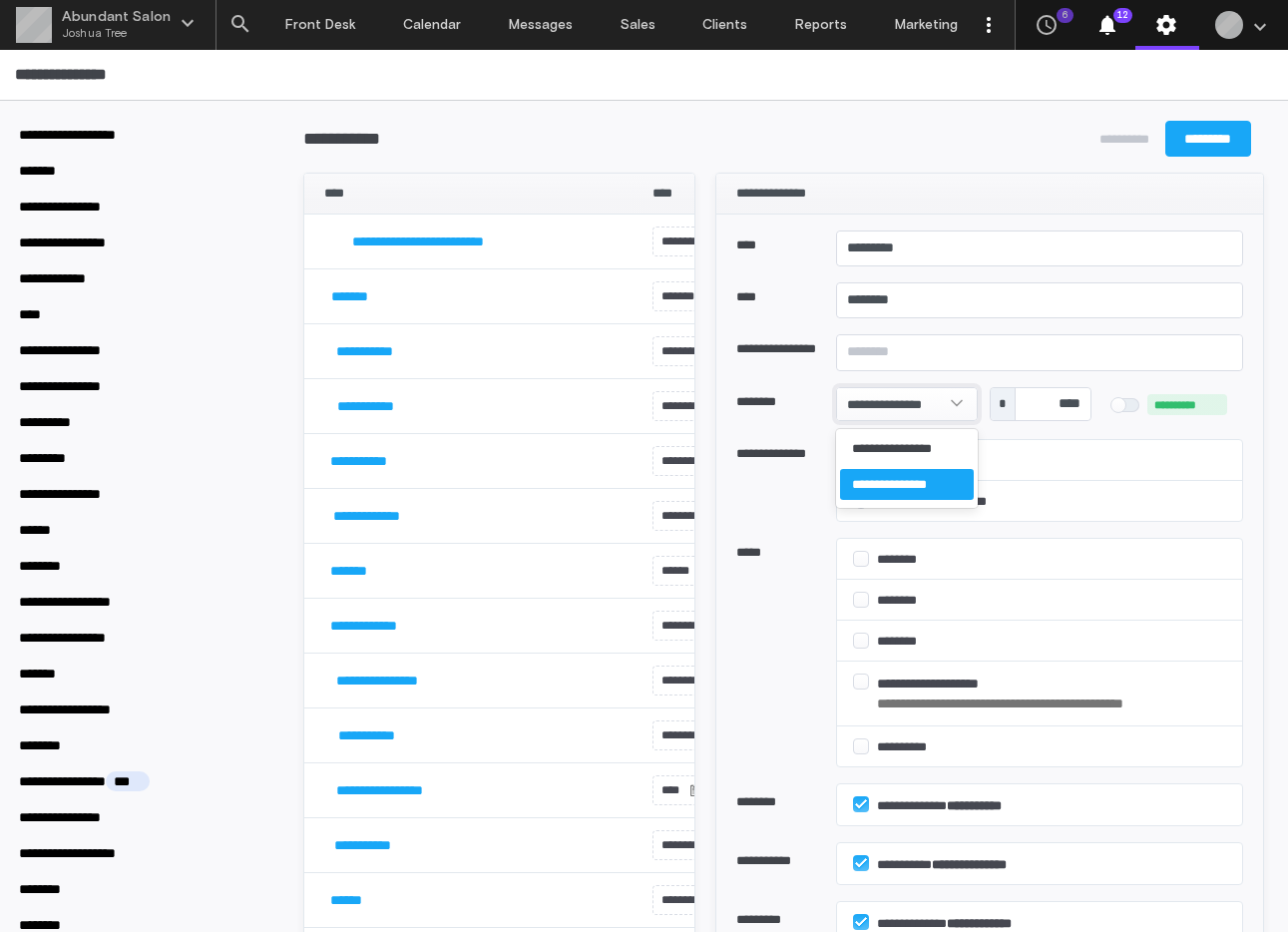 click on "**********" at bounding box center [895, 405] 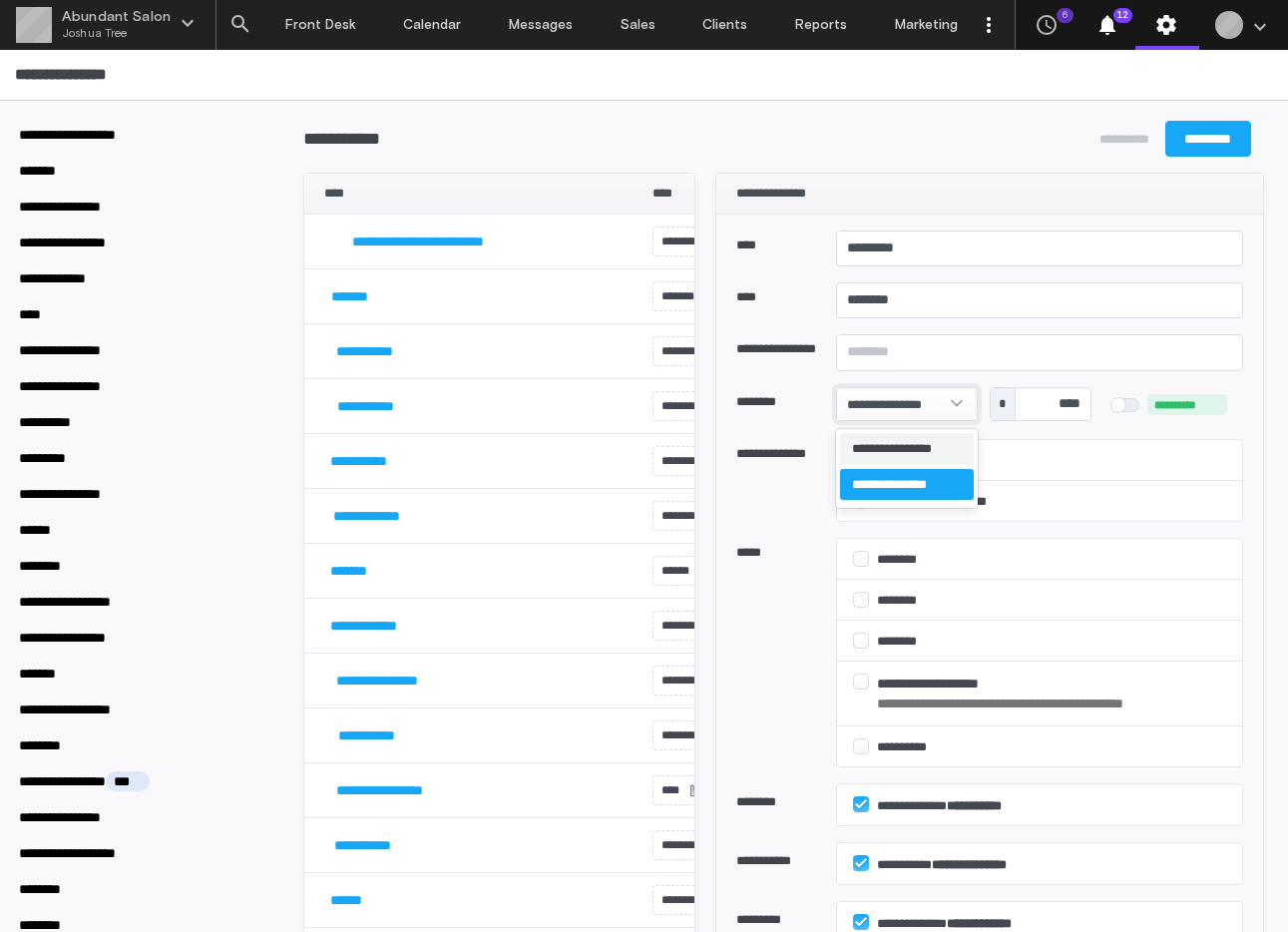 click on "**********" at bounding box center [907, 449] 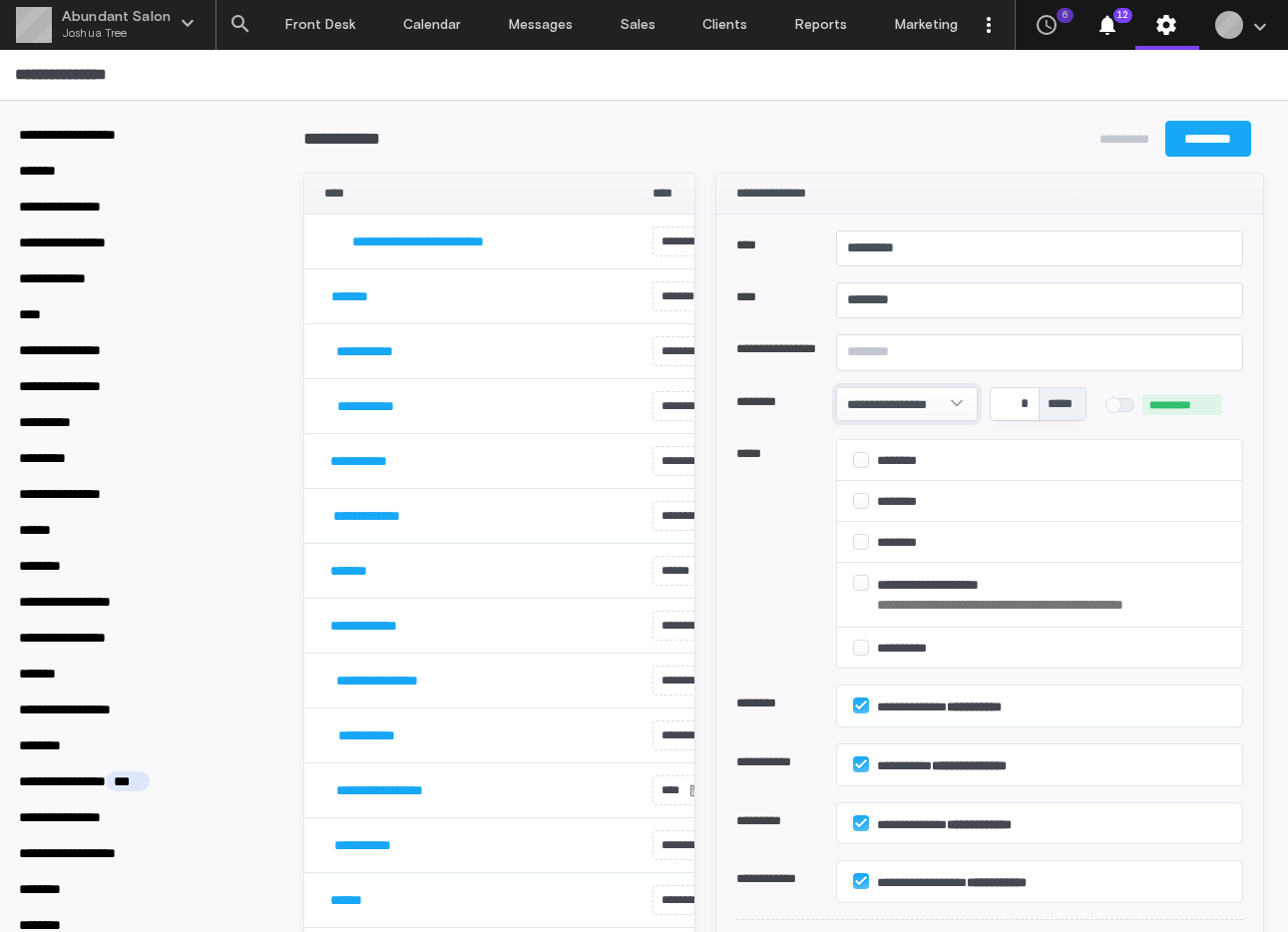 click on "*" at bounding box center (1015, 404) 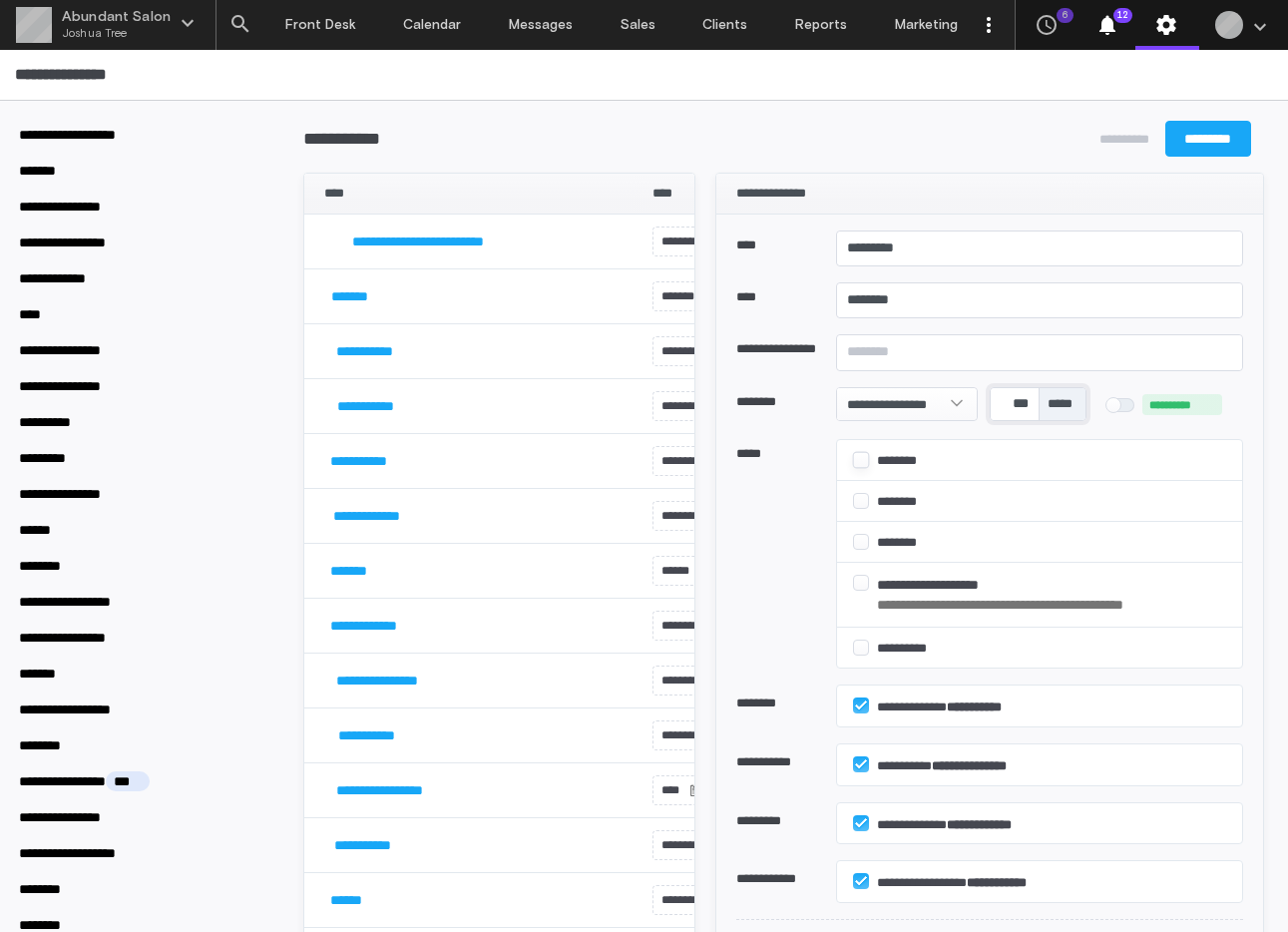 type on "***" 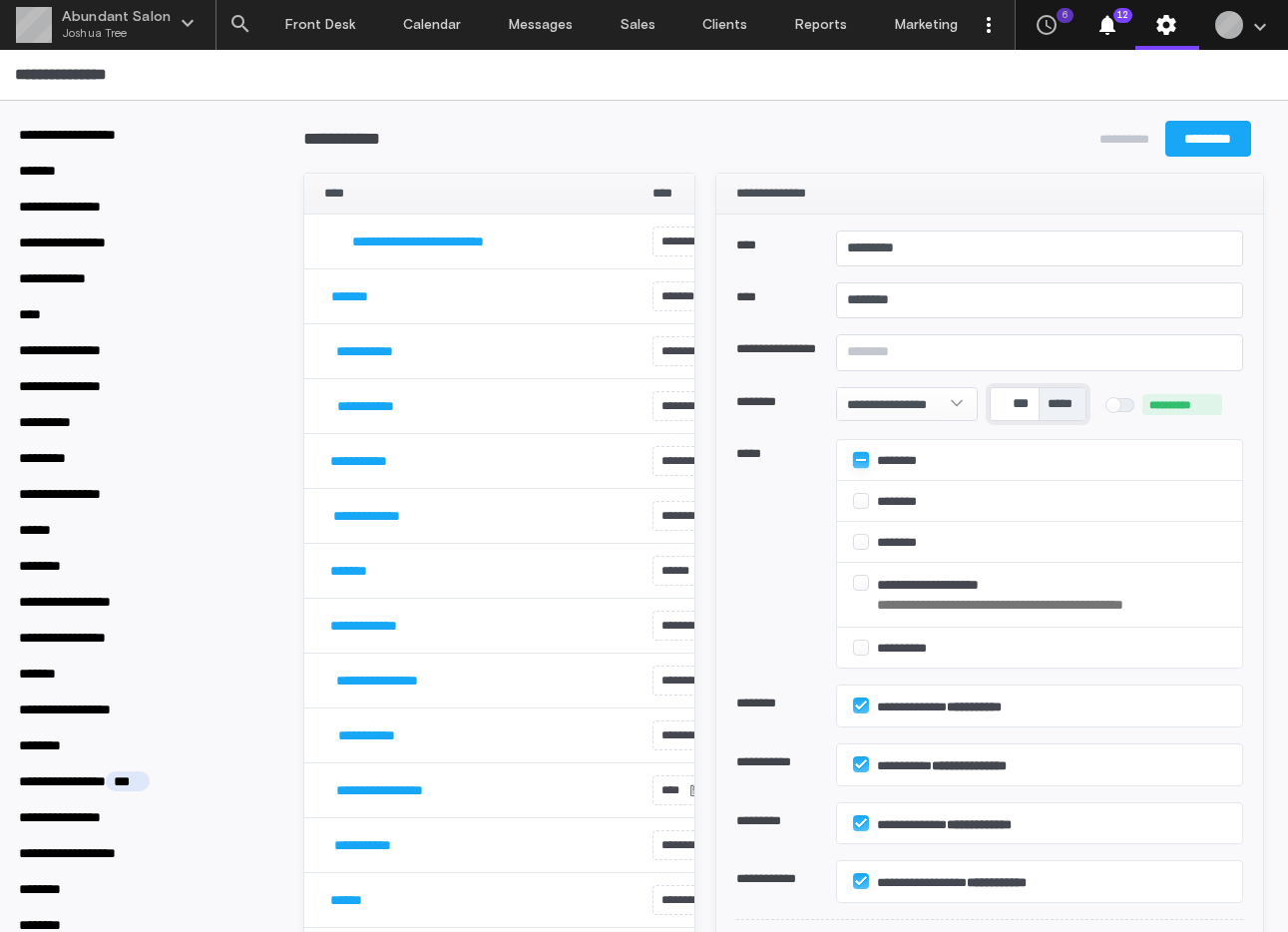 checkbox on "****" 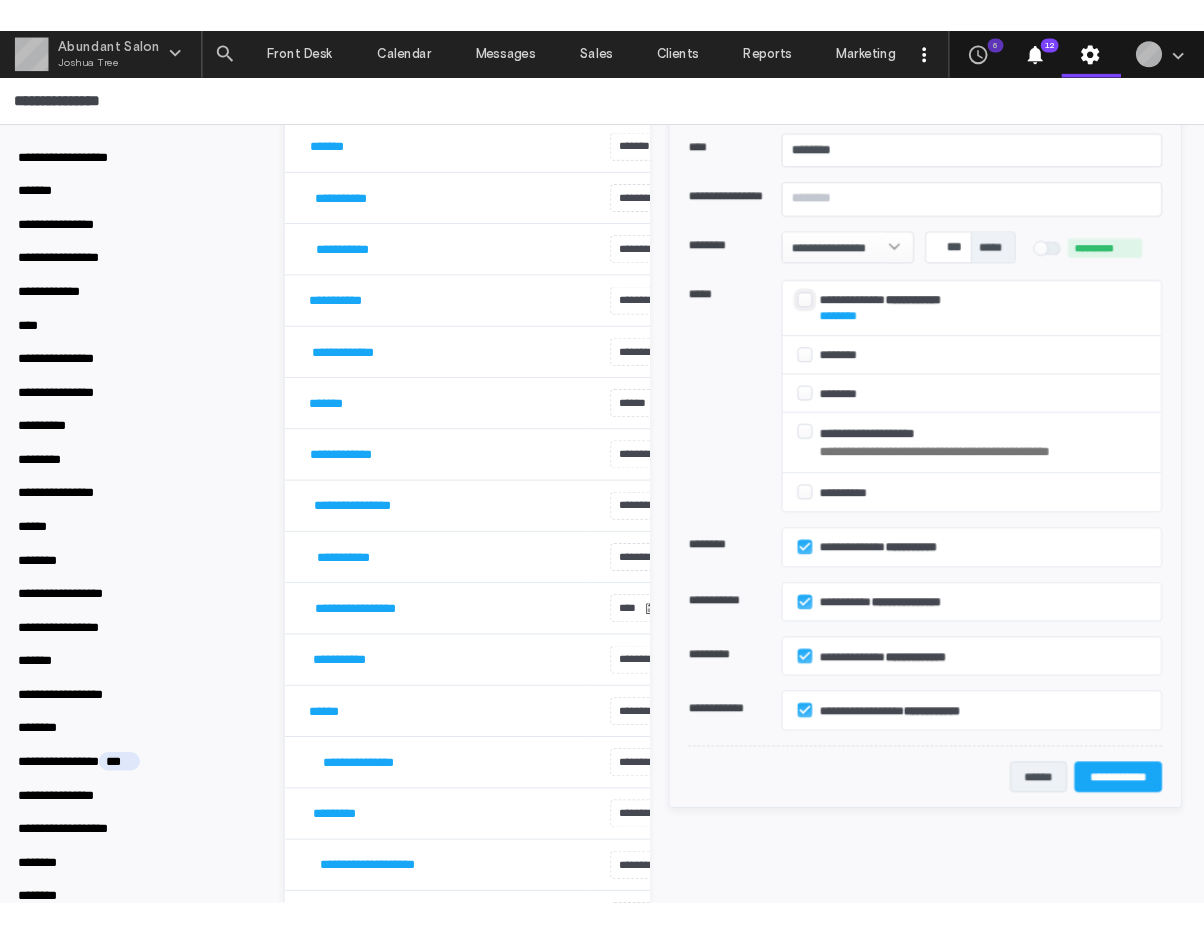 scroll, scrollTop: 249, scrollLeft: 0, axis: vertical 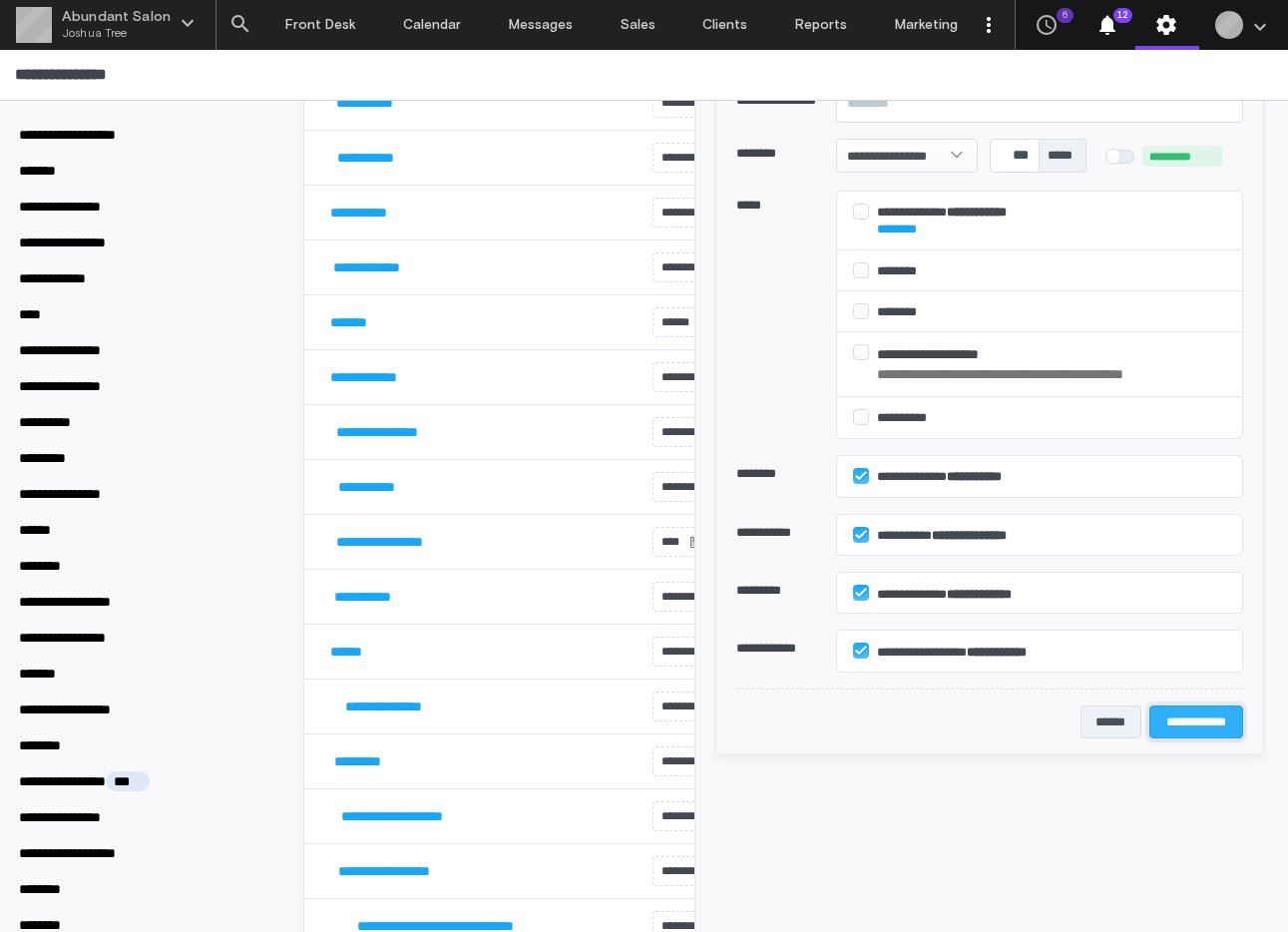 click on "**********" at bounding box center [1196, 721] 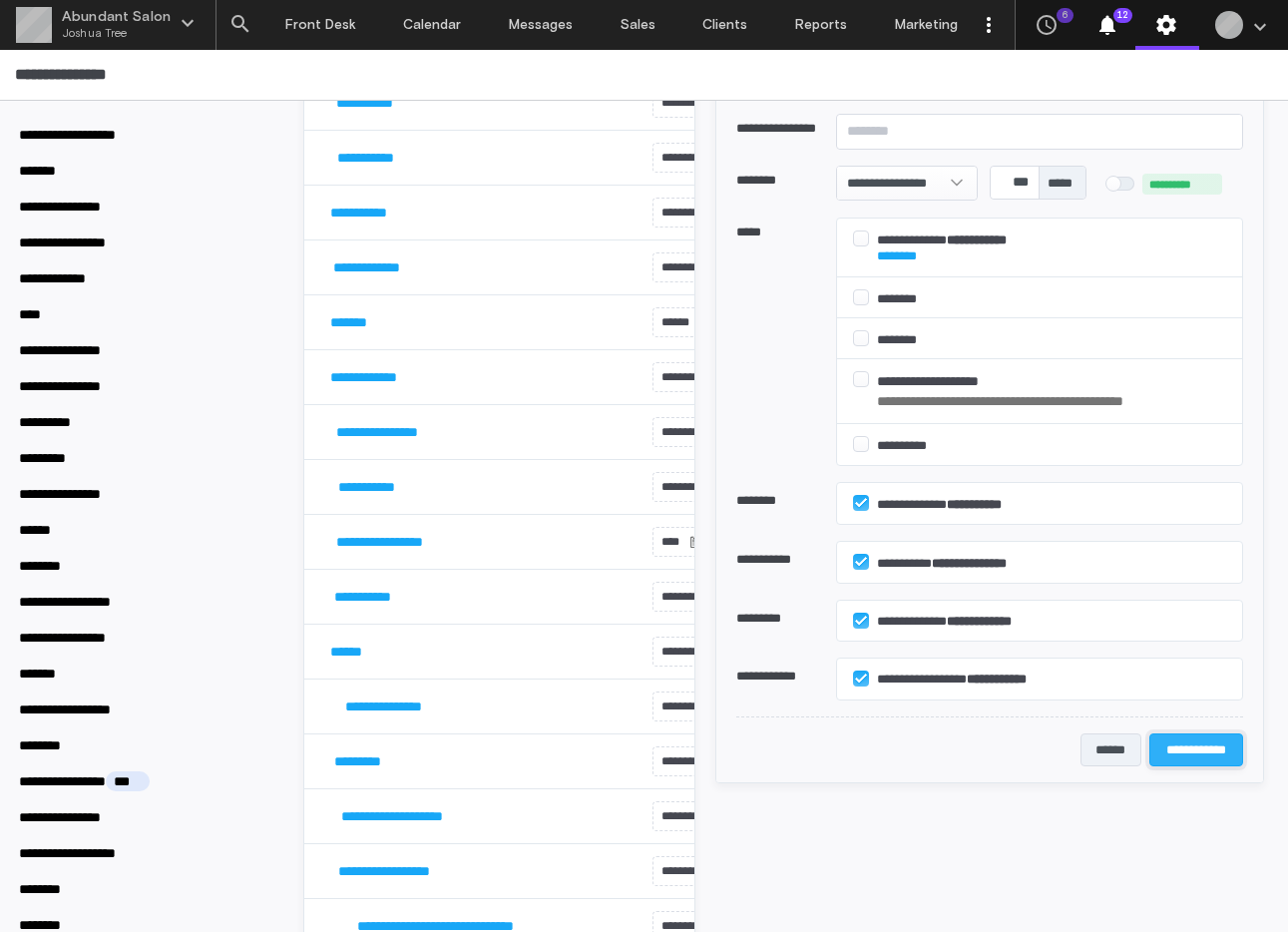 click on "**********" at bounding box center (1196, 749) 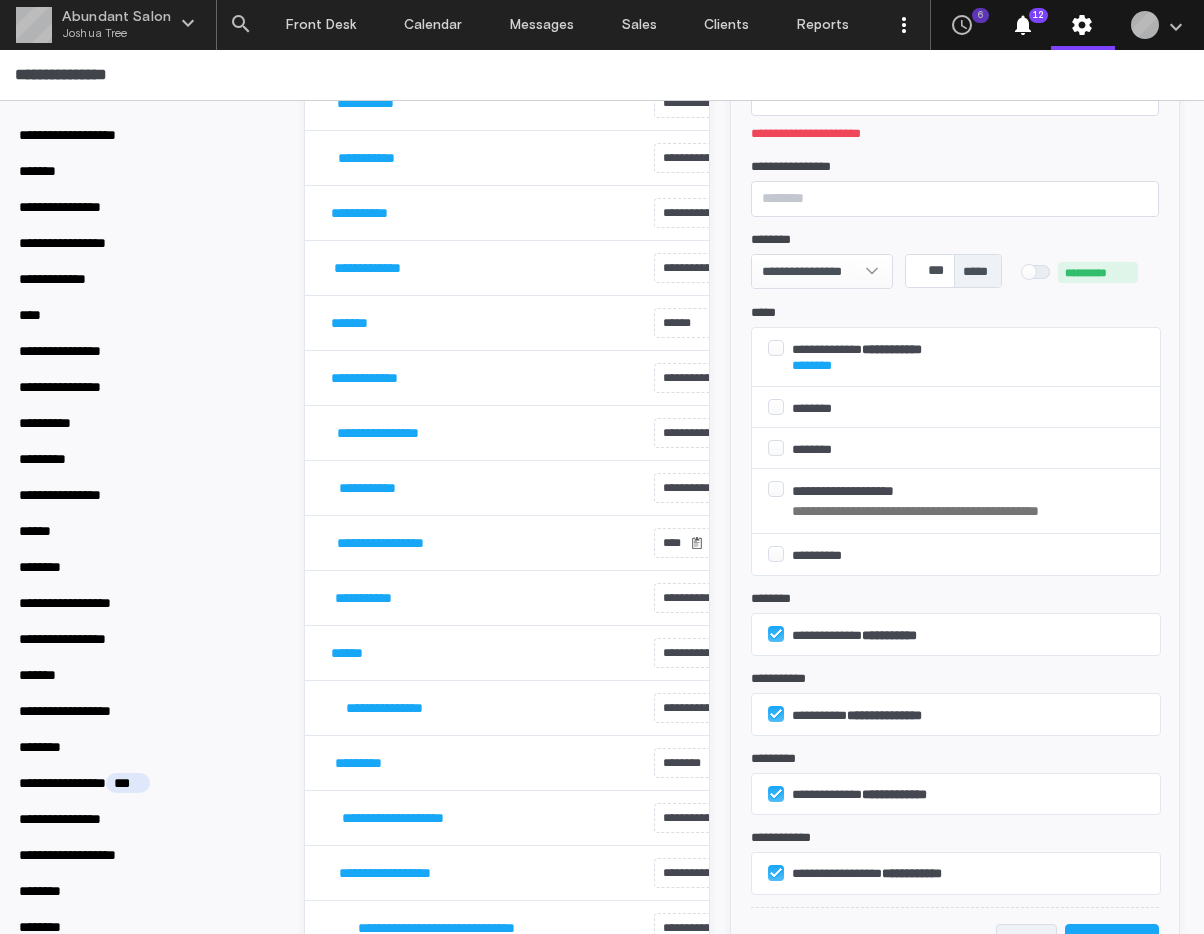 scroll, scrollTop: 139, scrollLeft: 0, axis: vertical 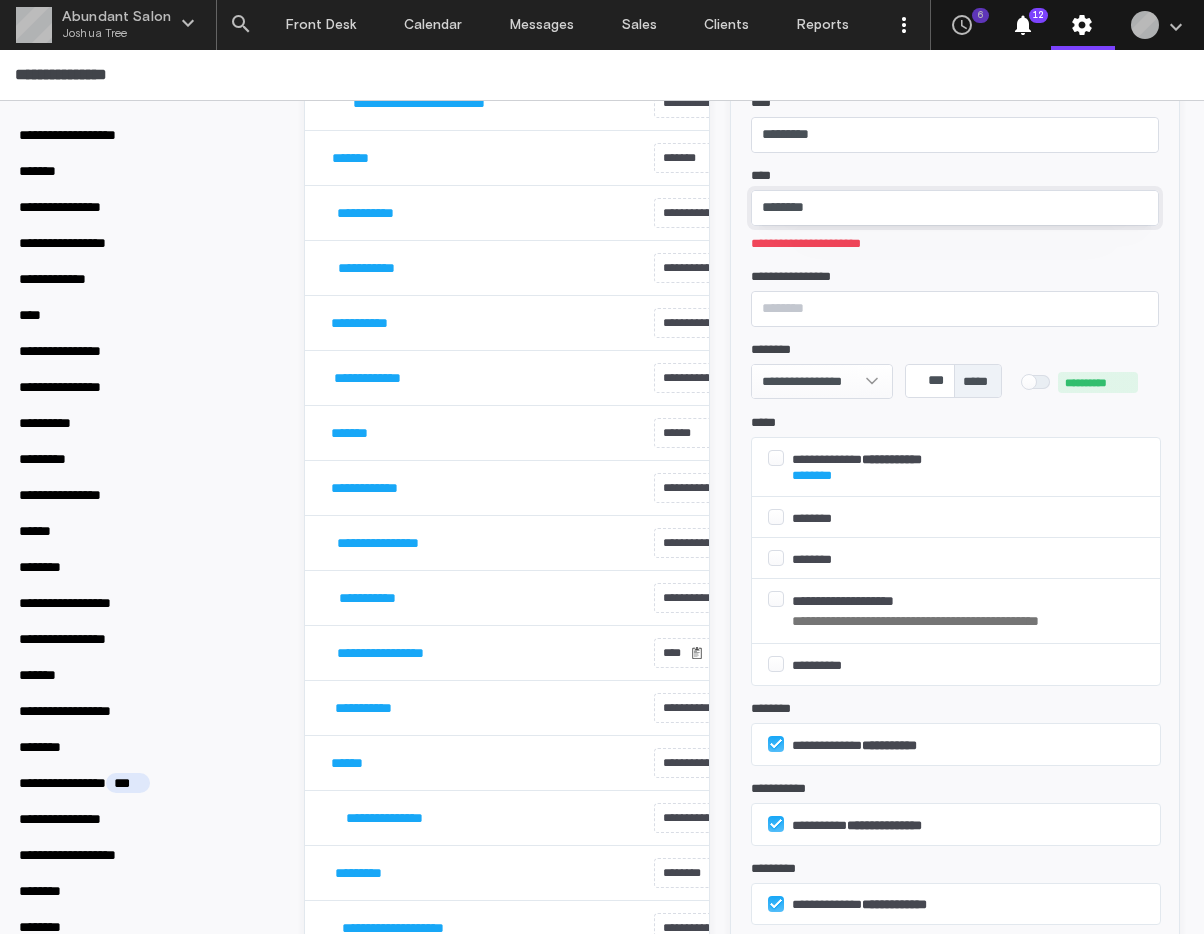 click on "********" at bounding box center [955, 208] 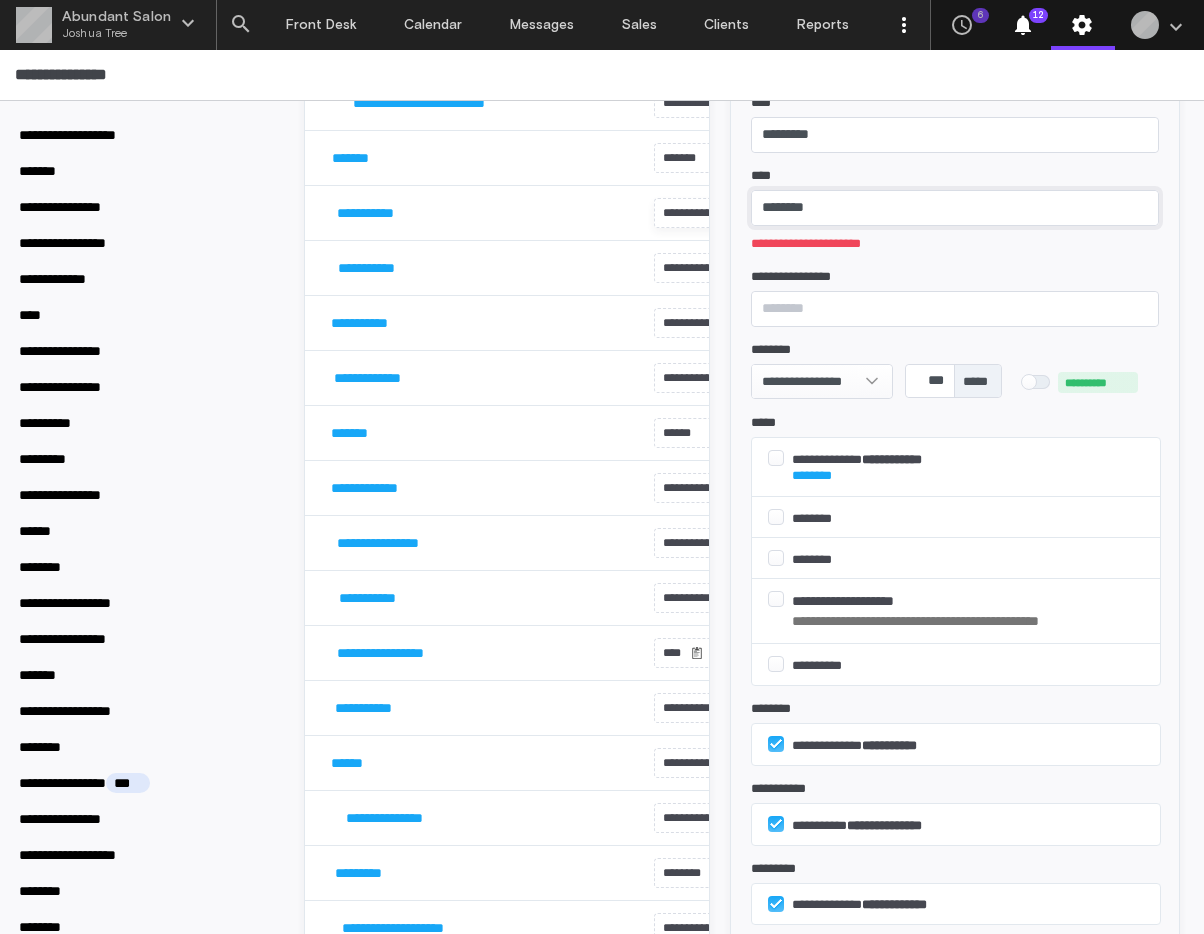 drag, startPoint x: 845, startPoint y: 209, endPoint x: 657, endPoint y: 206, distance: 188.02394 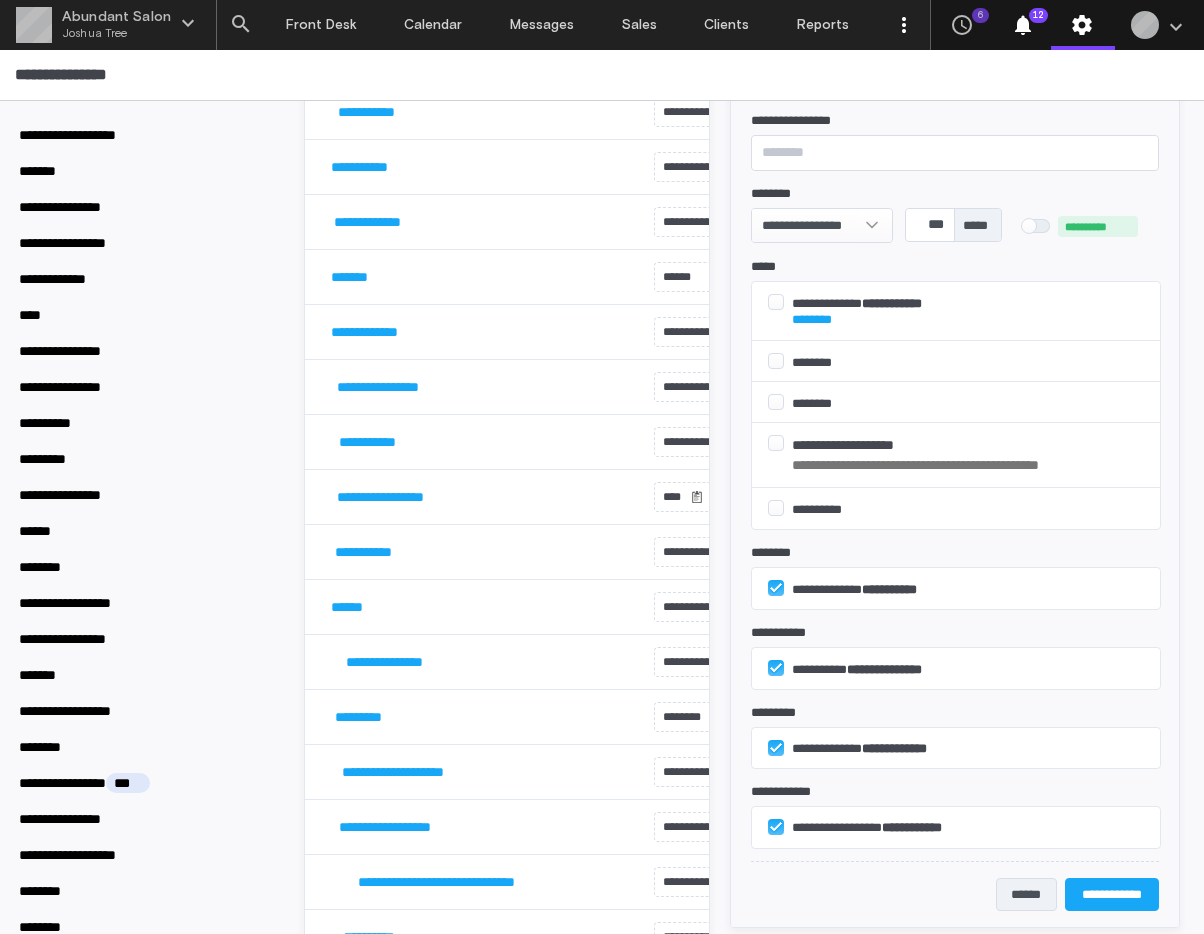 scroll, scrollTop: 325, scrollLeft: 0, axis: vertical 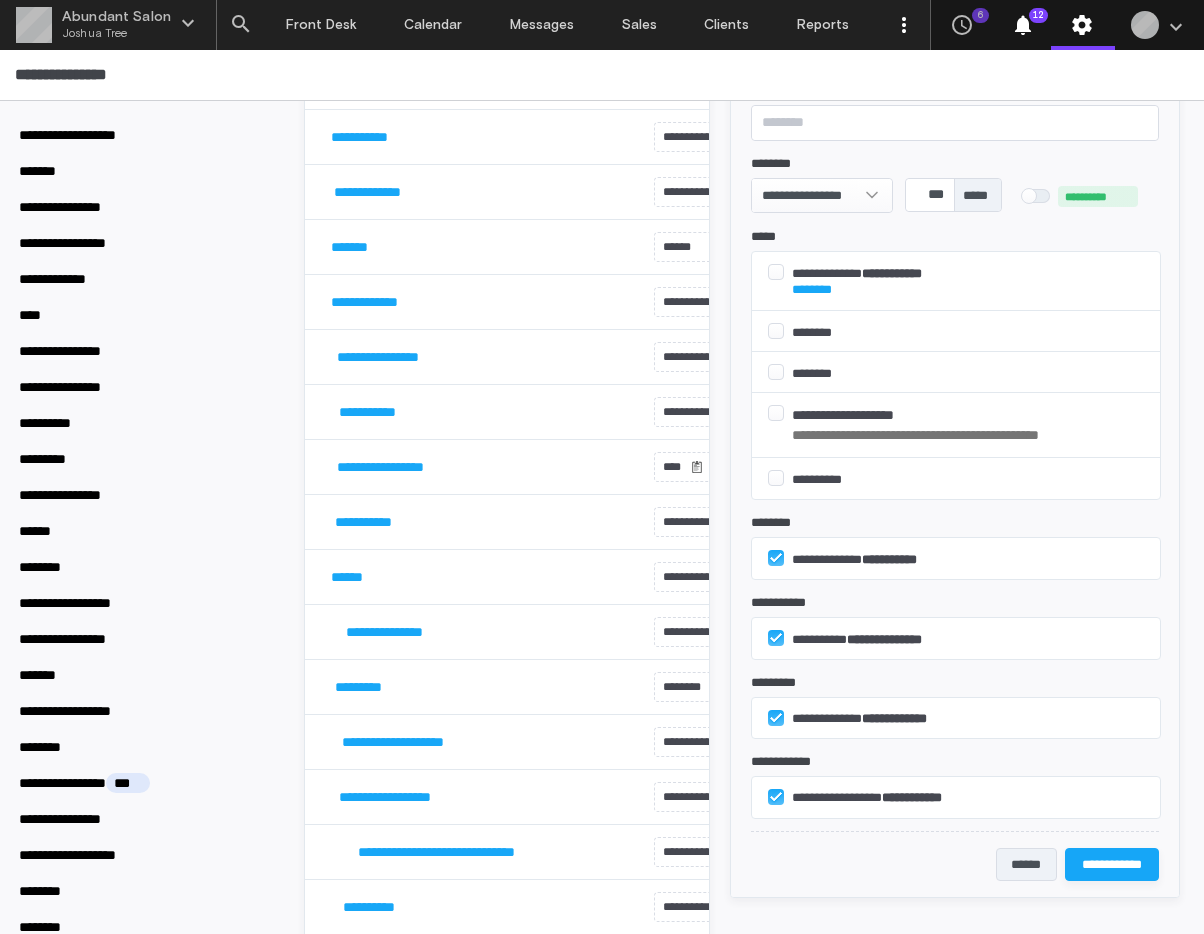 type on "**********" 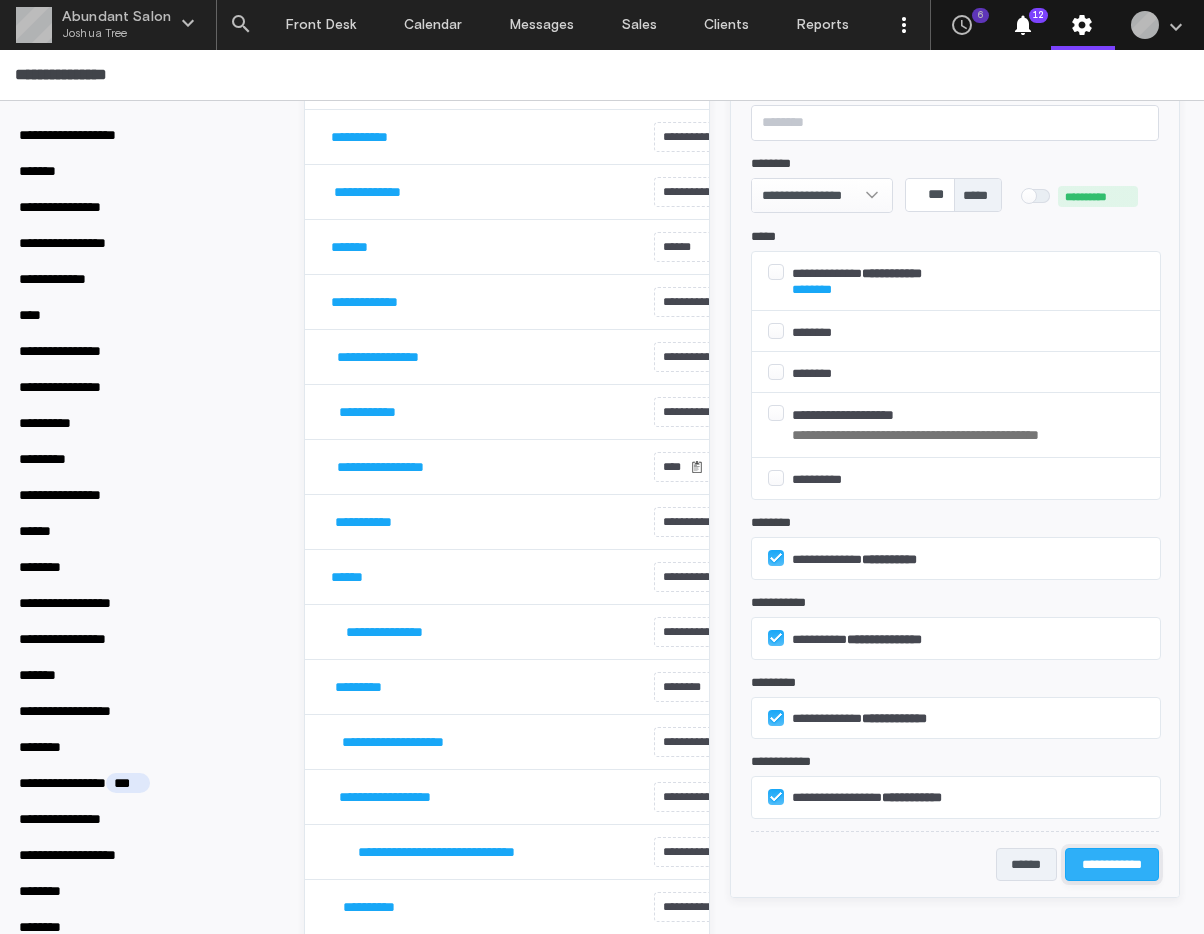 click on "**********" at bounding box center [1112, 864] 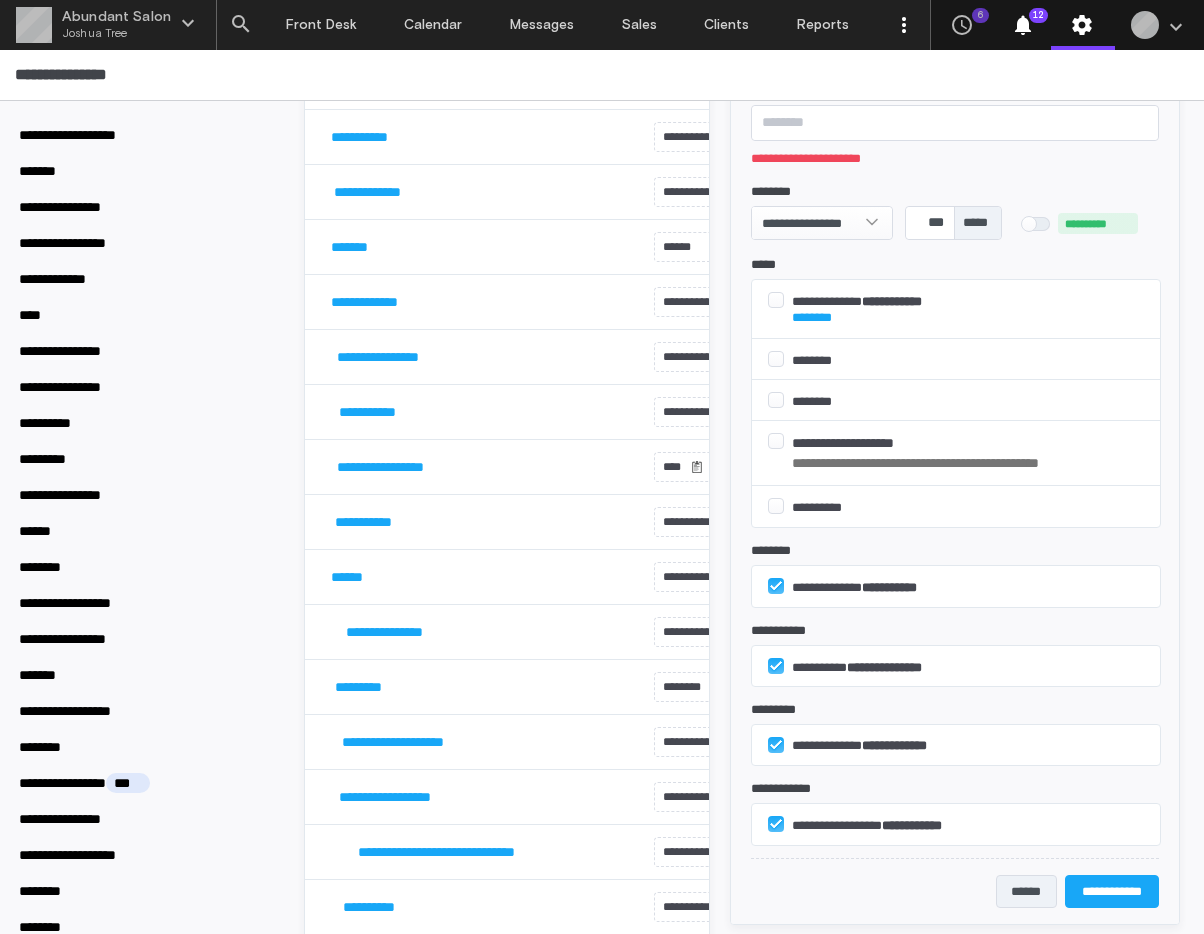 scroll, scrollTop: 40, scrollLeft: 0, axis: vertical 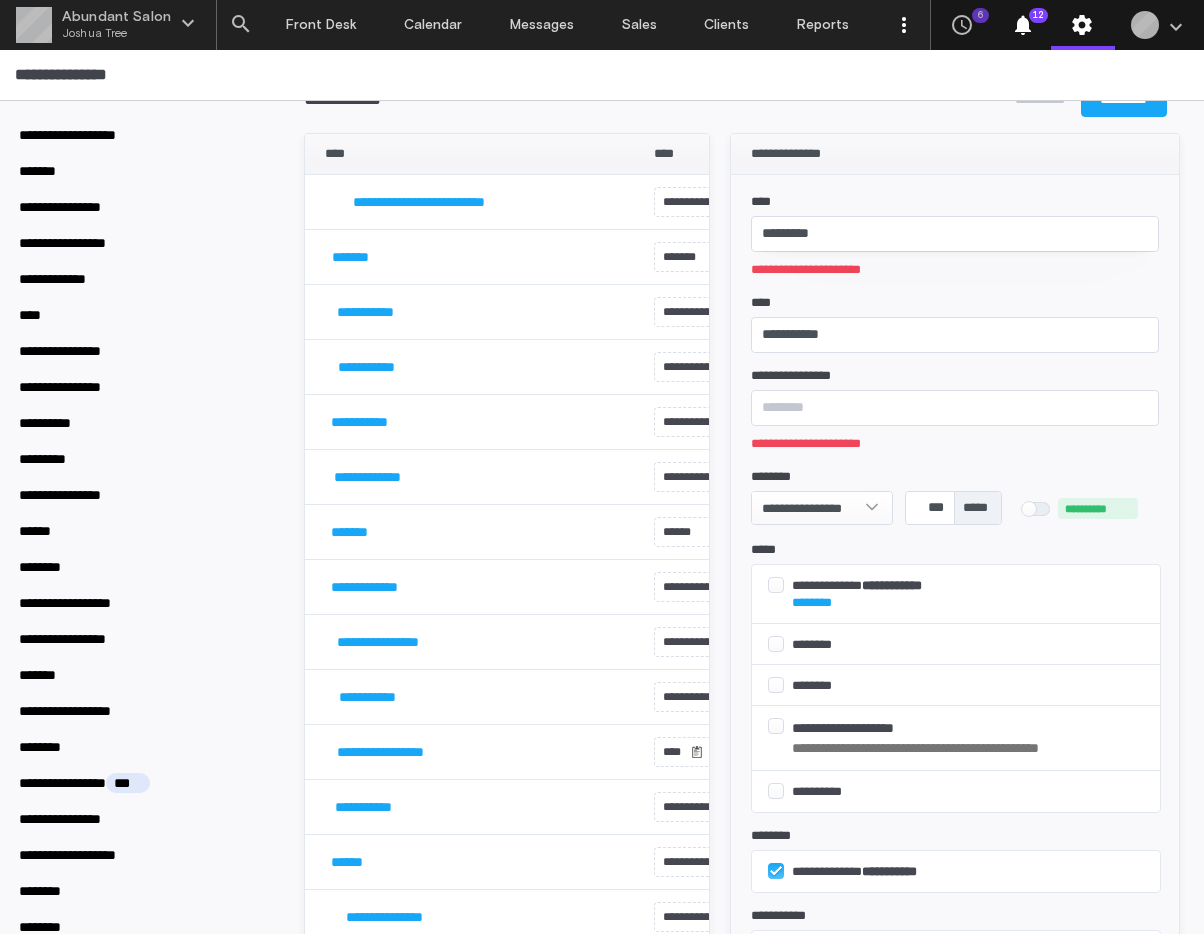 click on "*********" at bounding box center [955, 234] 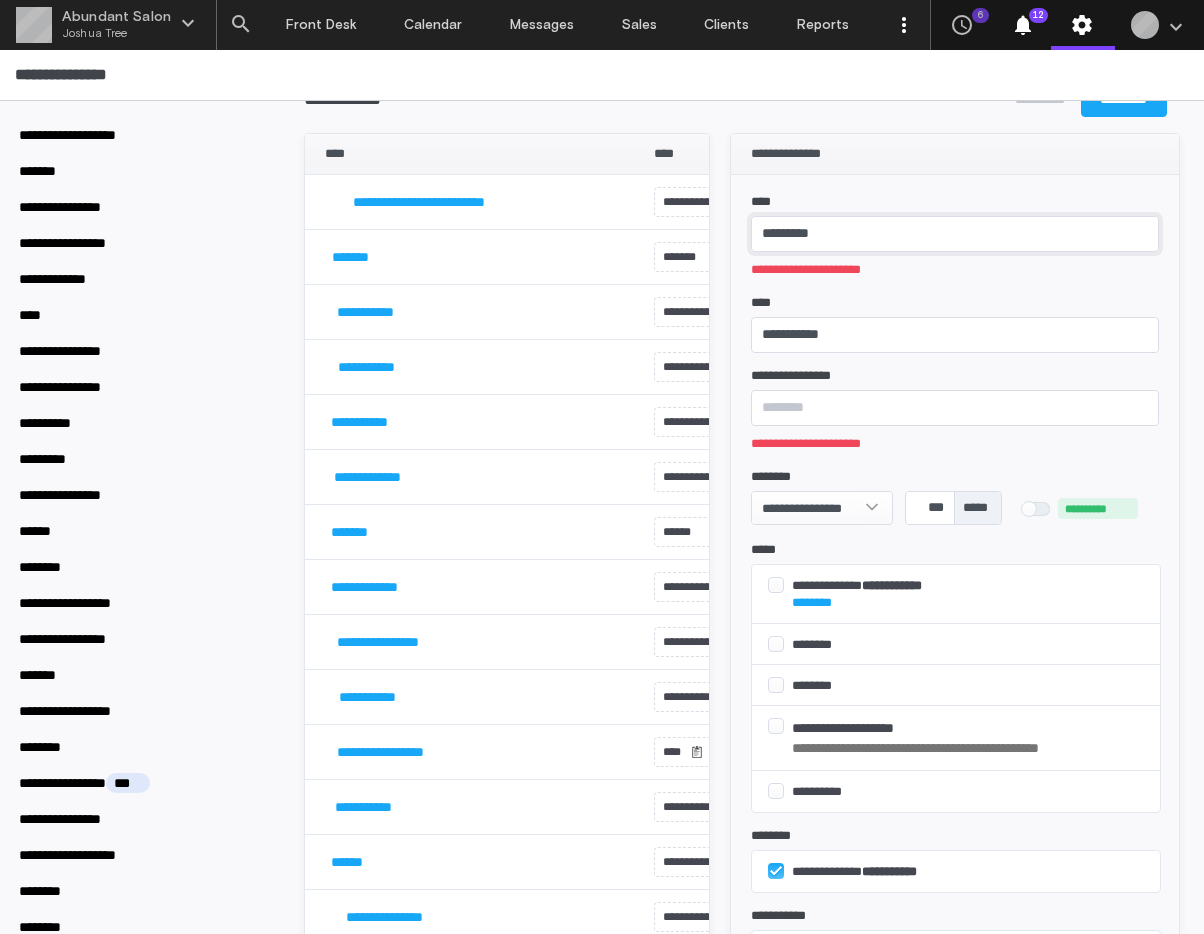 drag, startPoint x: 831, startPoint y: 234, endPoint x: 651, endPoint y: 234, distance: 180 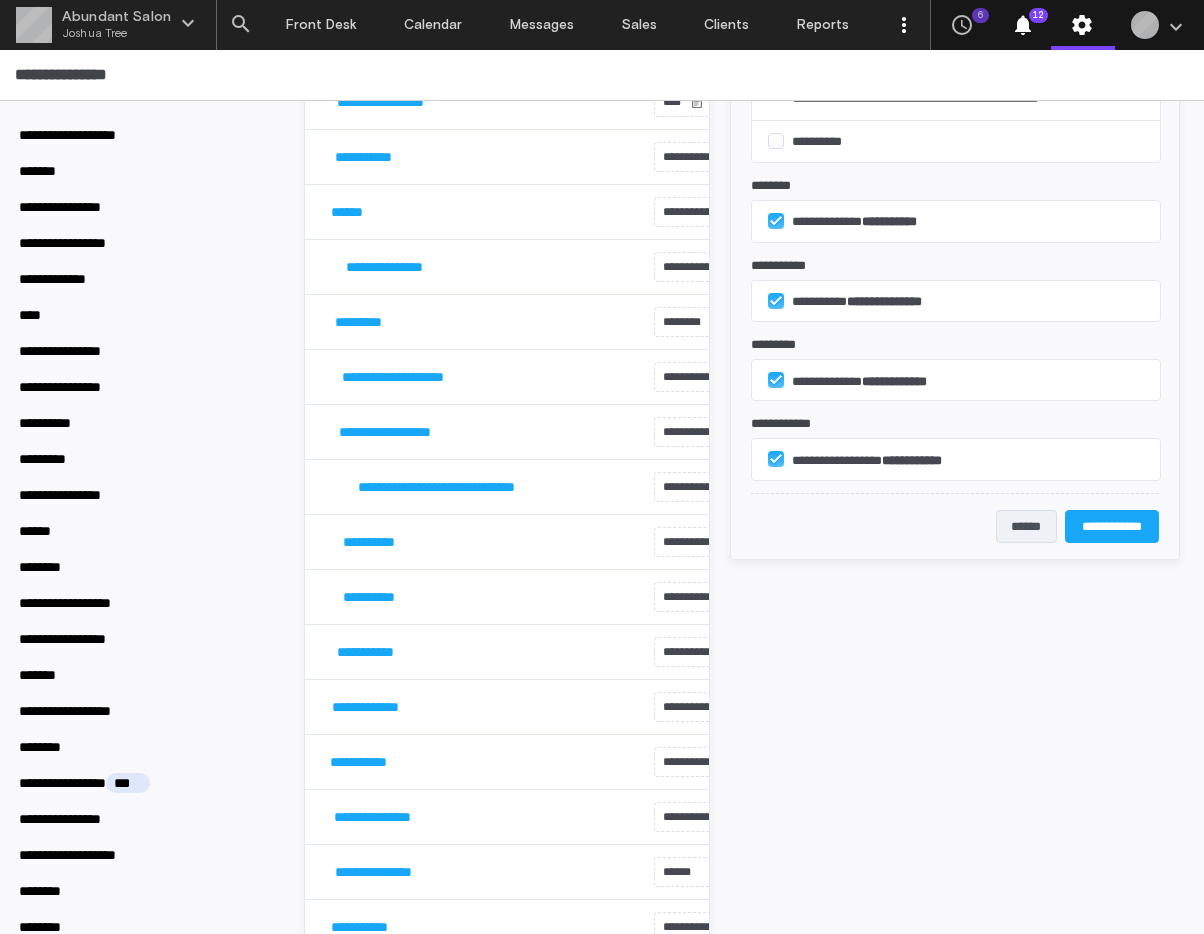 scroll, scrollTop: 800, scrollLeft: 0, axis: vertical 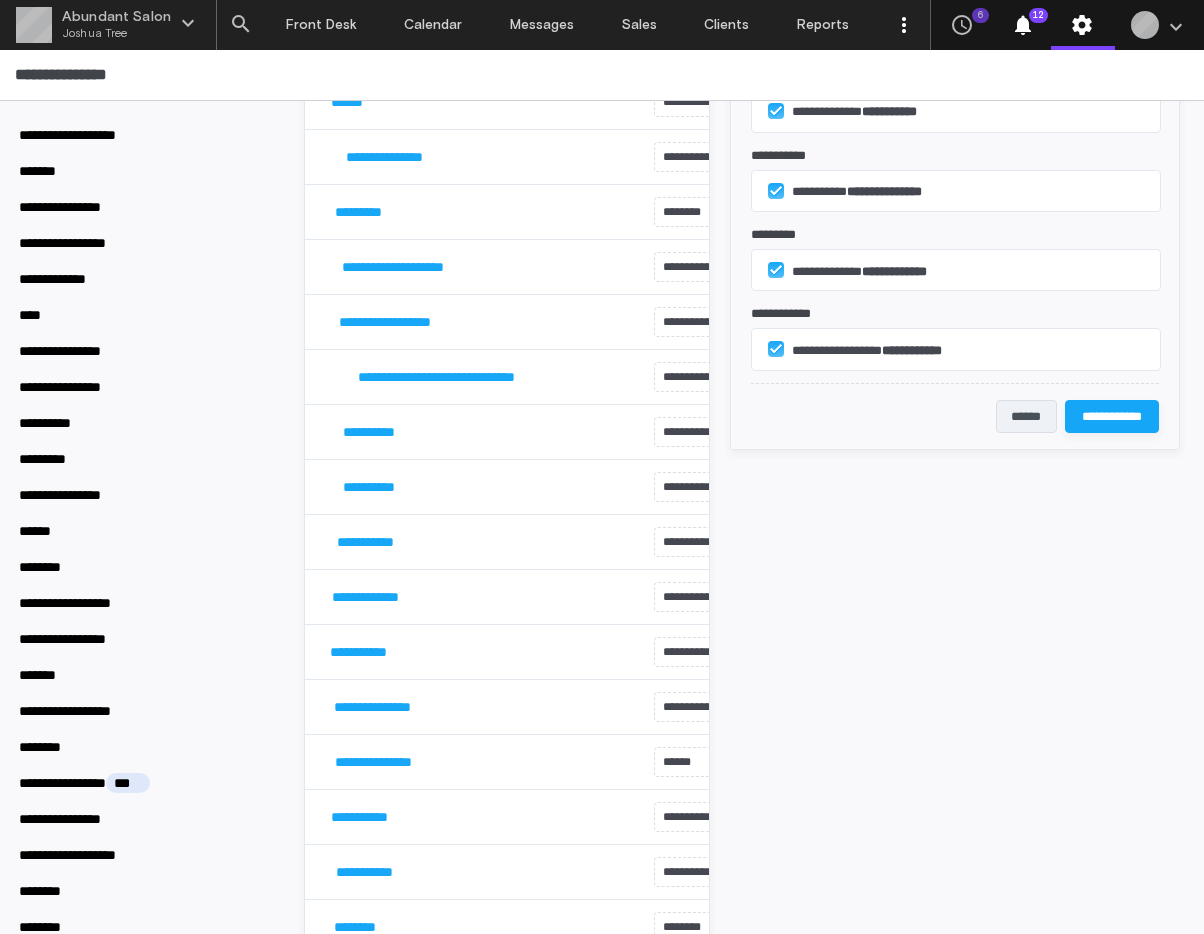 type on "**********" 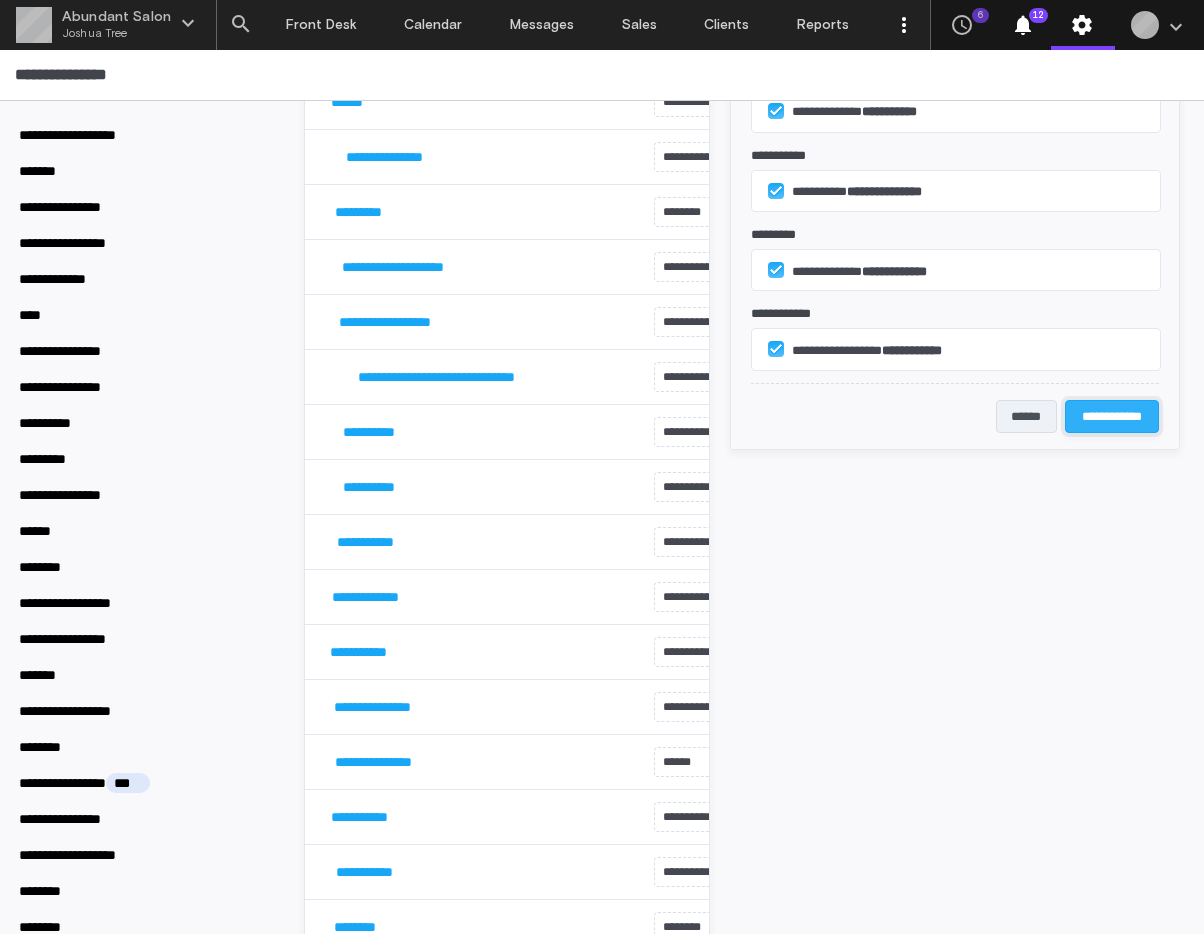 click on "**********" at bounding box center (1112, 416) 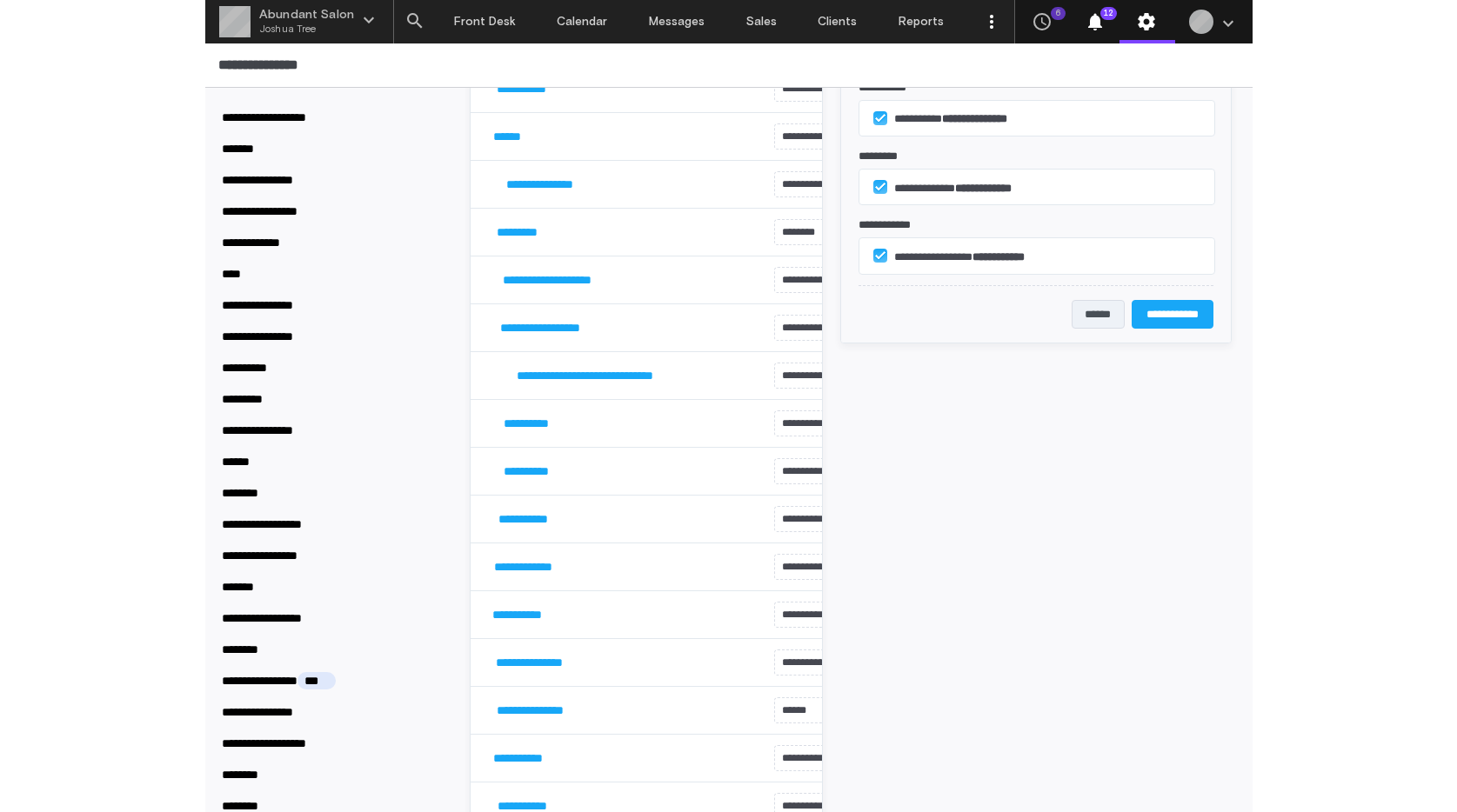 scroll, scrollTop: 743, scrollLeft: 0, axis: vertical 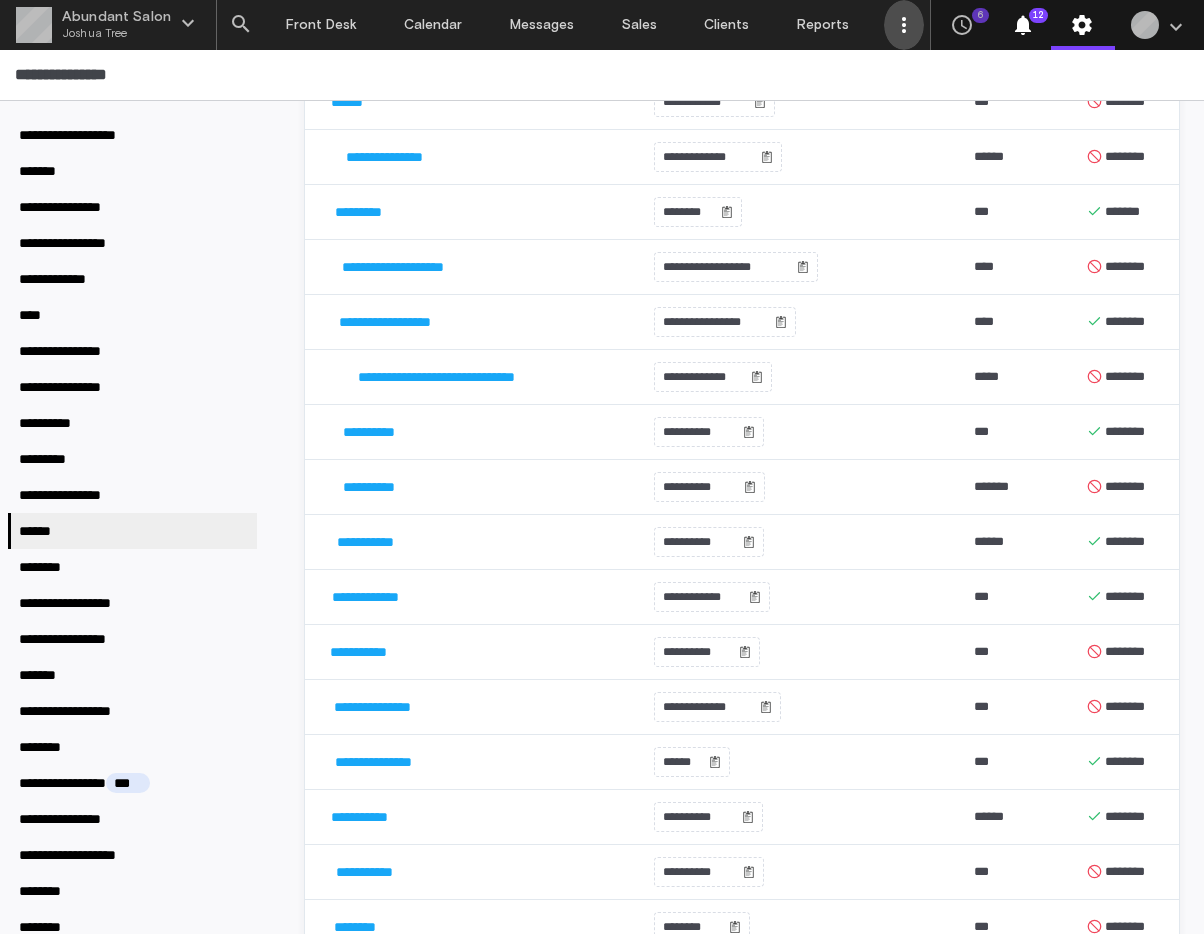 click on "" 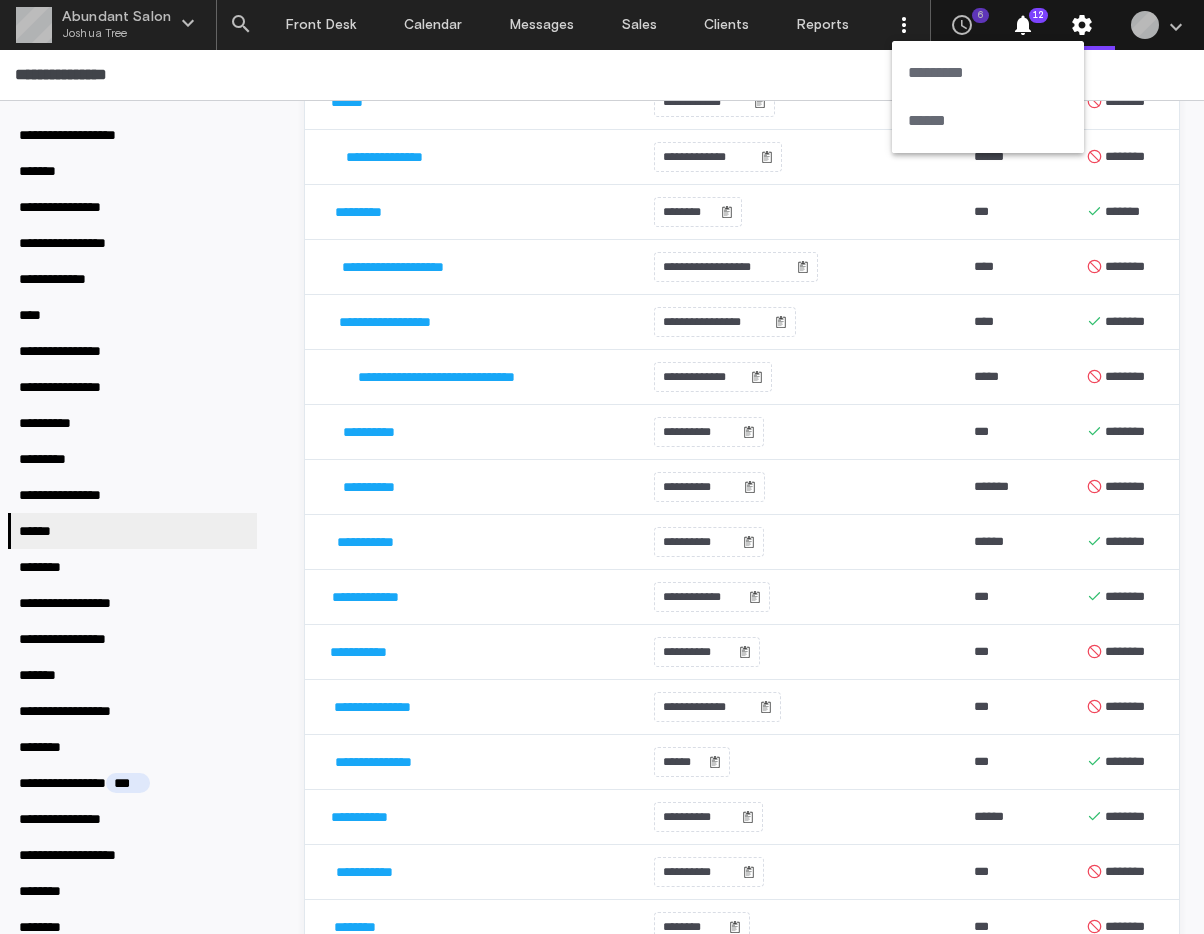 click on "******" at bounding box center [988, 121] 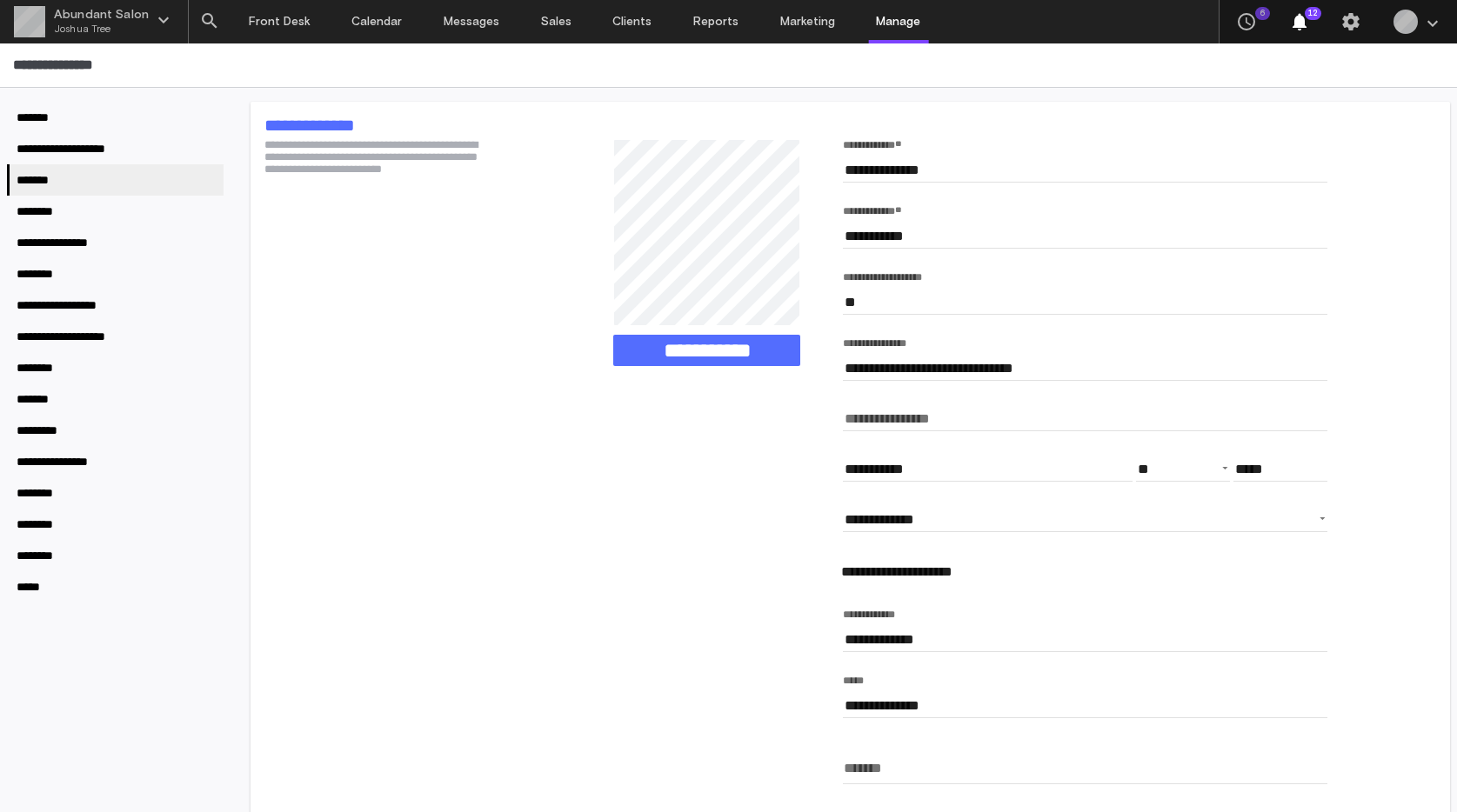 click on "**********" at bounding box center (845, 753) 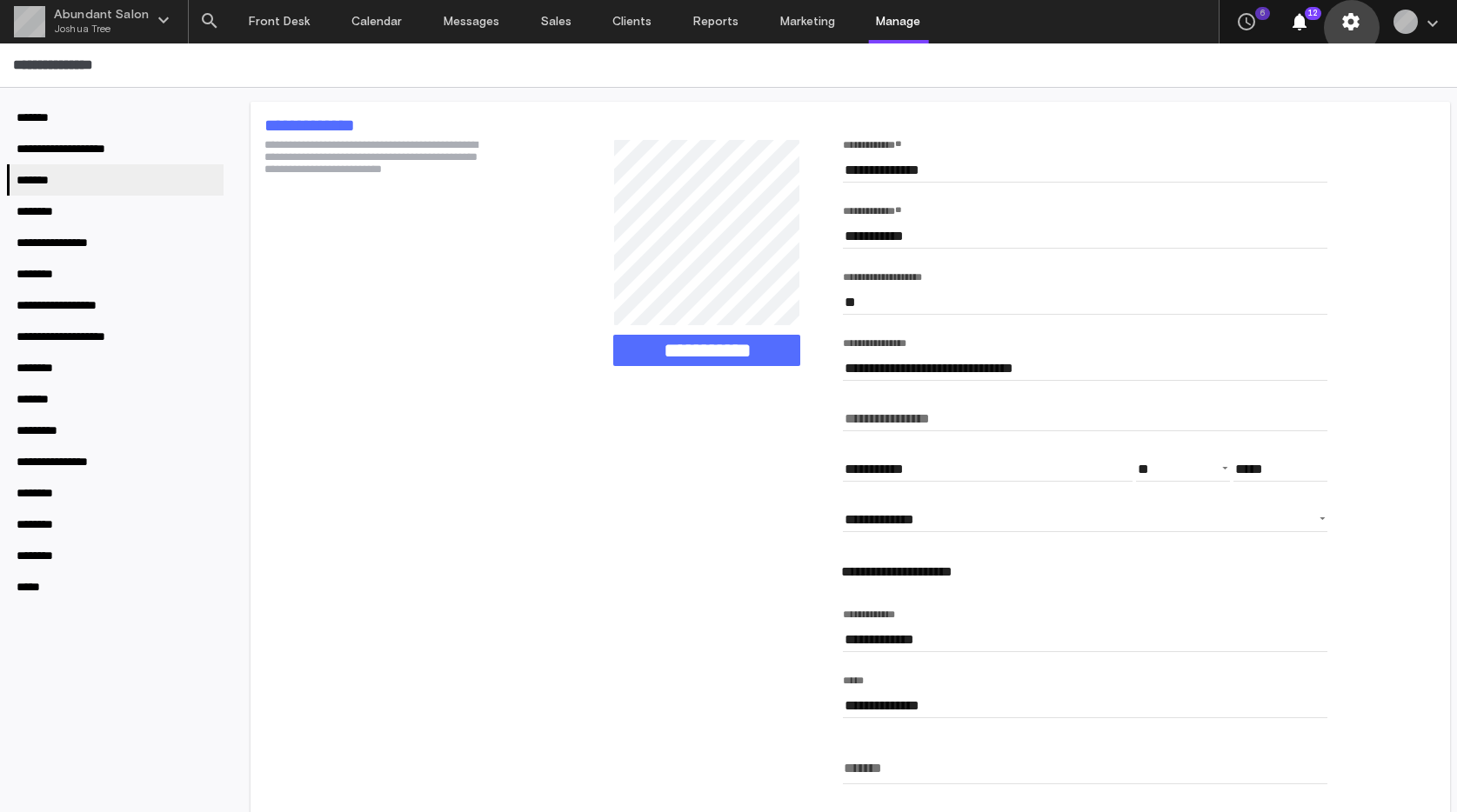 click on "settings" at bounding box center [1351, 22] 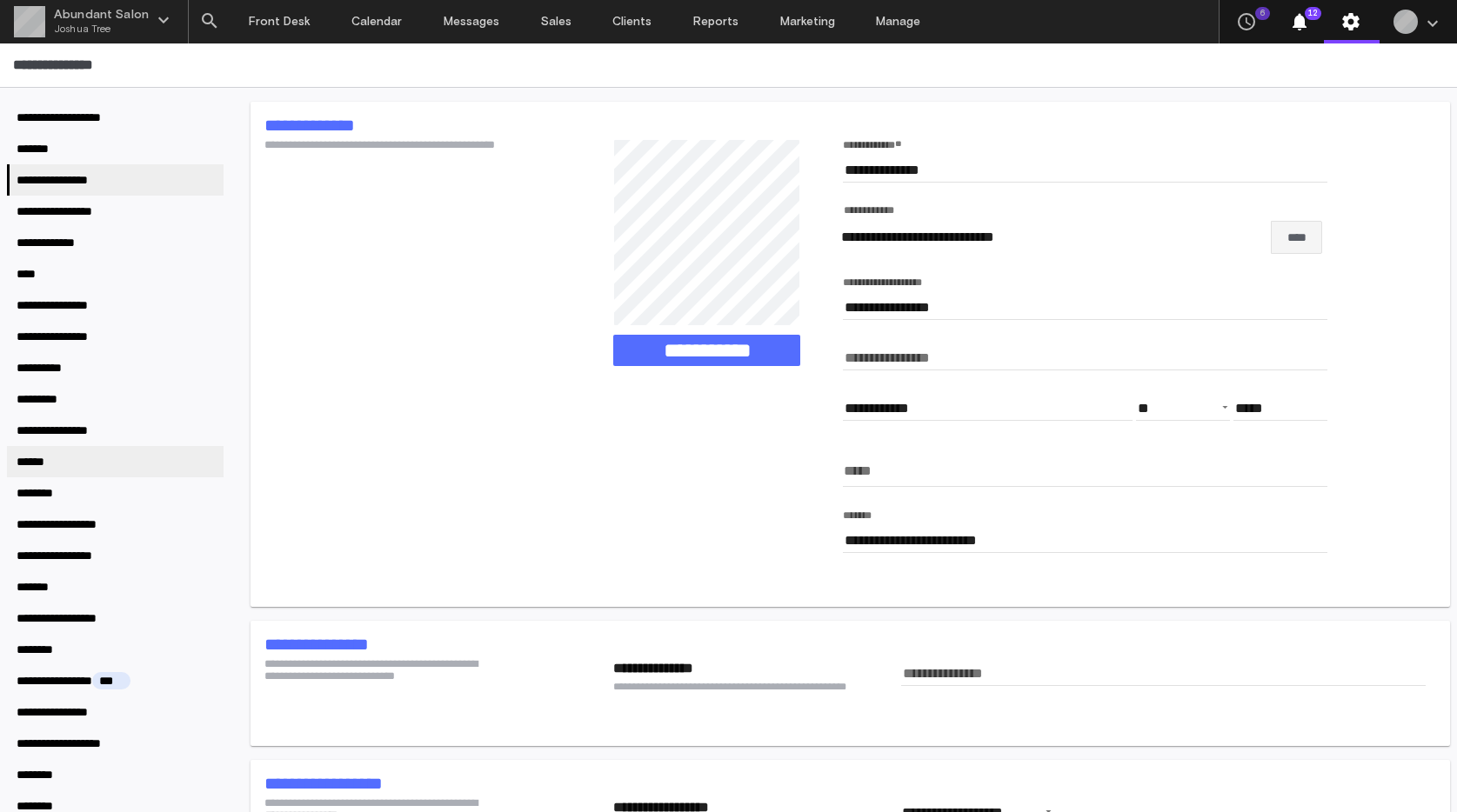 click on "******" at bounding box center [115, 462] 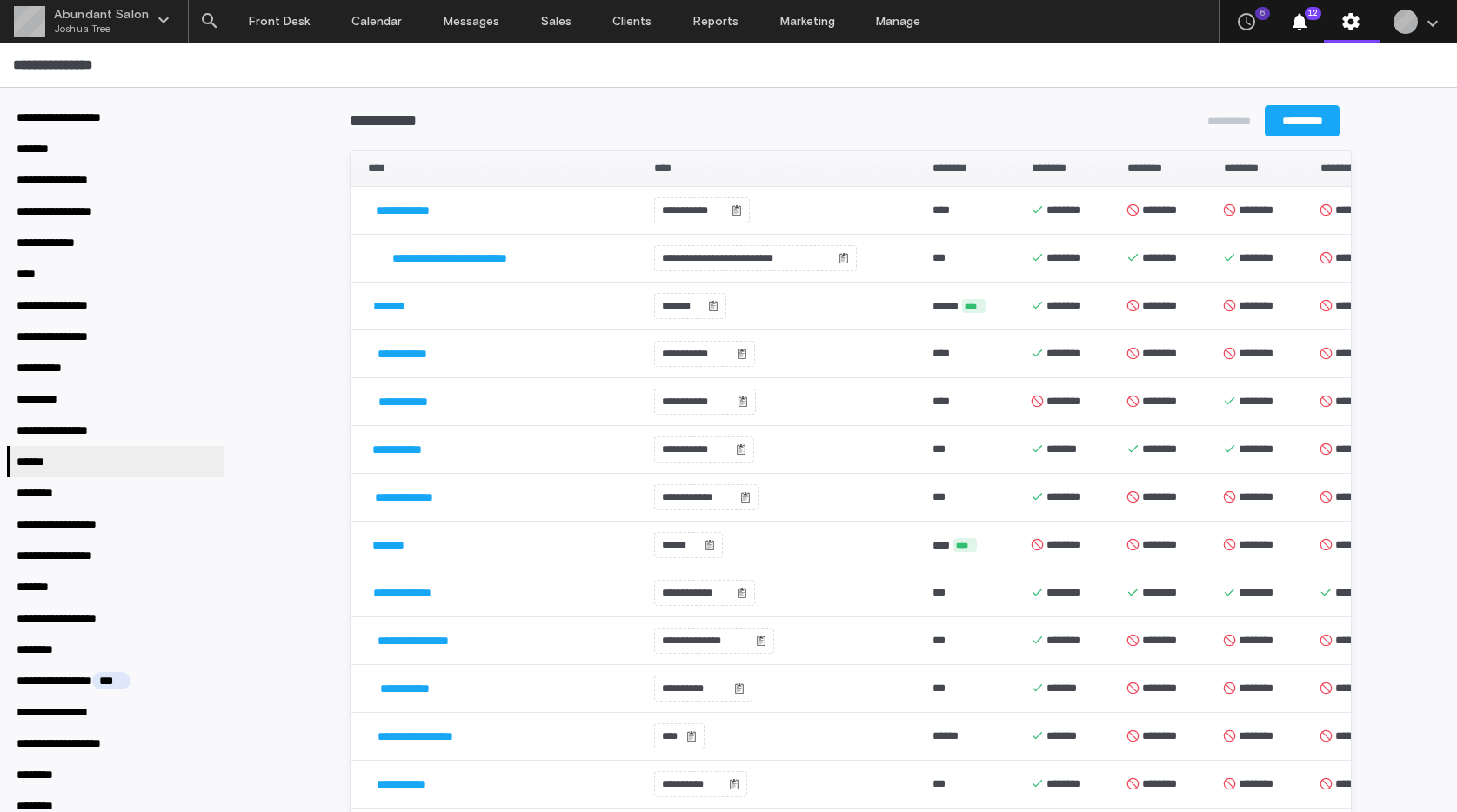 click on "**********" at bounding box center [493, 210] 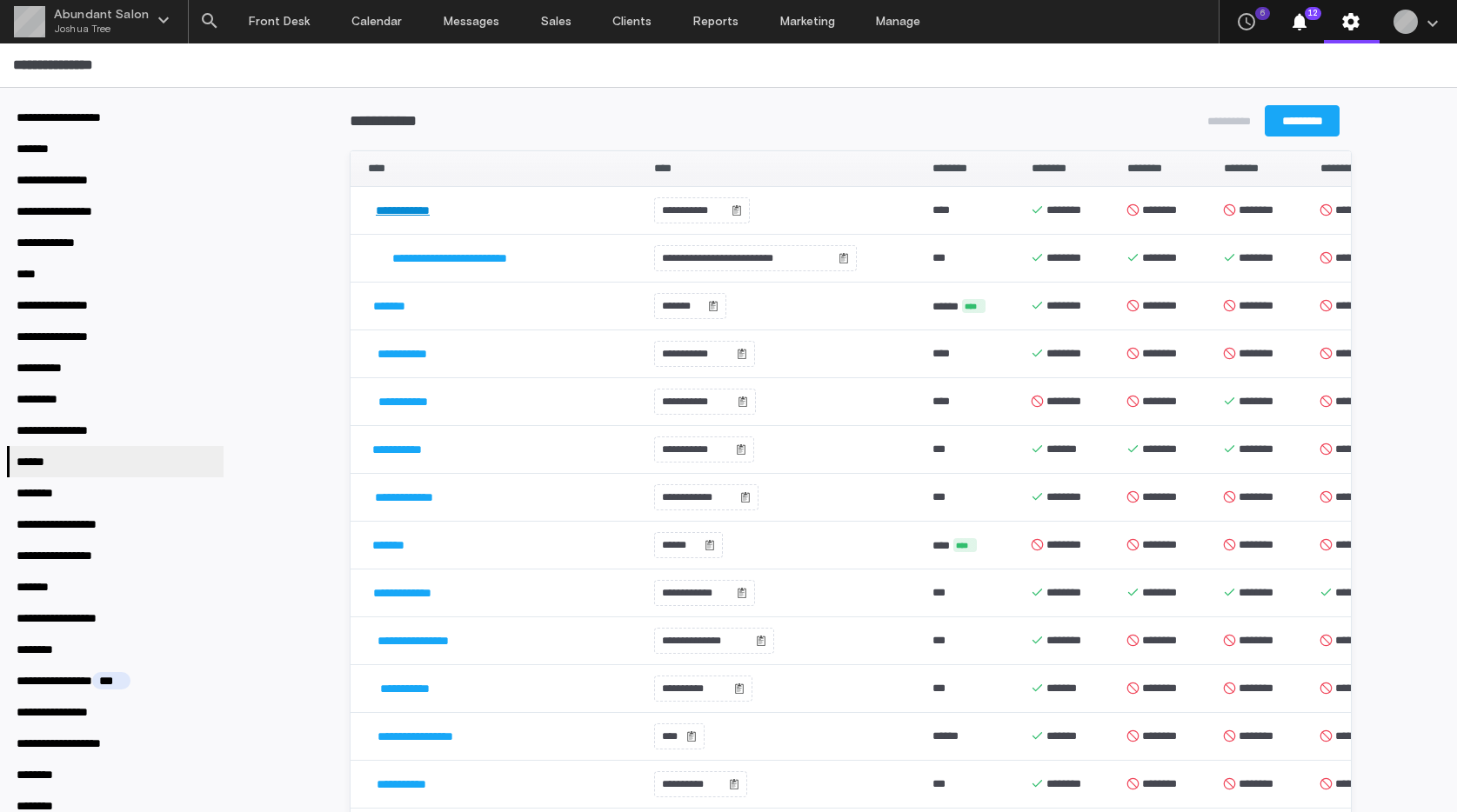 click on "**********" at bounding box center (403, 210) 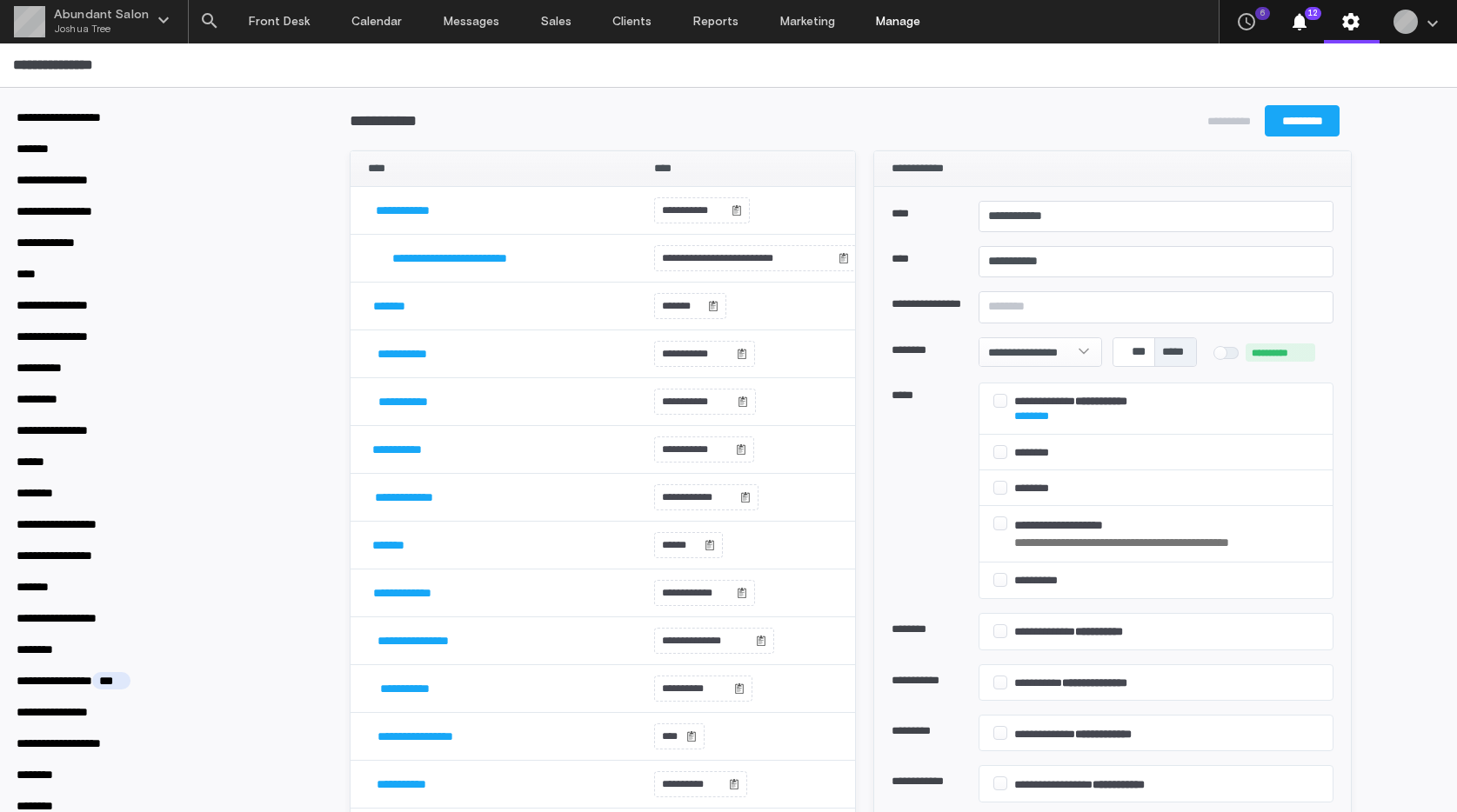 click on "Manage" at bounding box center (899, 22) 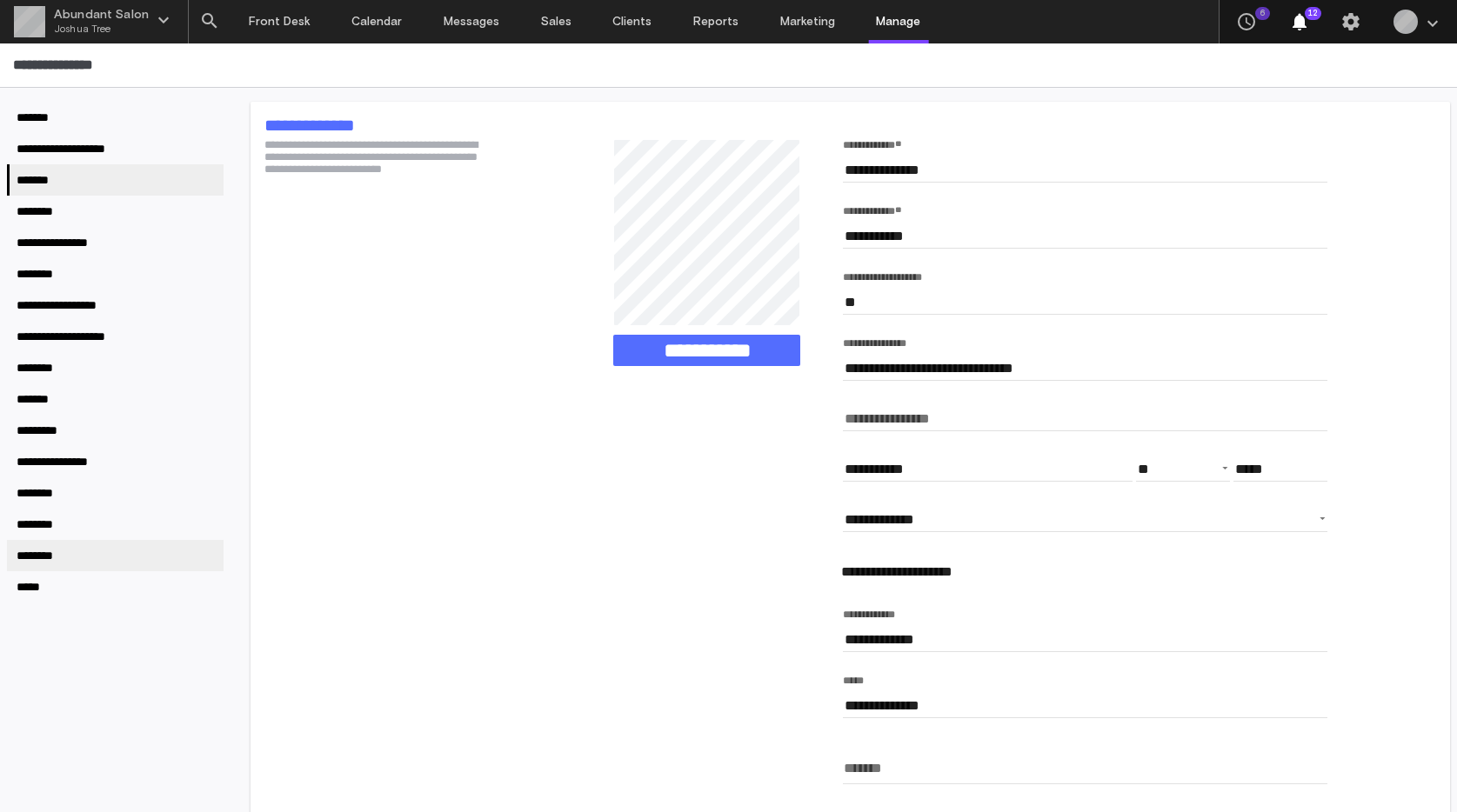 click on "********" at bounding box center (40, 556) 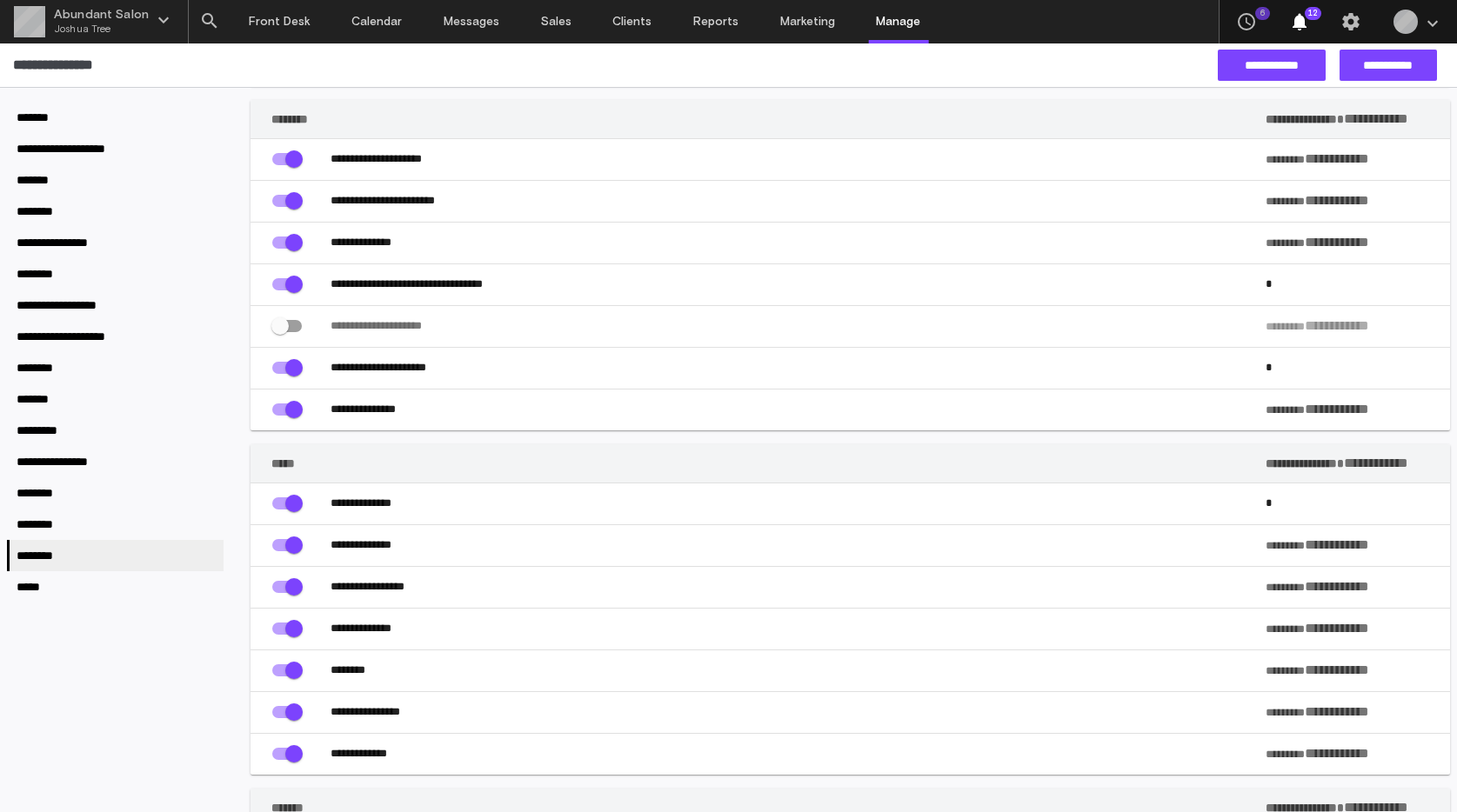 scroll, scrollTop: 1864, scrollLeft: 0, axis: vertical 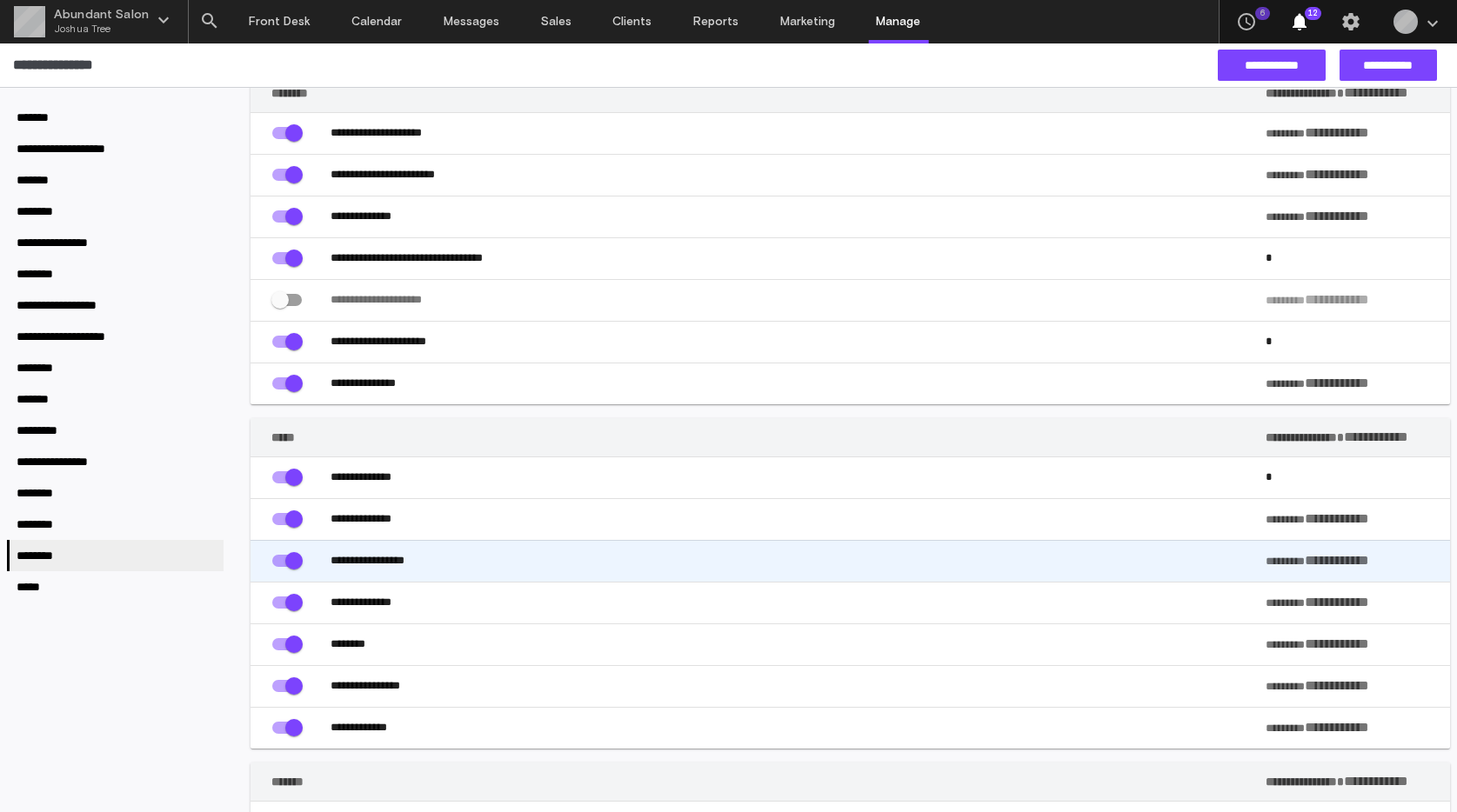 click on "**********" at bounding box center [798, 561] 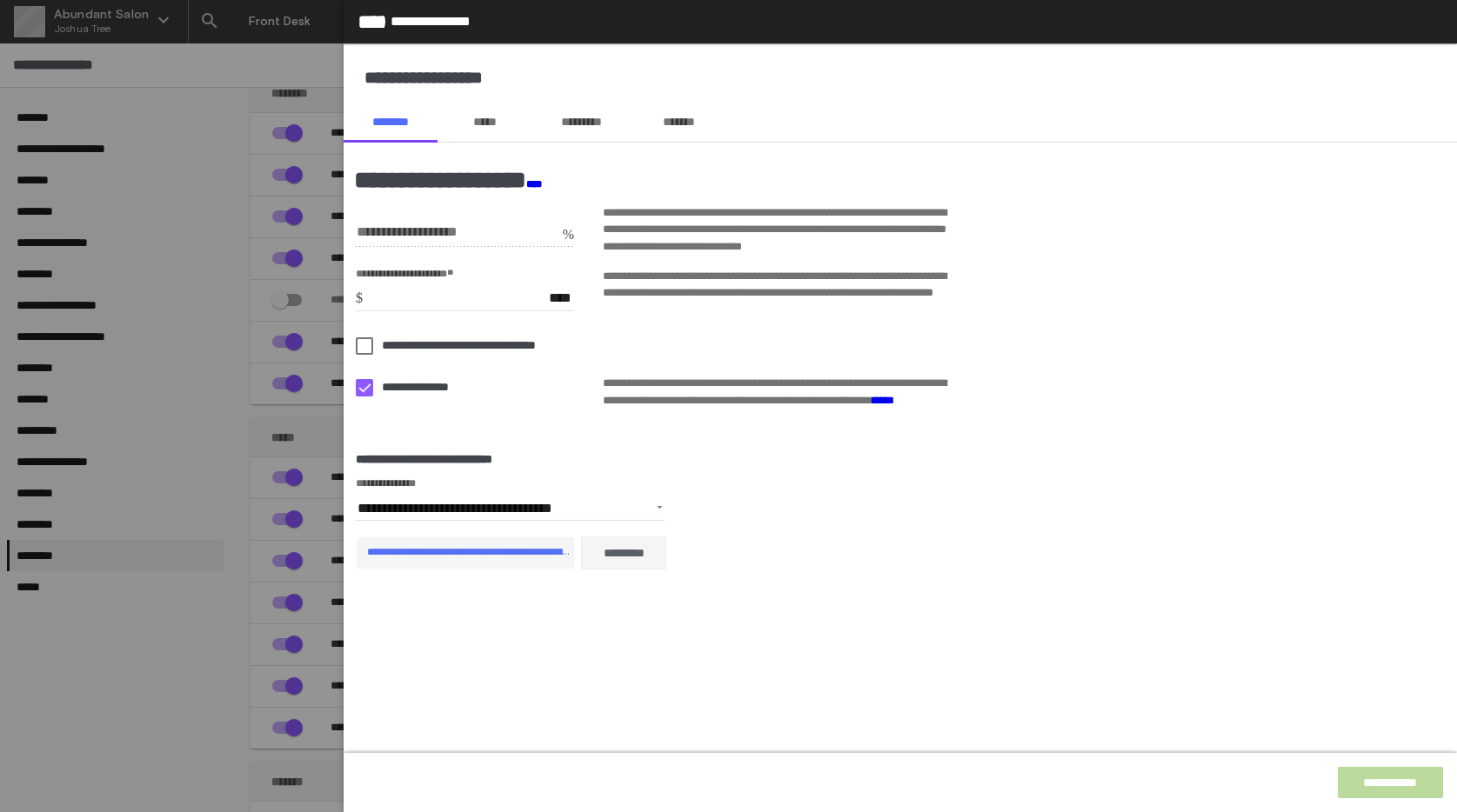 click on "*****" at bounding box center (485, 122) 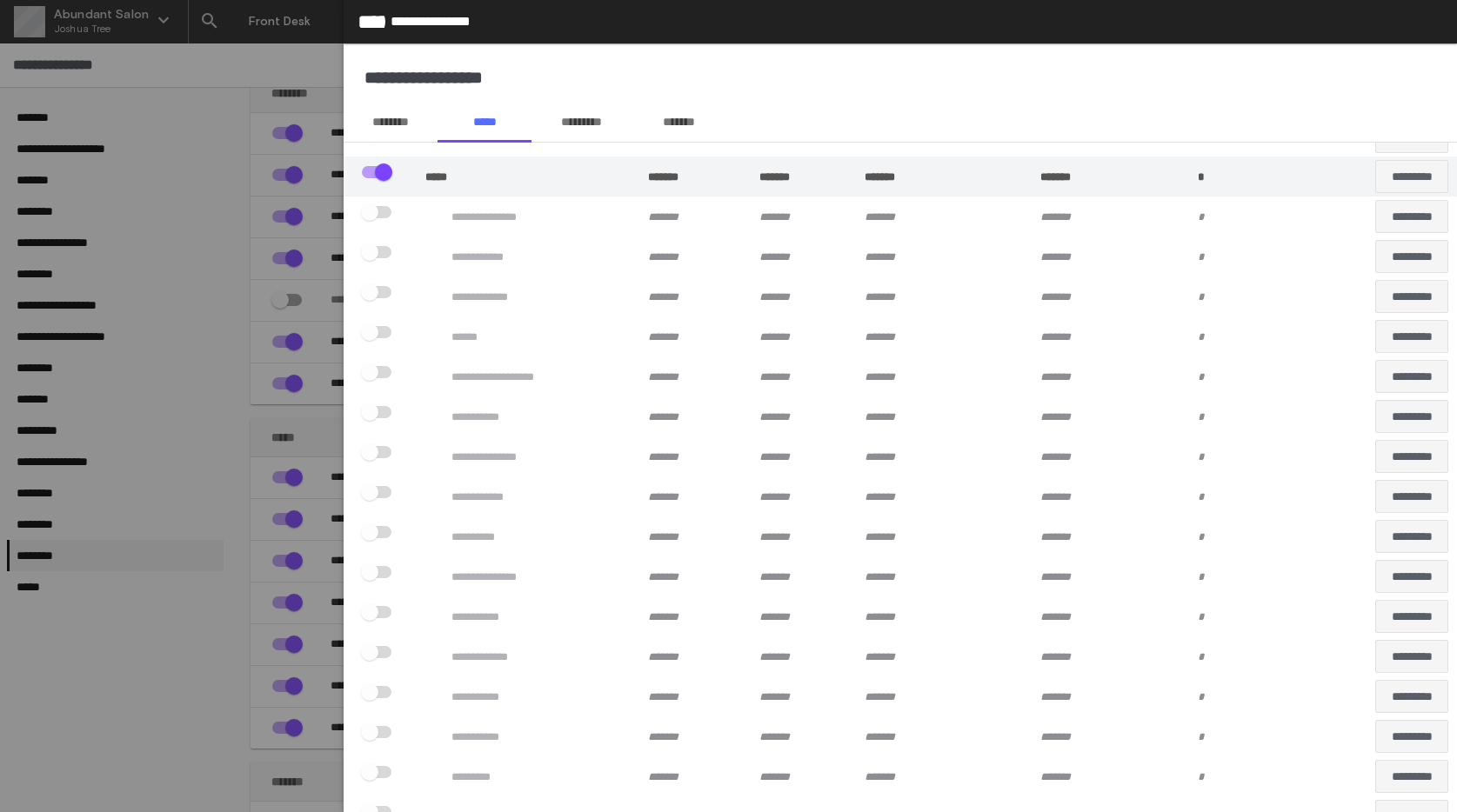 scroll, scrollTop: 0, scrollLeft: 0, axis: both 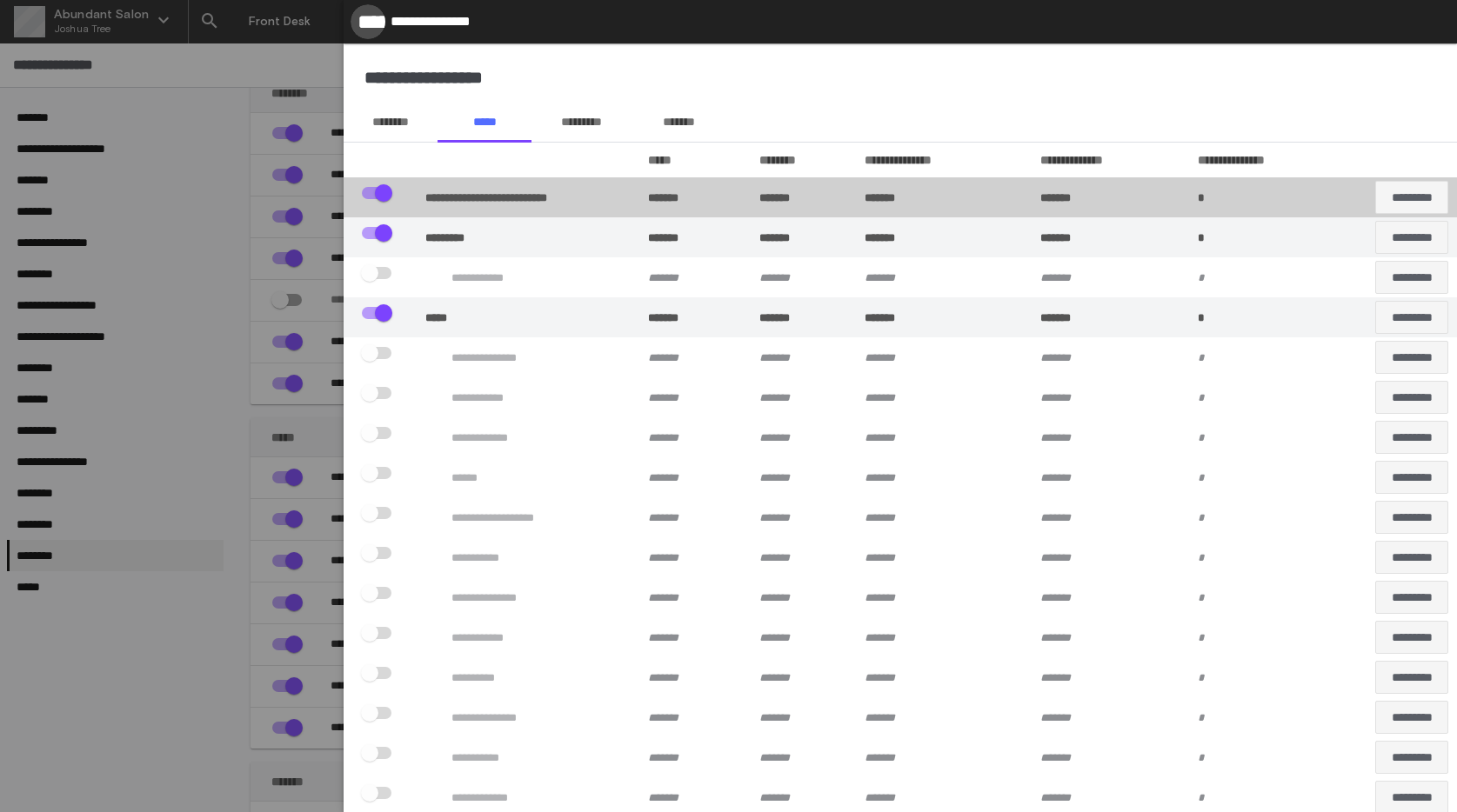 click on "*****" 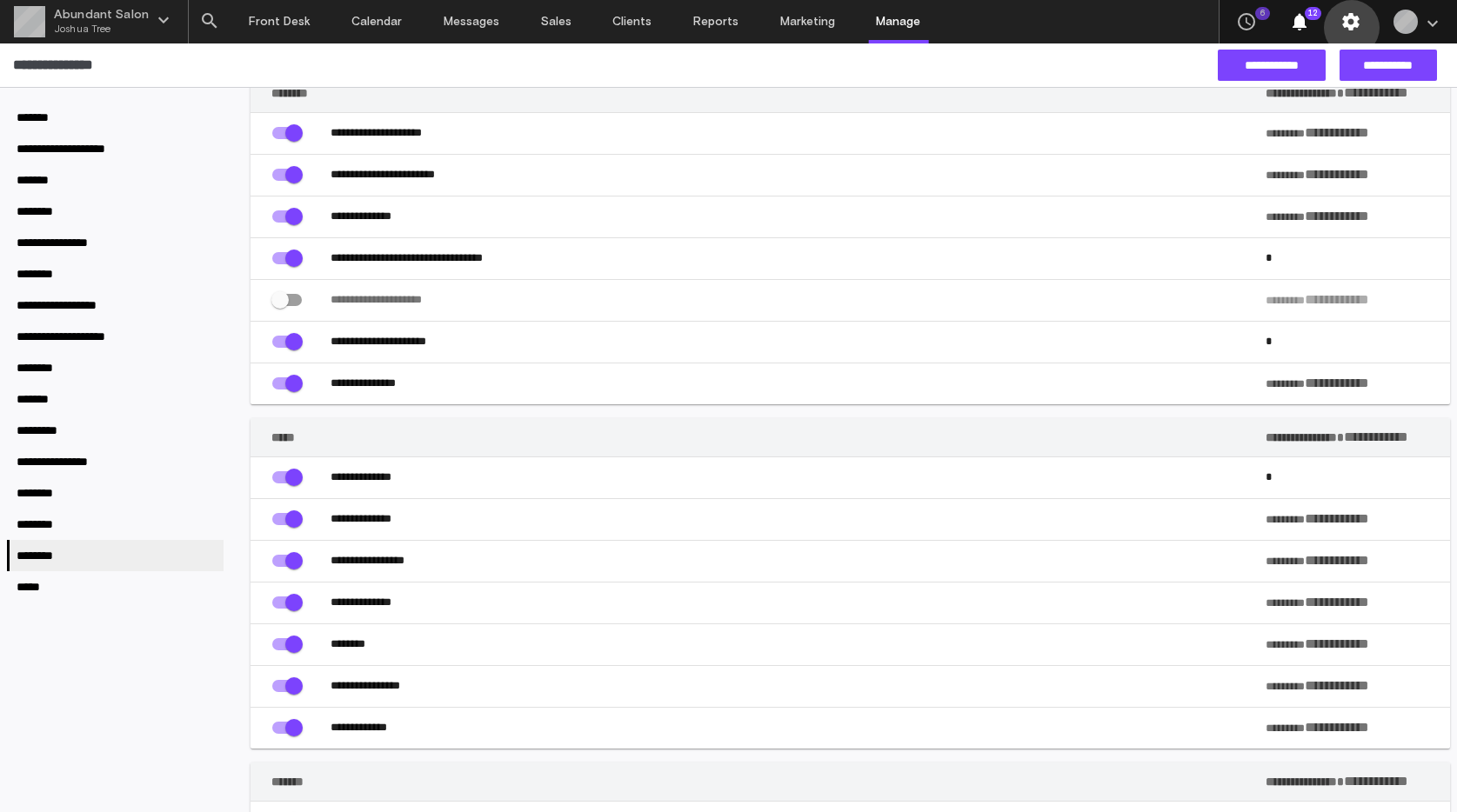 click on "settings" at bounding box center (1351, 22) 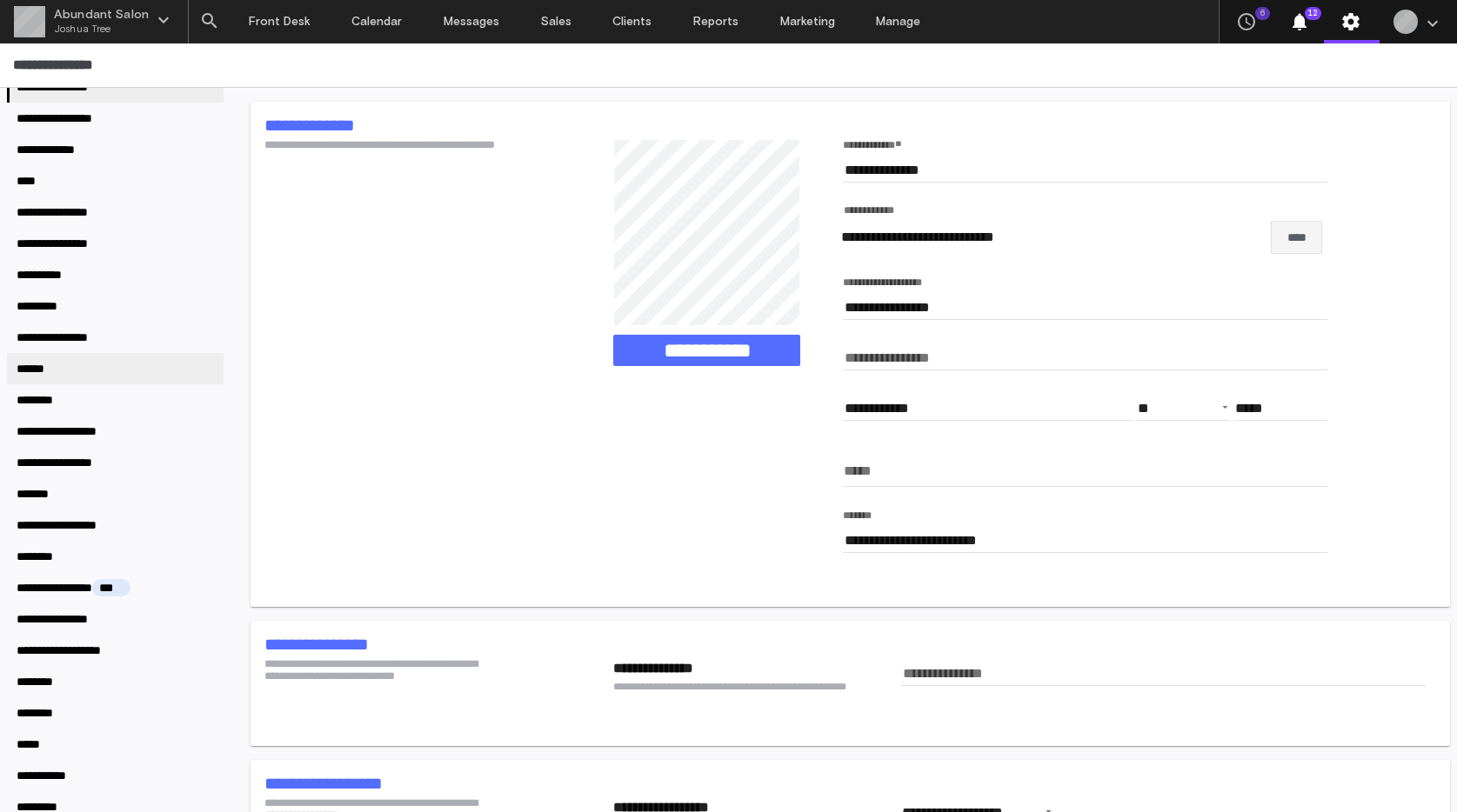 scroll, scrollTop: 135, scrollLeft: 0, axis: vertical 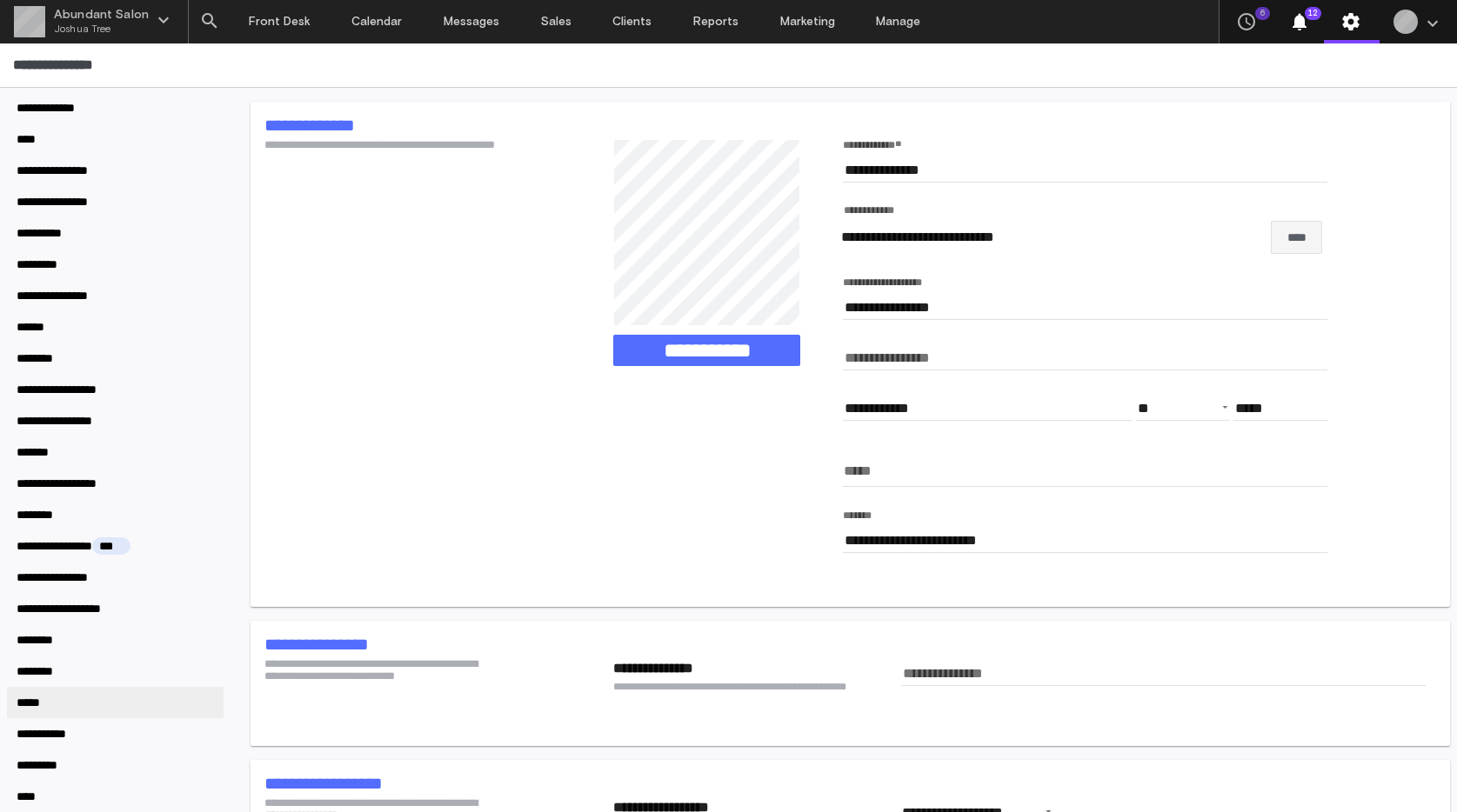 click on "*****" at bounding box center (115, 702) 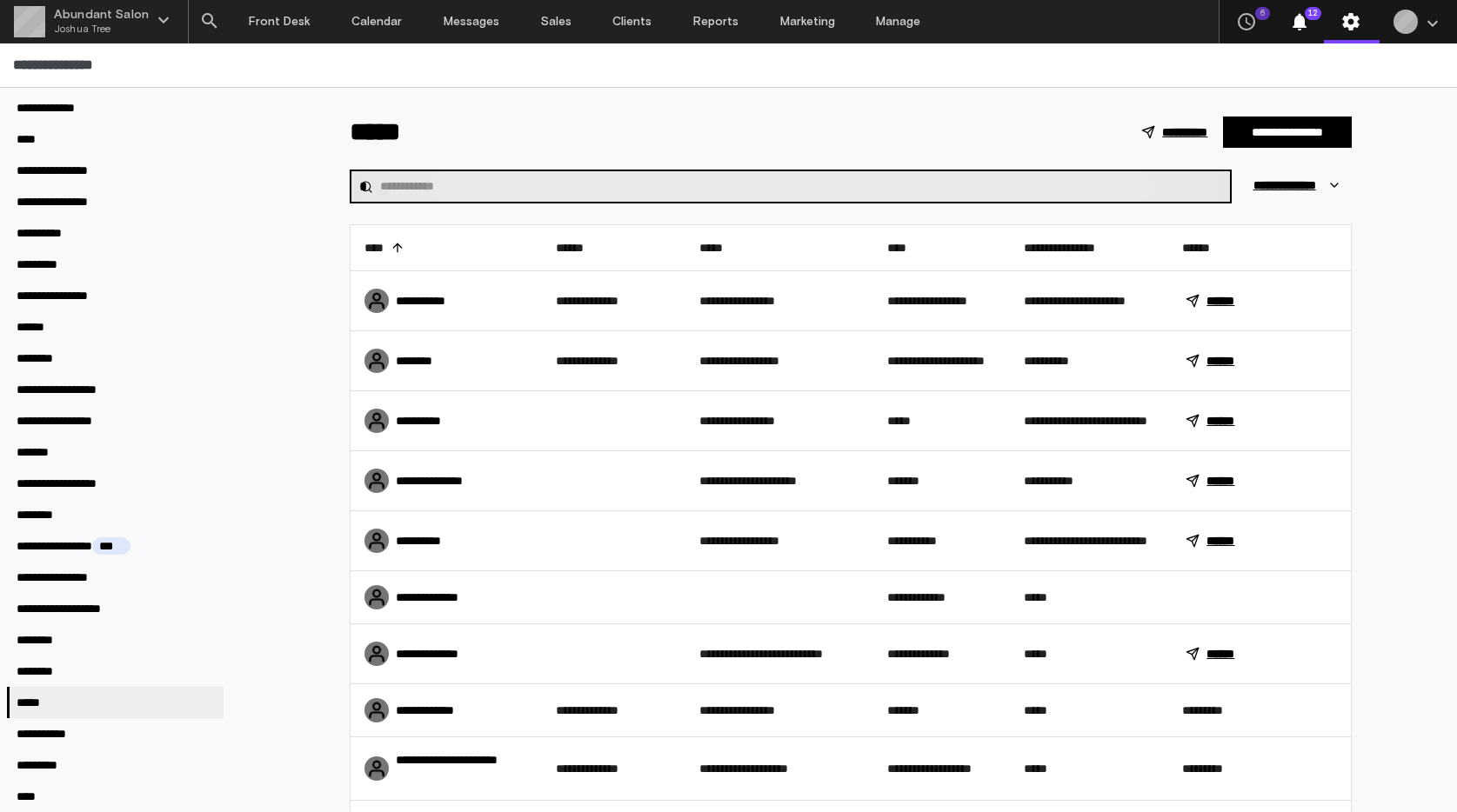 click at bounding box center (801, 186) 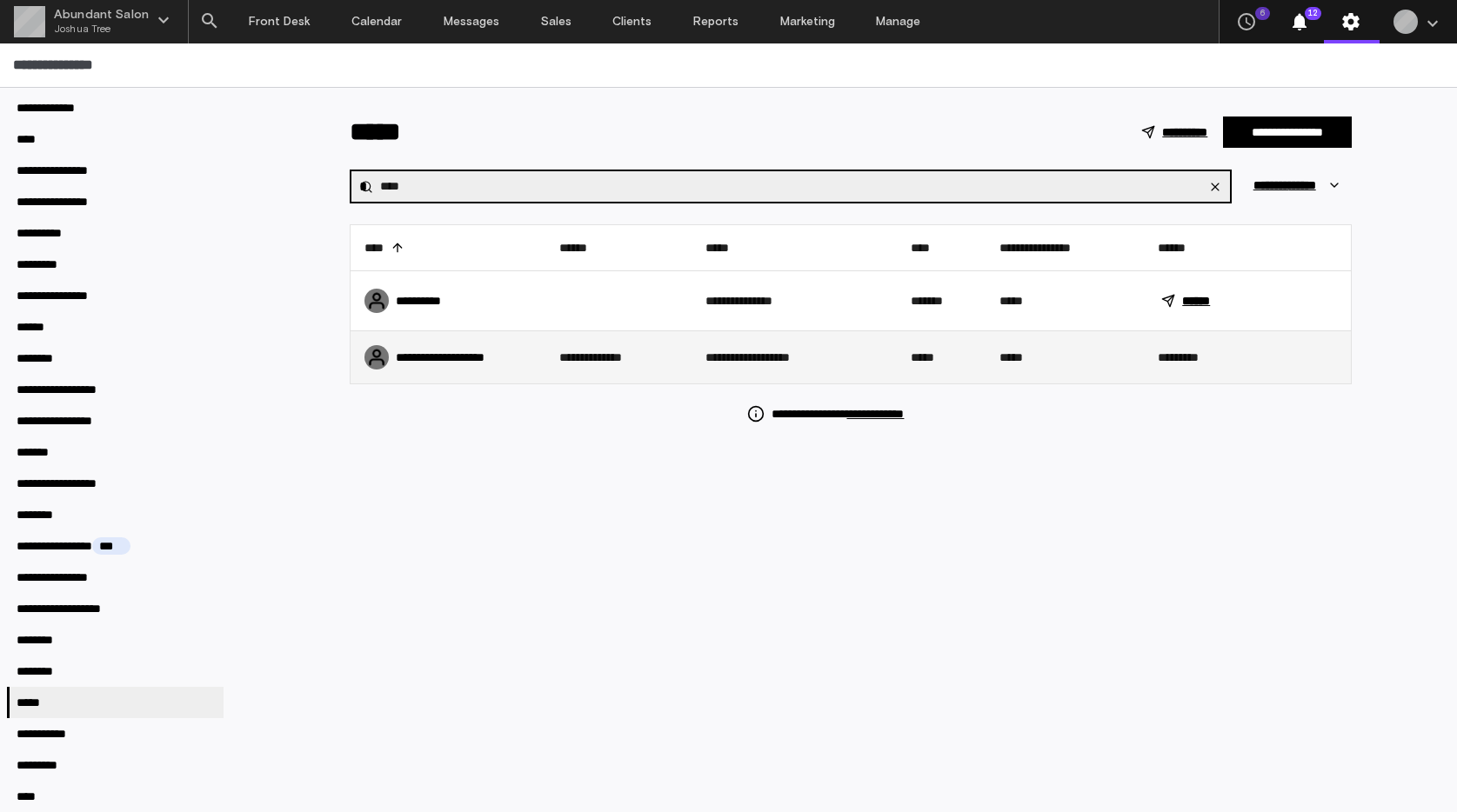 type on "****" 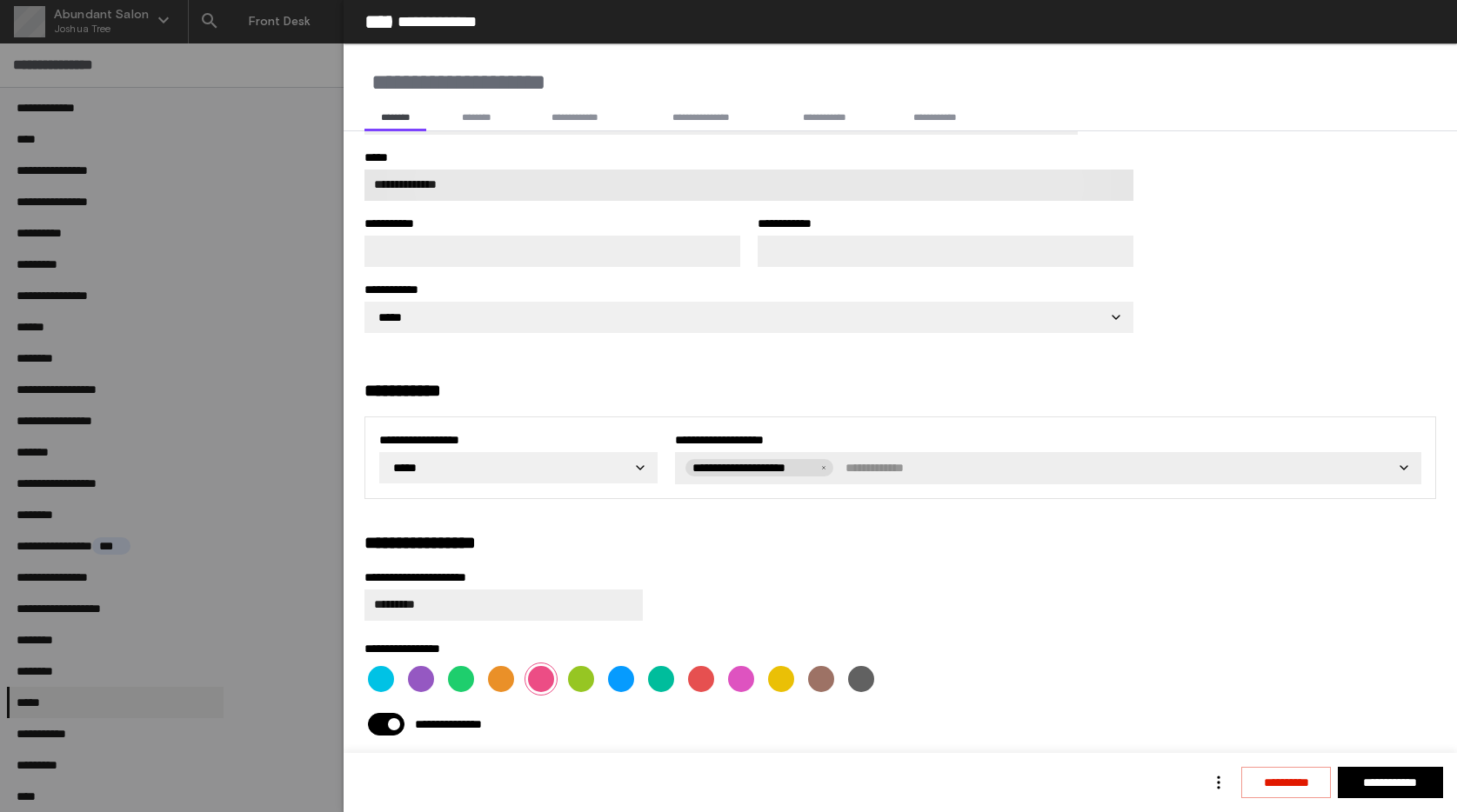 scroll, scrollTop: 334, scrollLeft: 0, axis: vertical 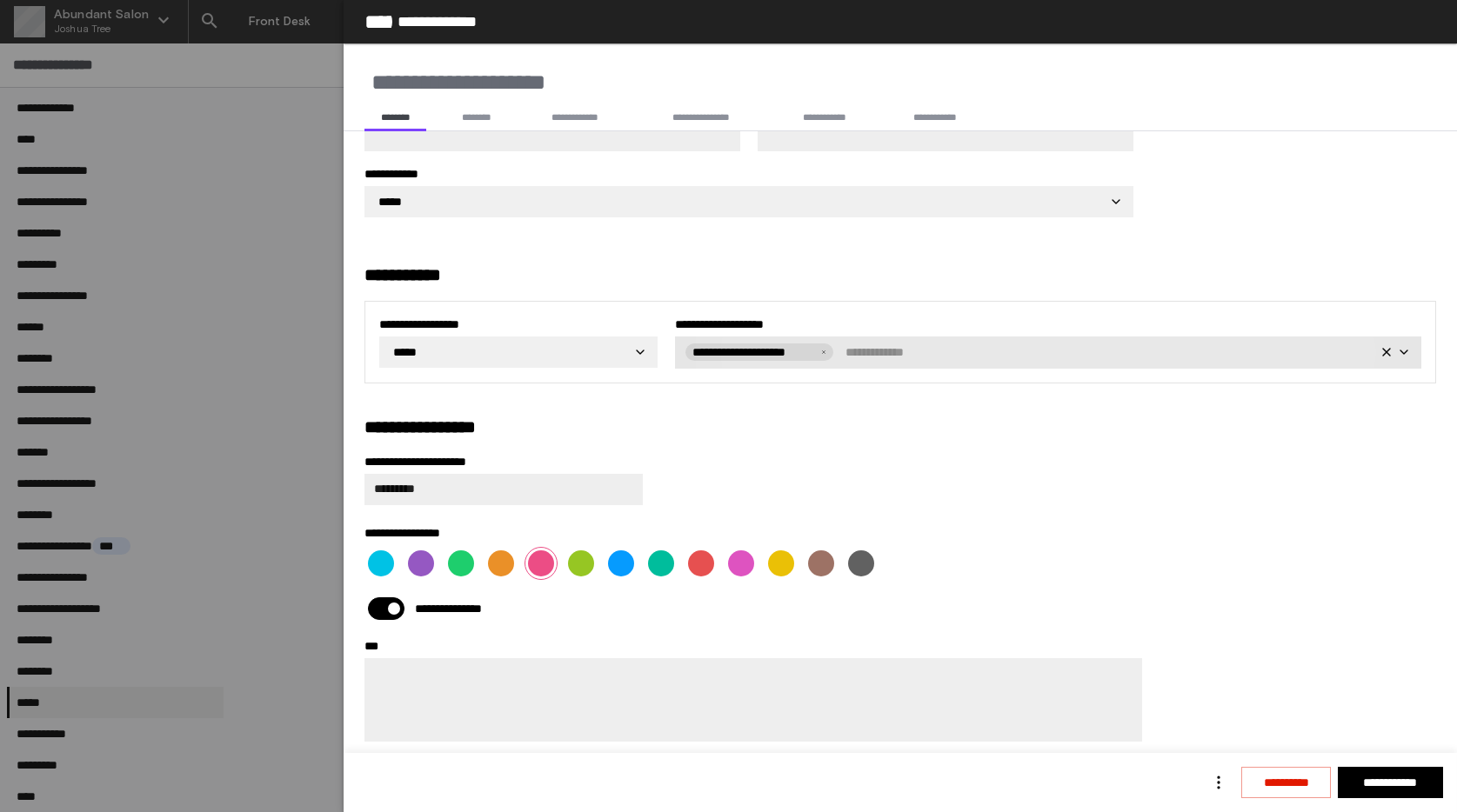 click 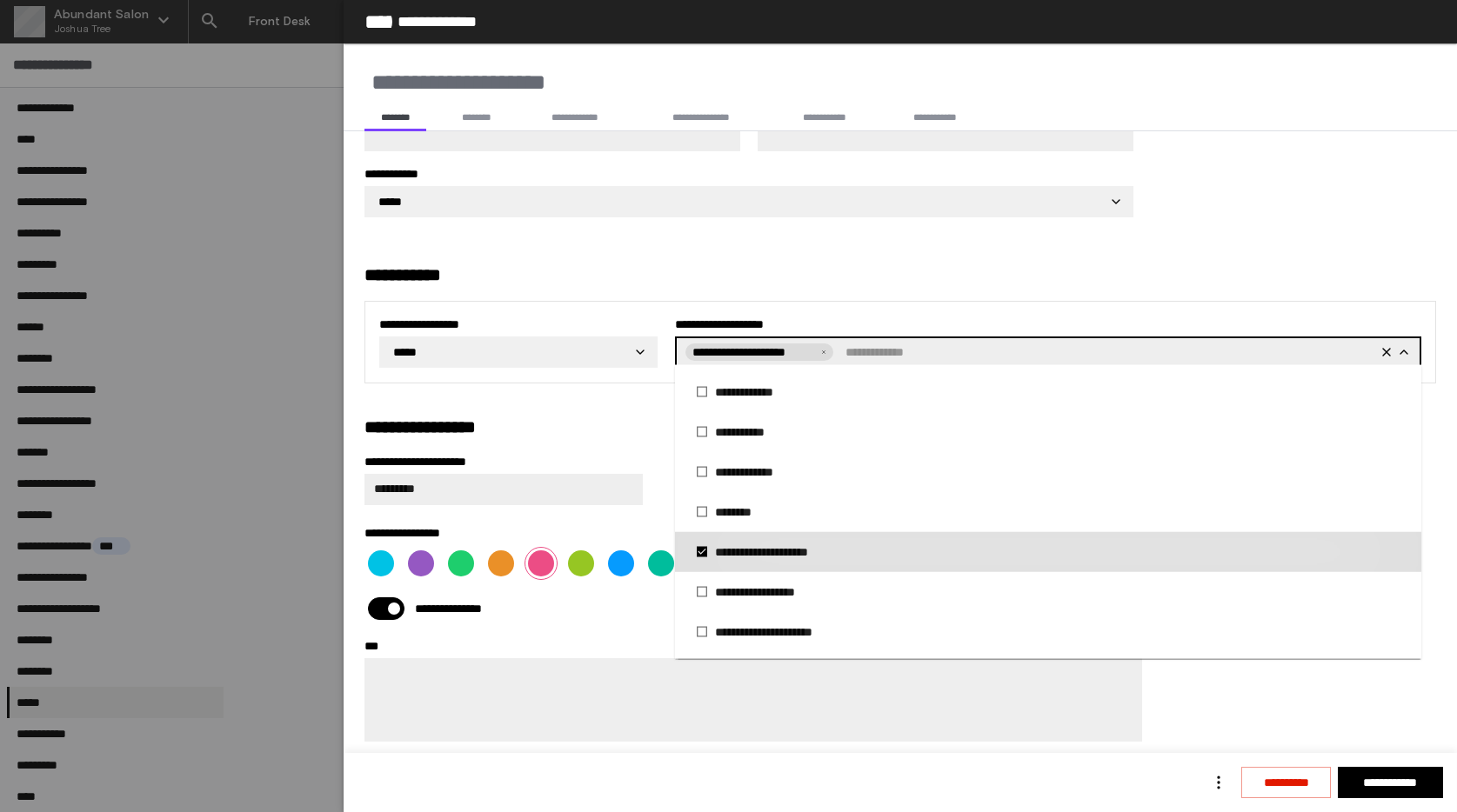 click on "**********" at bounding box center (1048, 432) 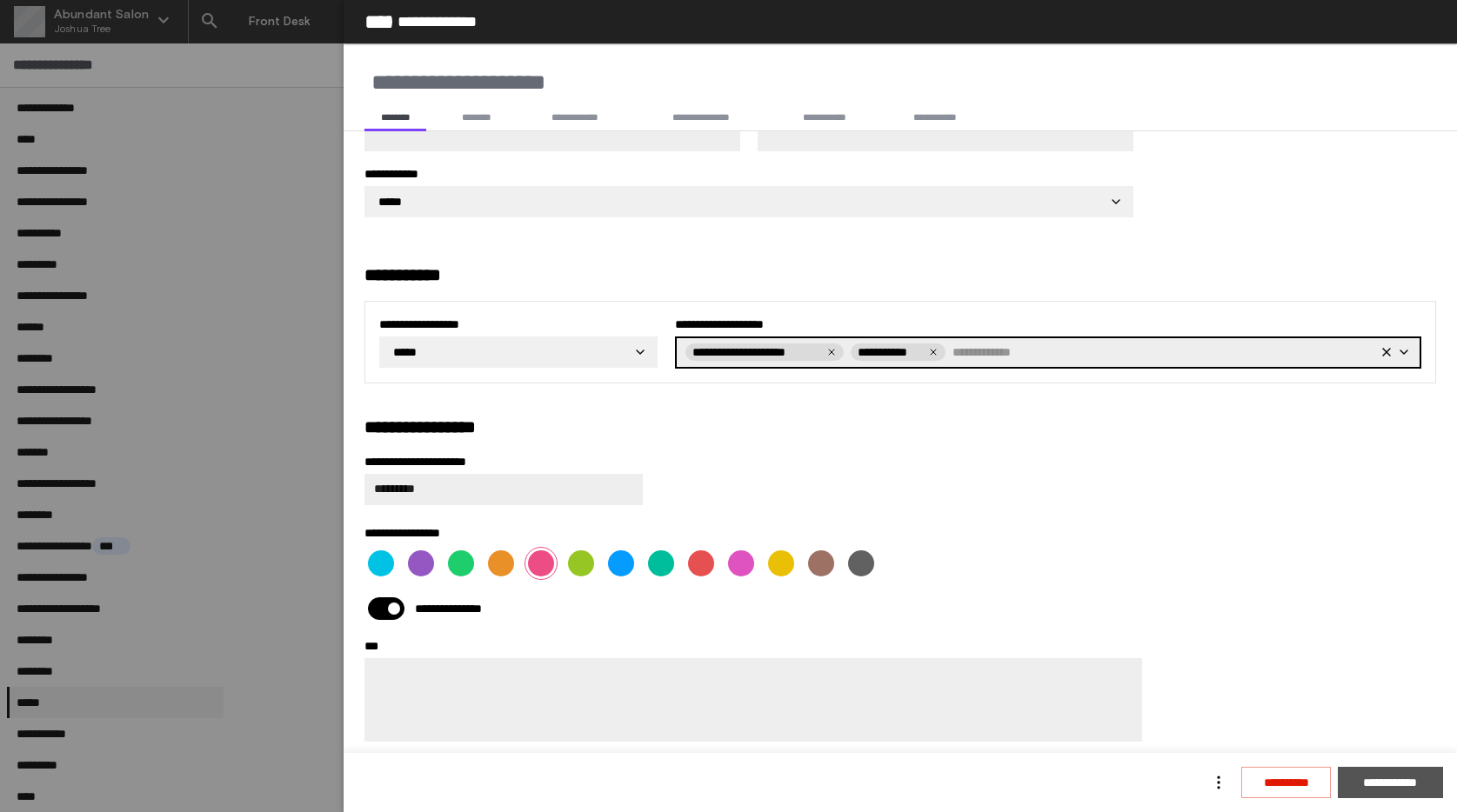 click on "**********" at bounding box center (1390, 782) 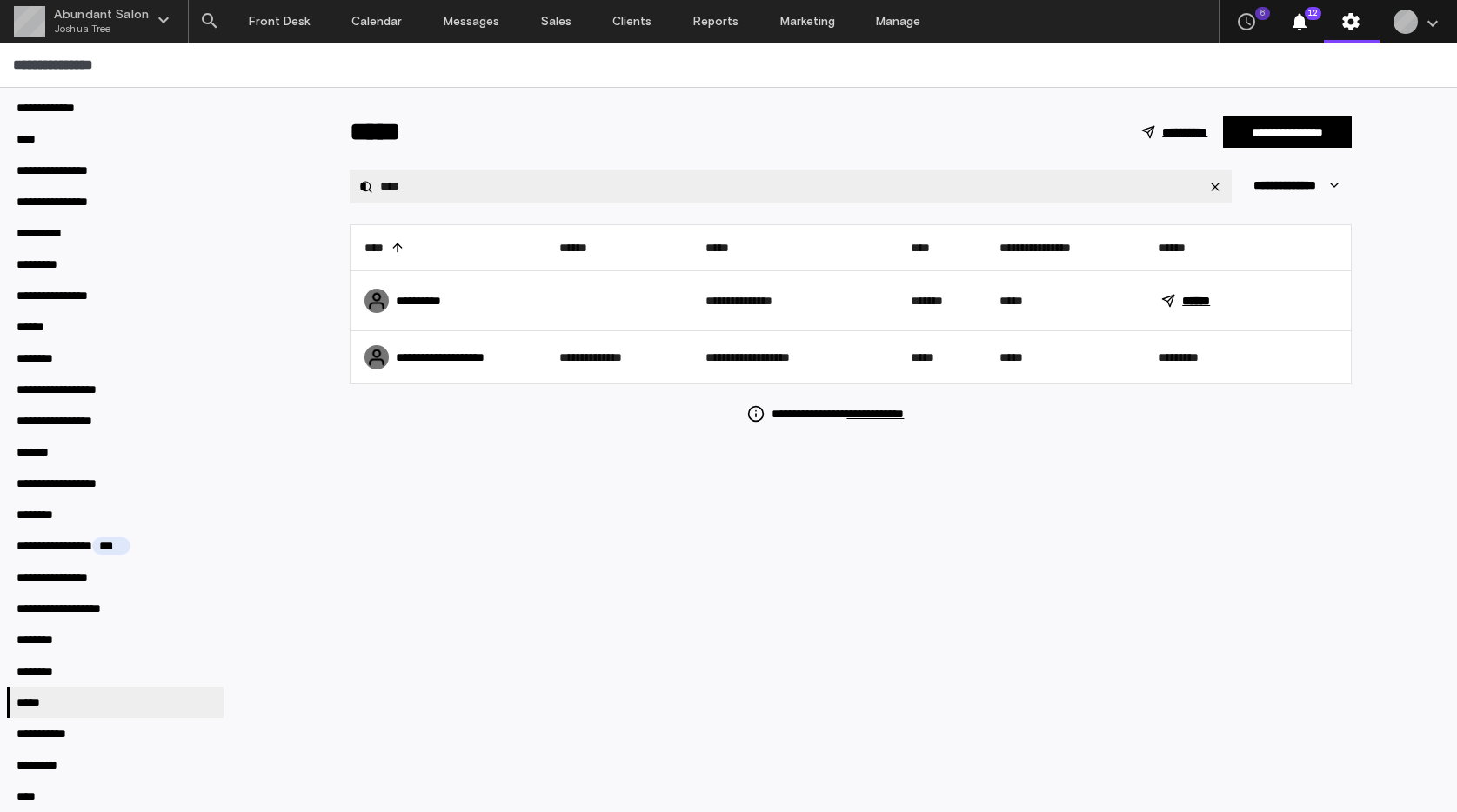 click on "Front Desk         Calendar         Messages         Sales         Clients         Reports         Marketing         Manage" at bounding box center (719, 22) 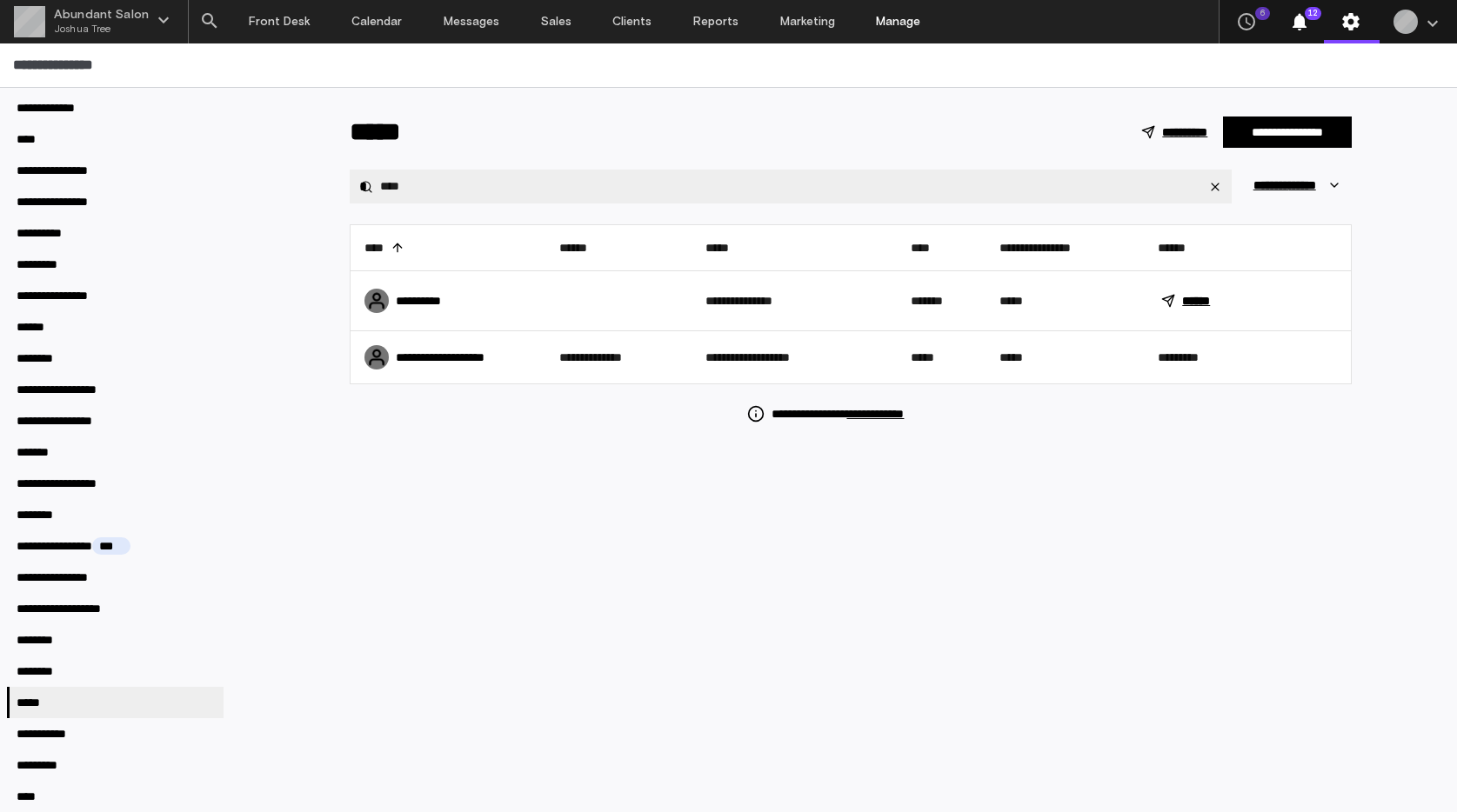 click on "Manage" at bounding box center (899, 22) 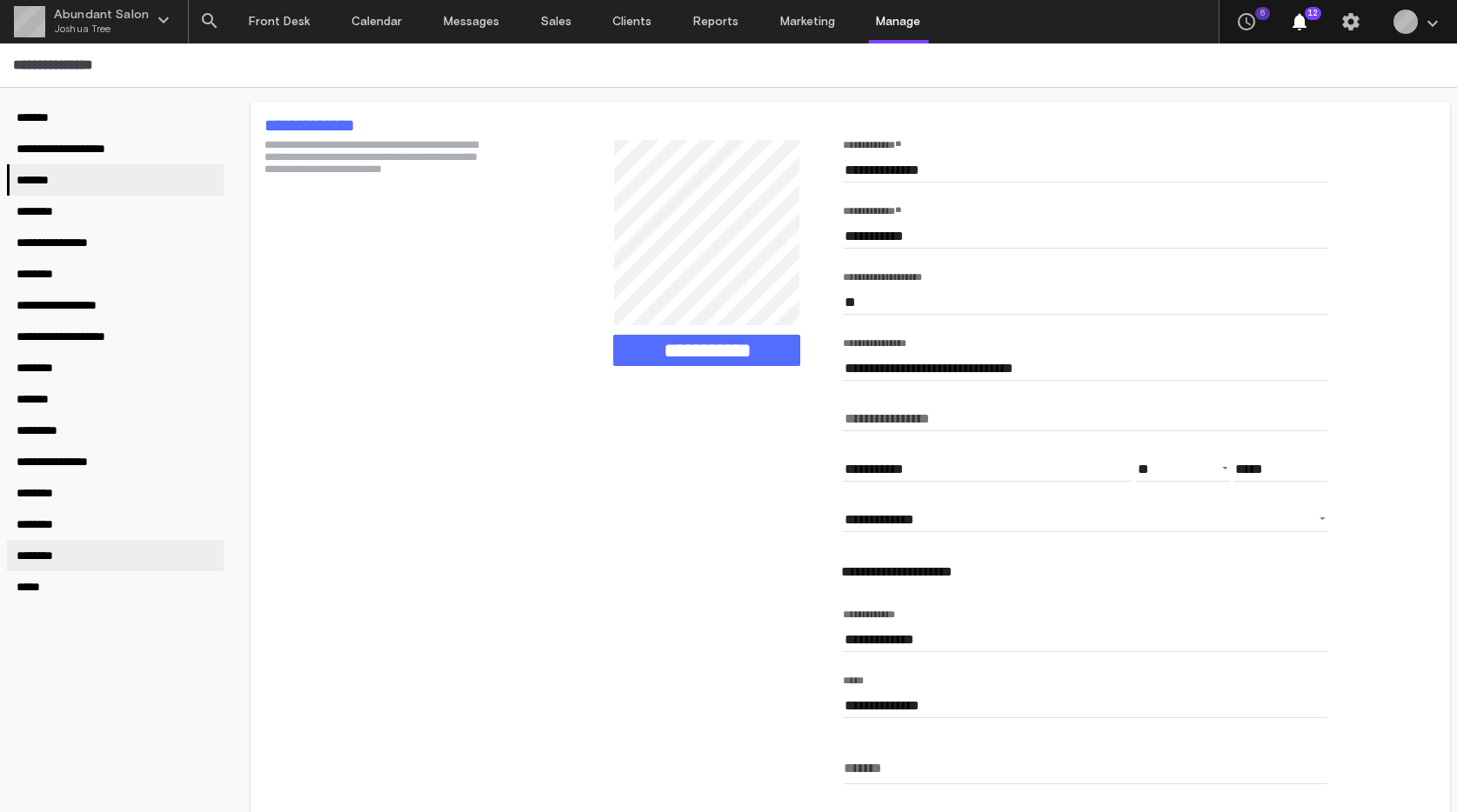 click on "********" at bounding box center (40, 556) 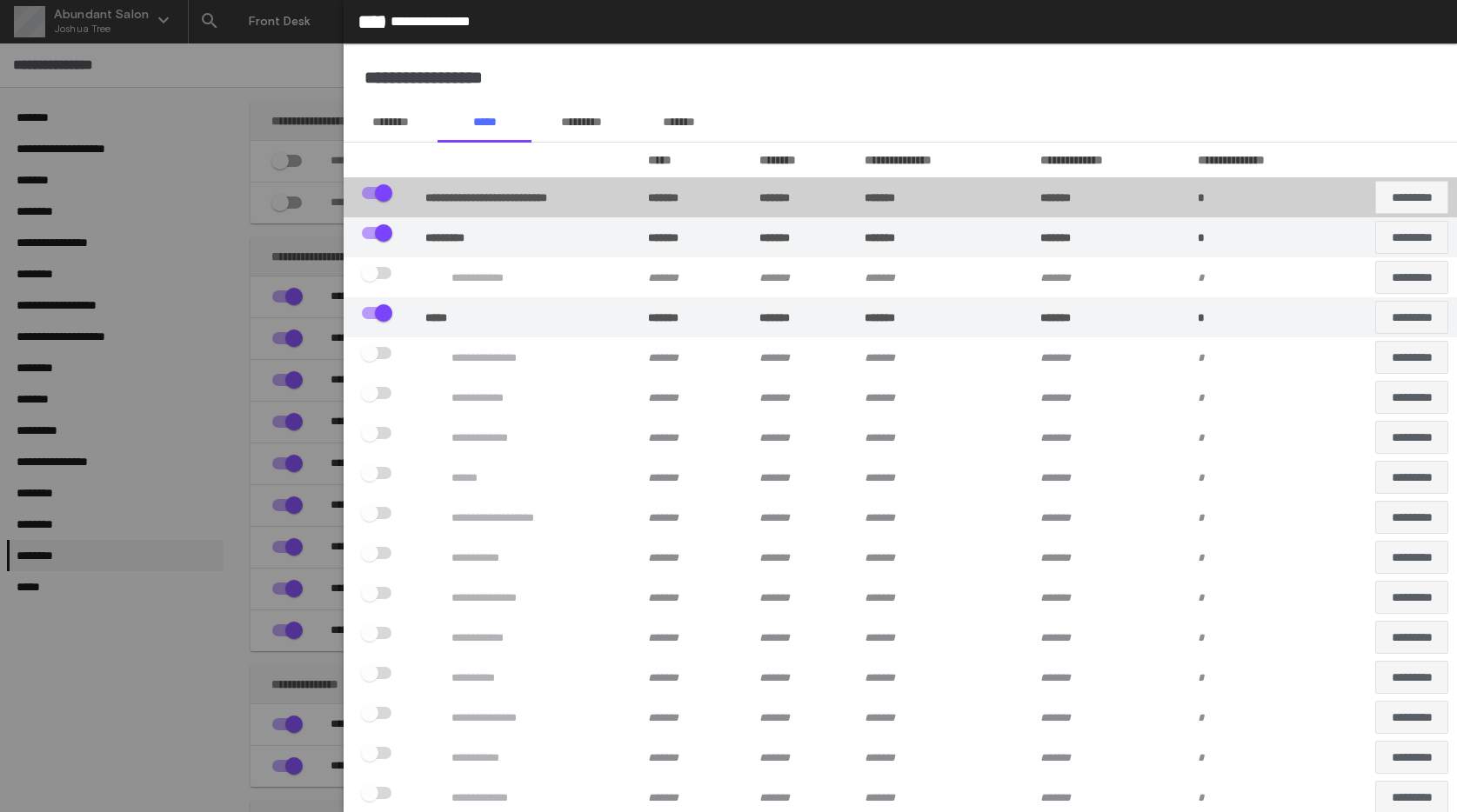 scroll, scrollTop: 0, scrollLeft: 0, axis: both 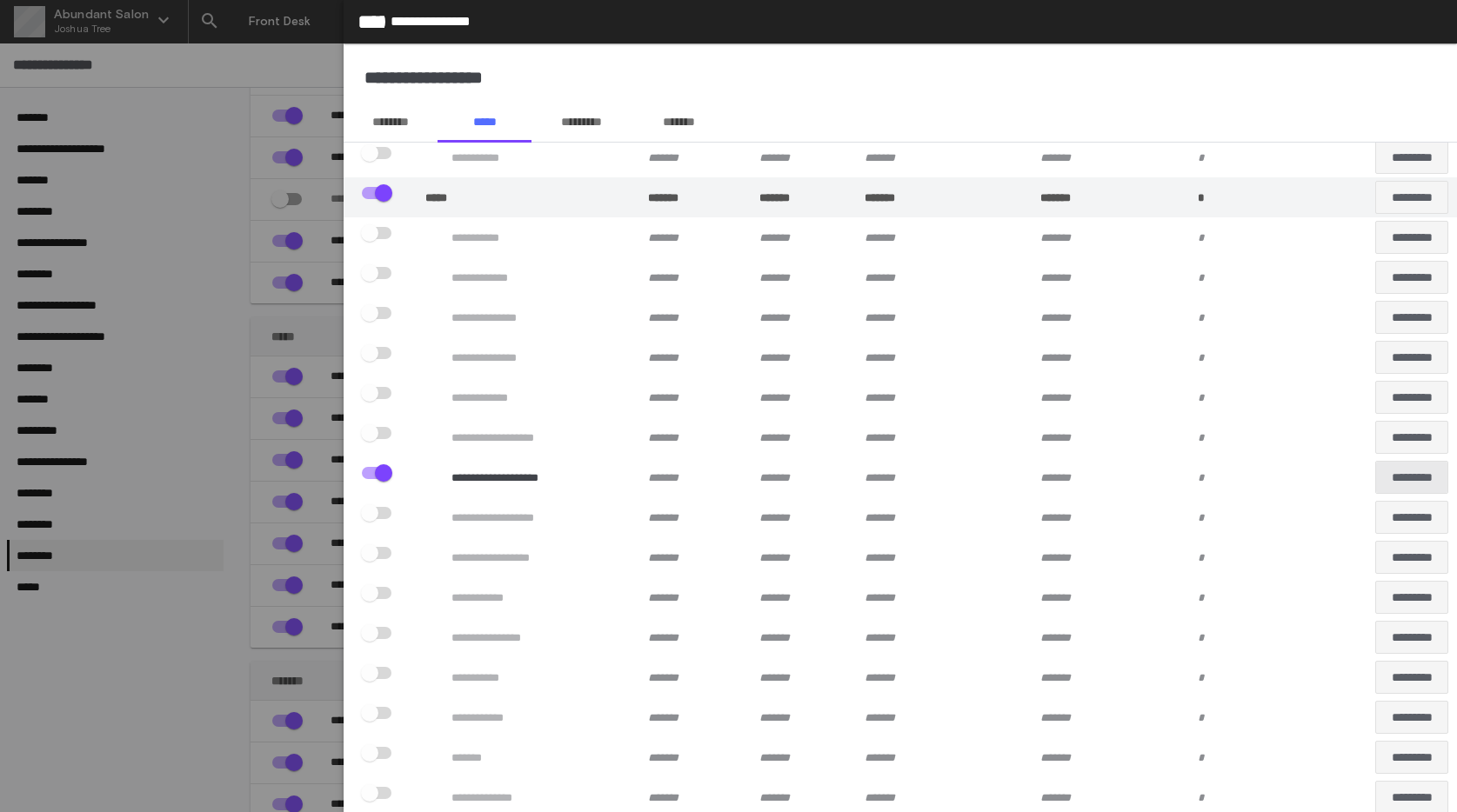 click on "*********" at bounding box center (1412, 477) 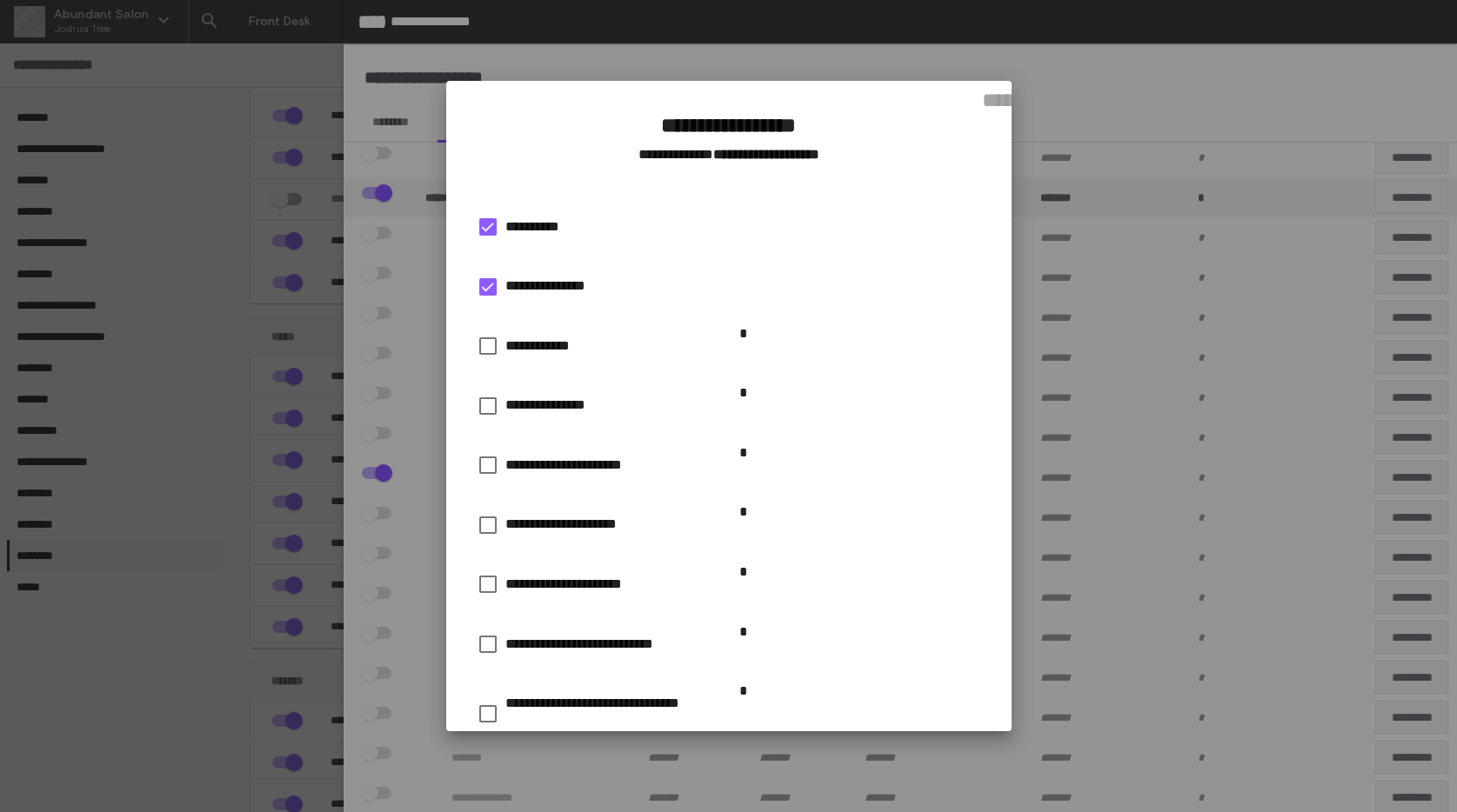 scroll, scrollTop: 147, scrollLeft: 0, axis: vertical 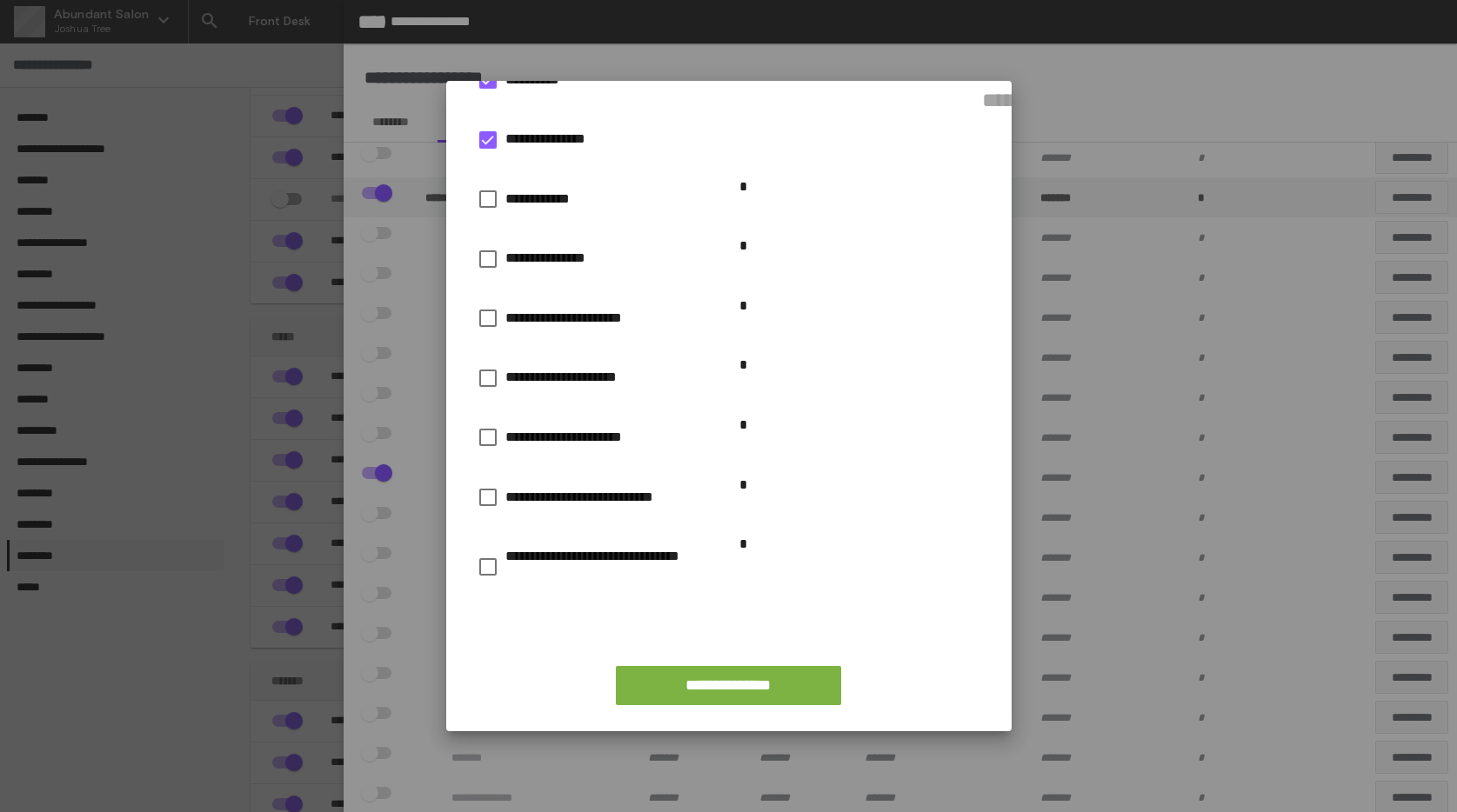 click on "**********" at bounding box center (616, 567) 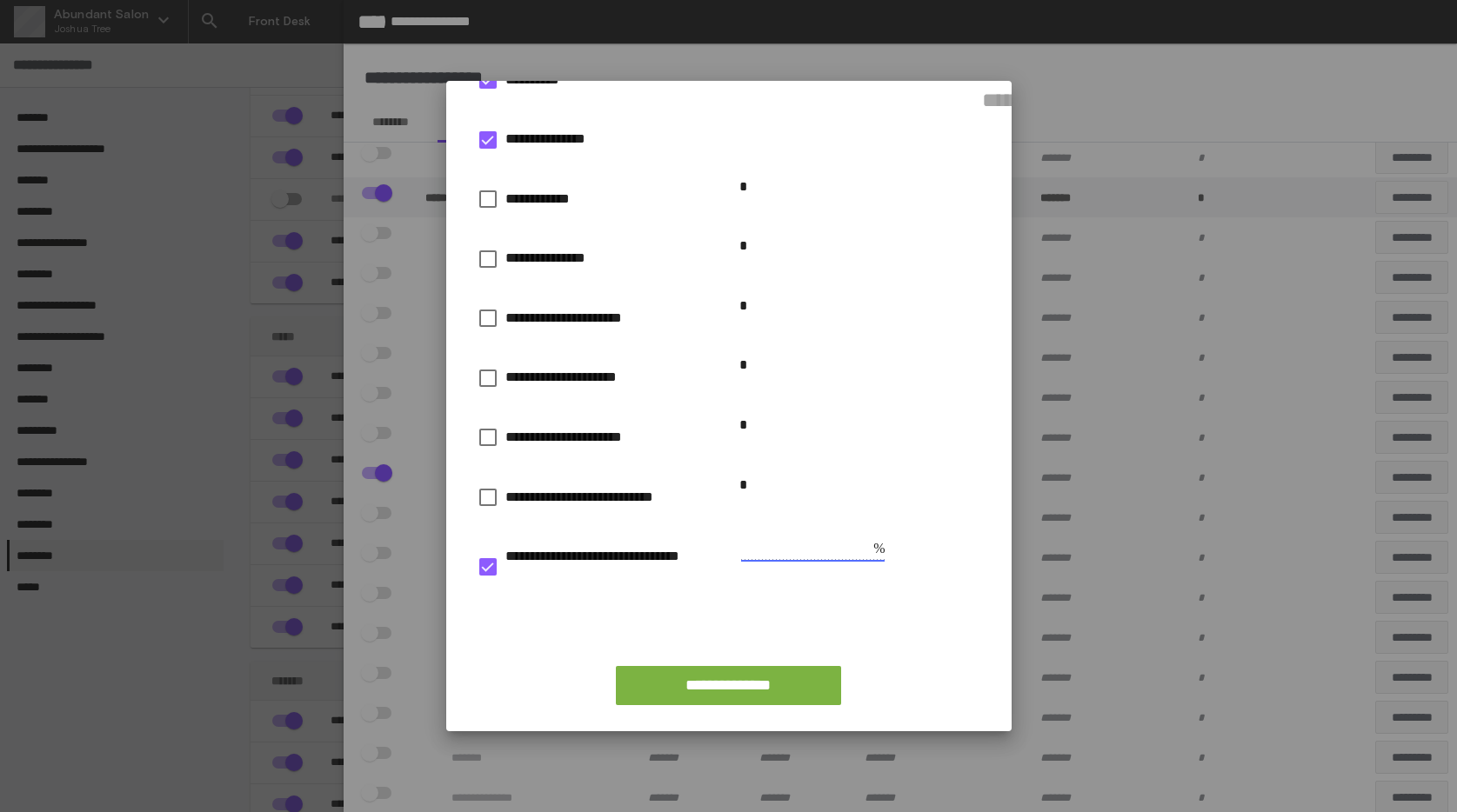click at bounding box center (812, 549) 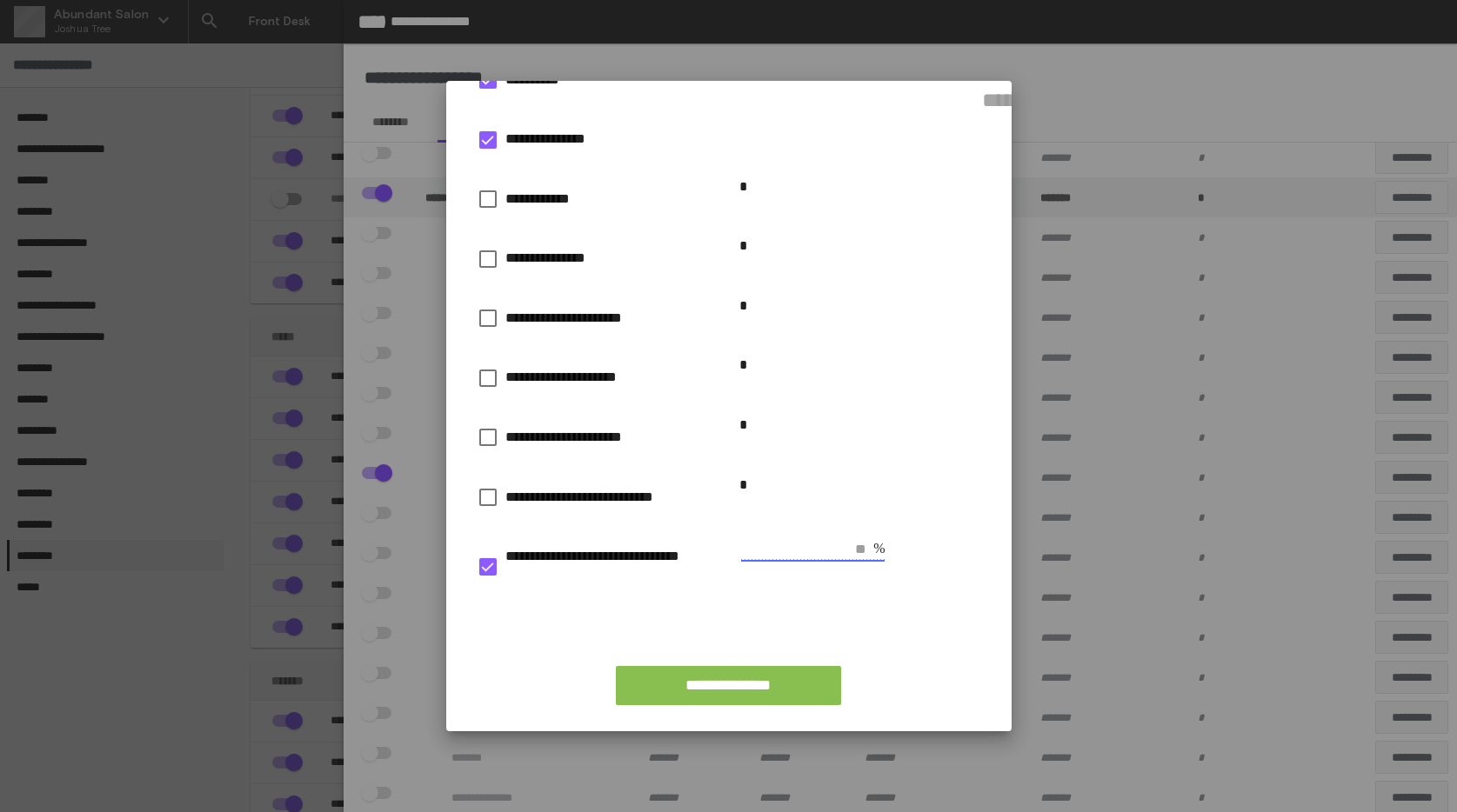type on "*****" 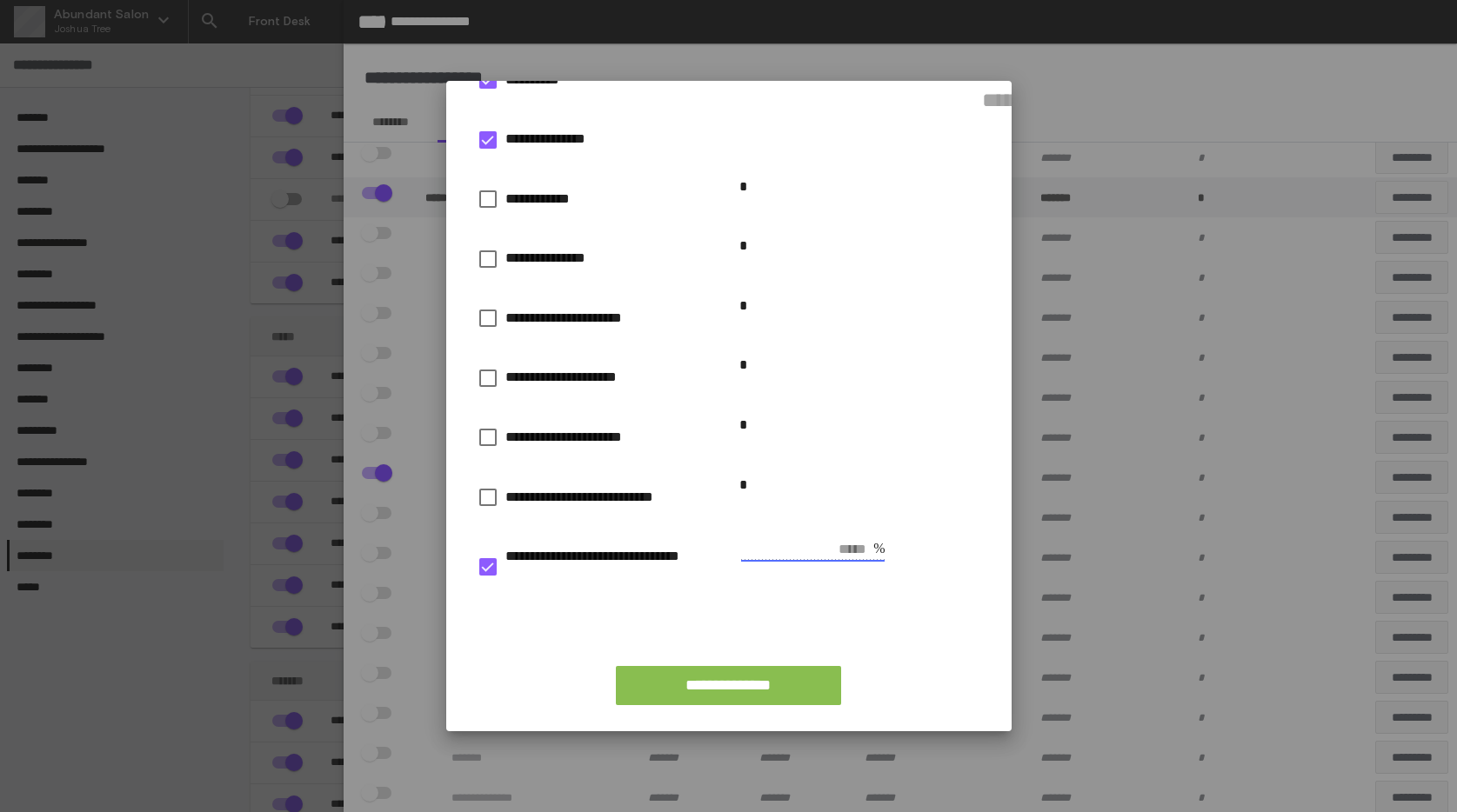 click on "**********" at bounding box center [728, 685] 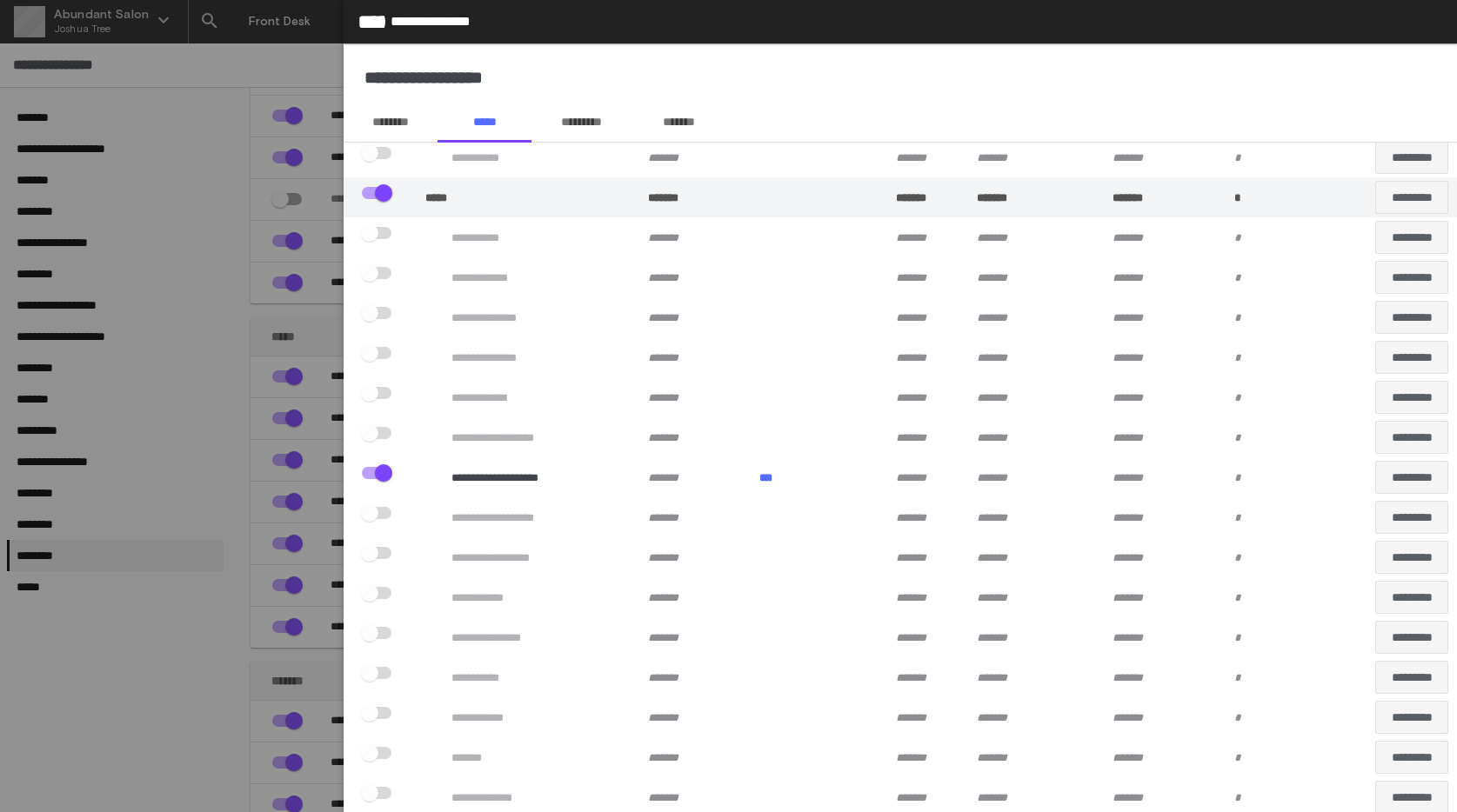 scroll, scrollTop: 3723, scrollLeft: 0, axis: vertical 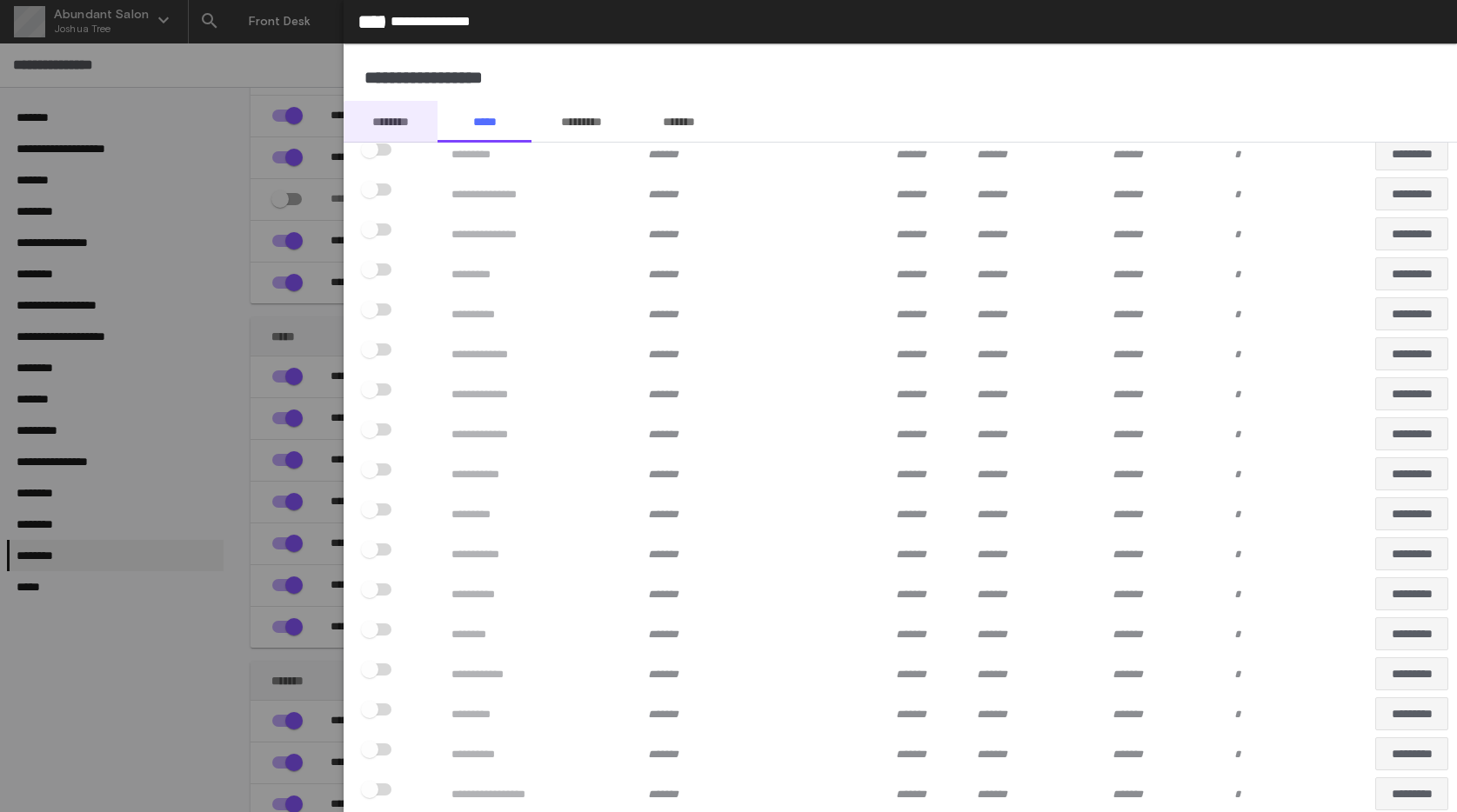 click on "********" at bounding box center [391, 122] 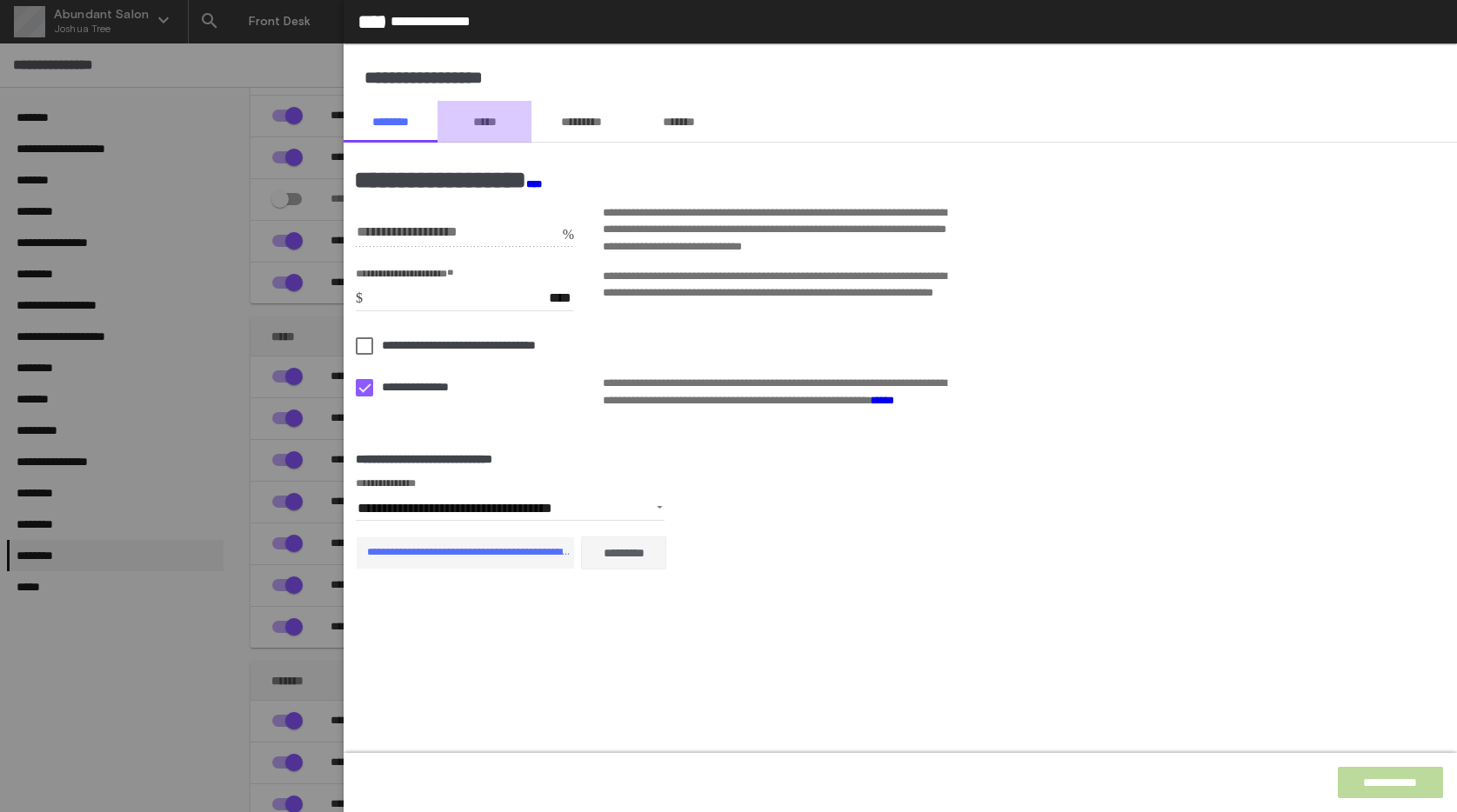 click on "*****" at bounding box center (485, 122) 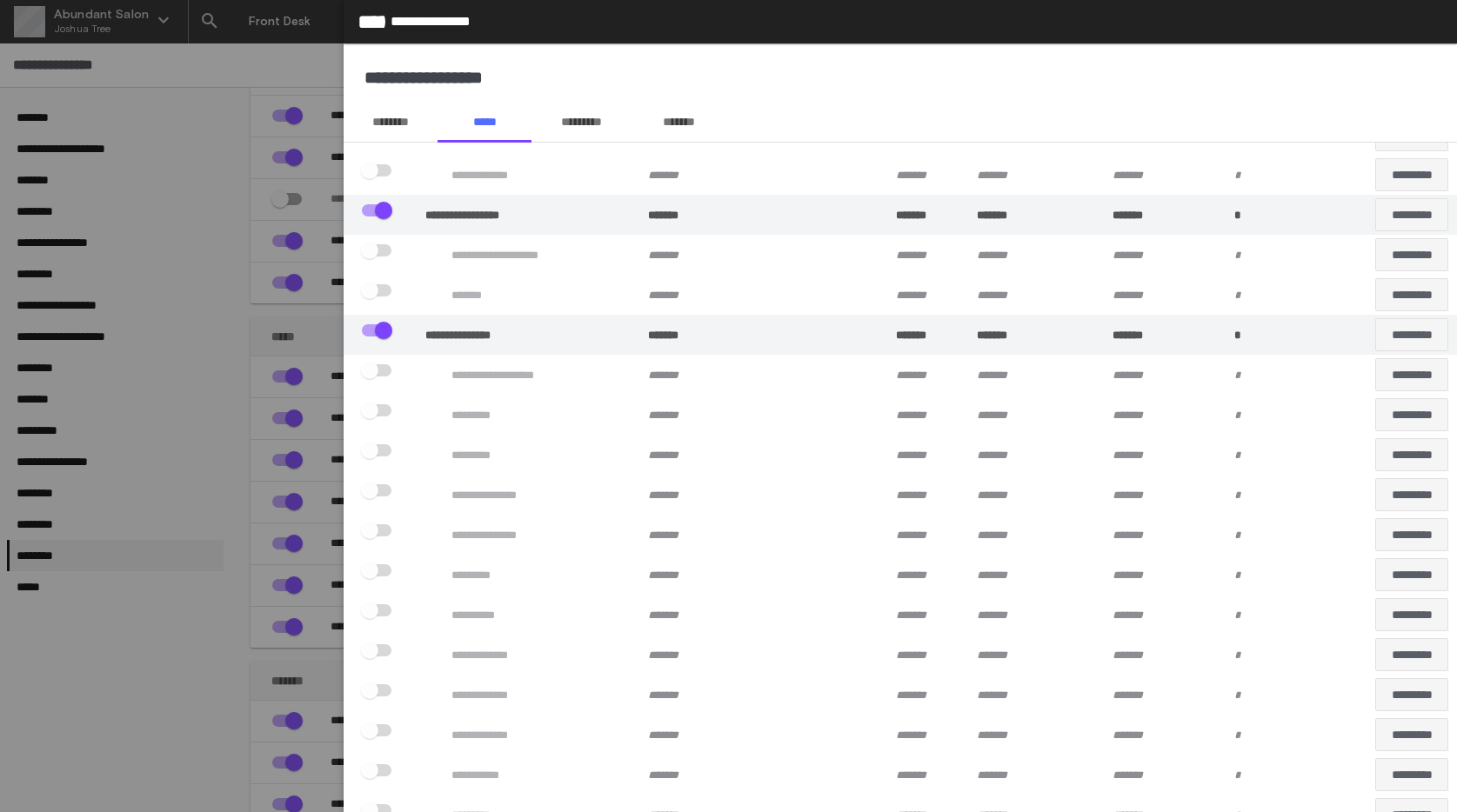 scroll, scrollTop: 3272, scrollLeft: 0, axis: vertical 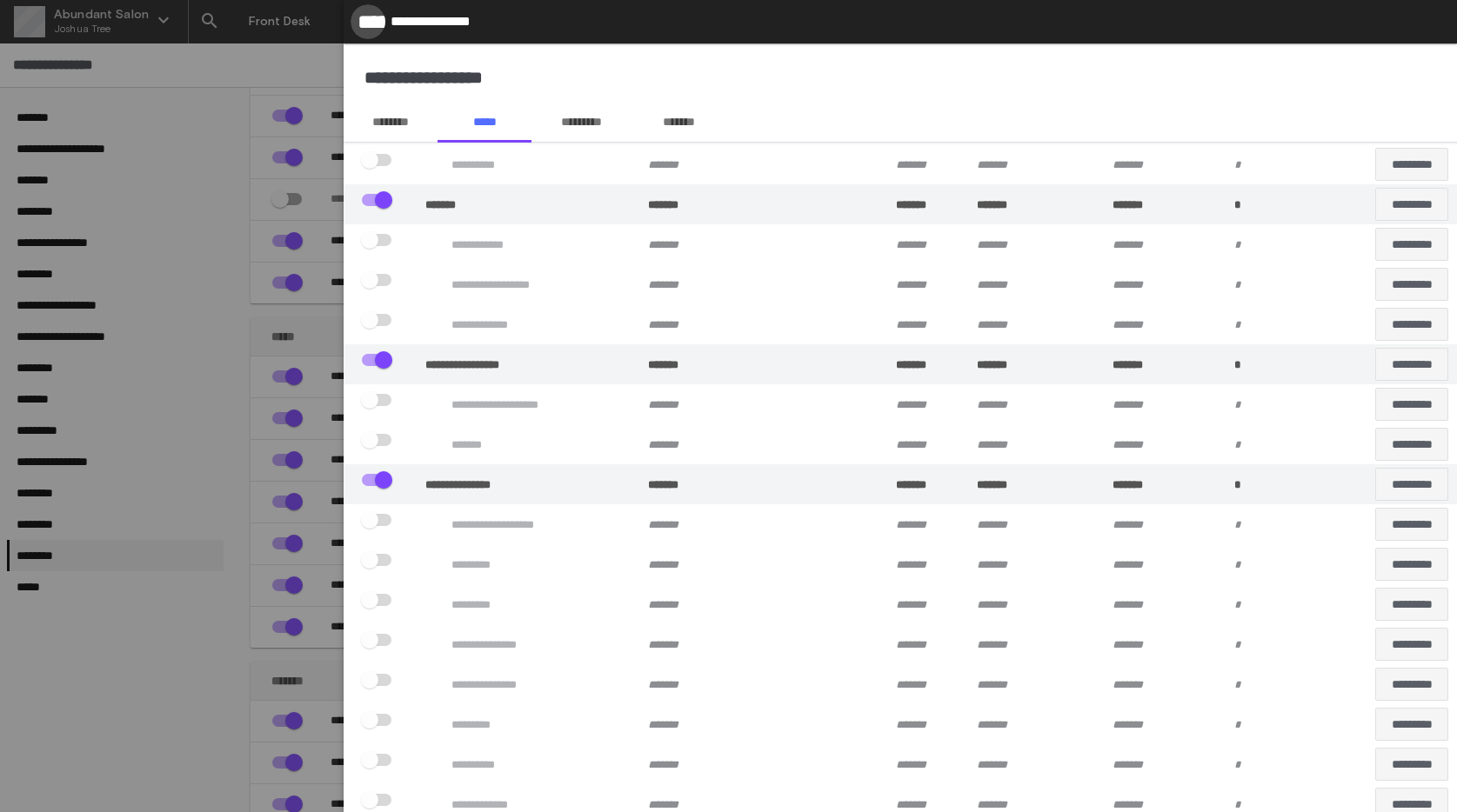 click on "*****" 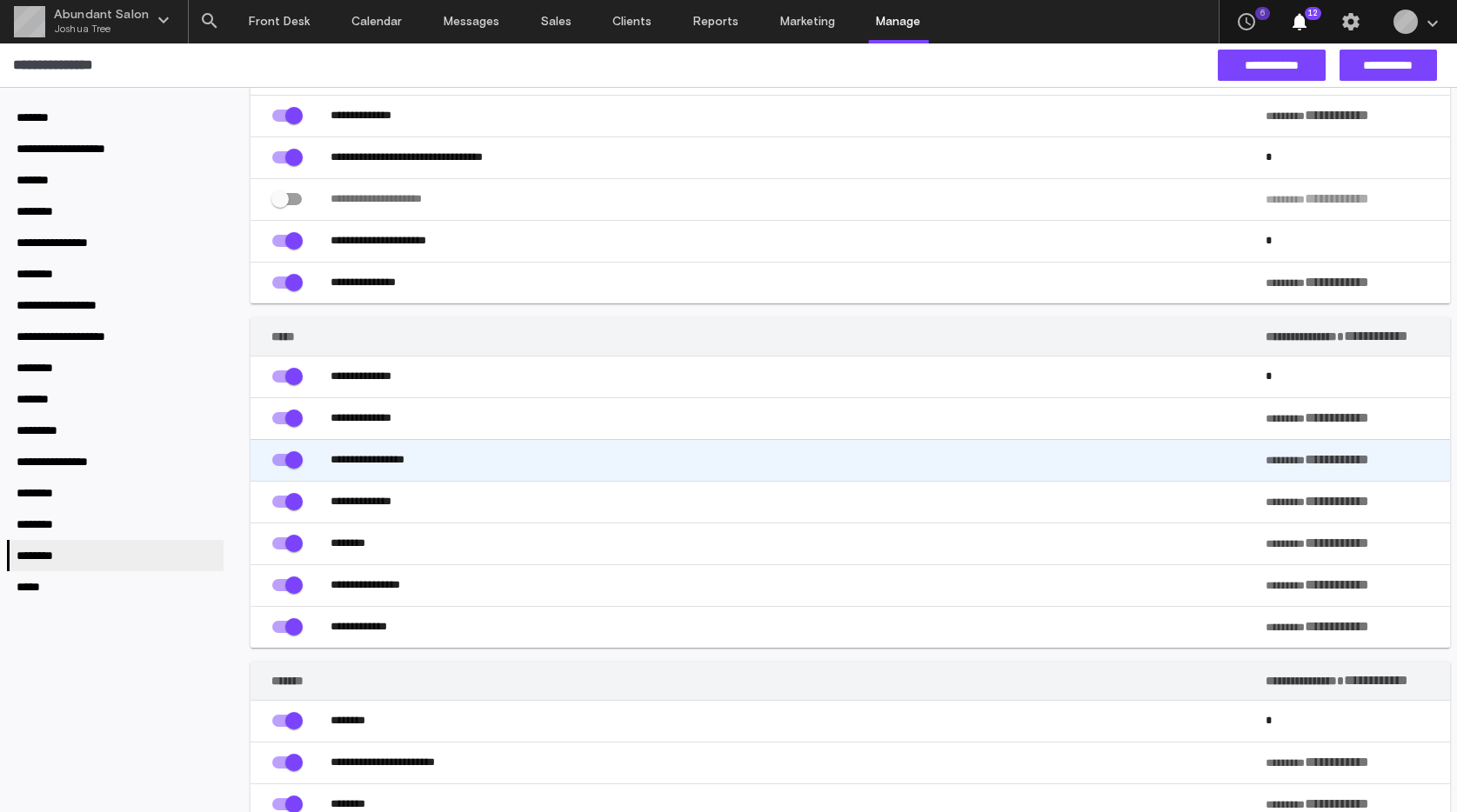 click on "**********" at bounding box center (798, 460) 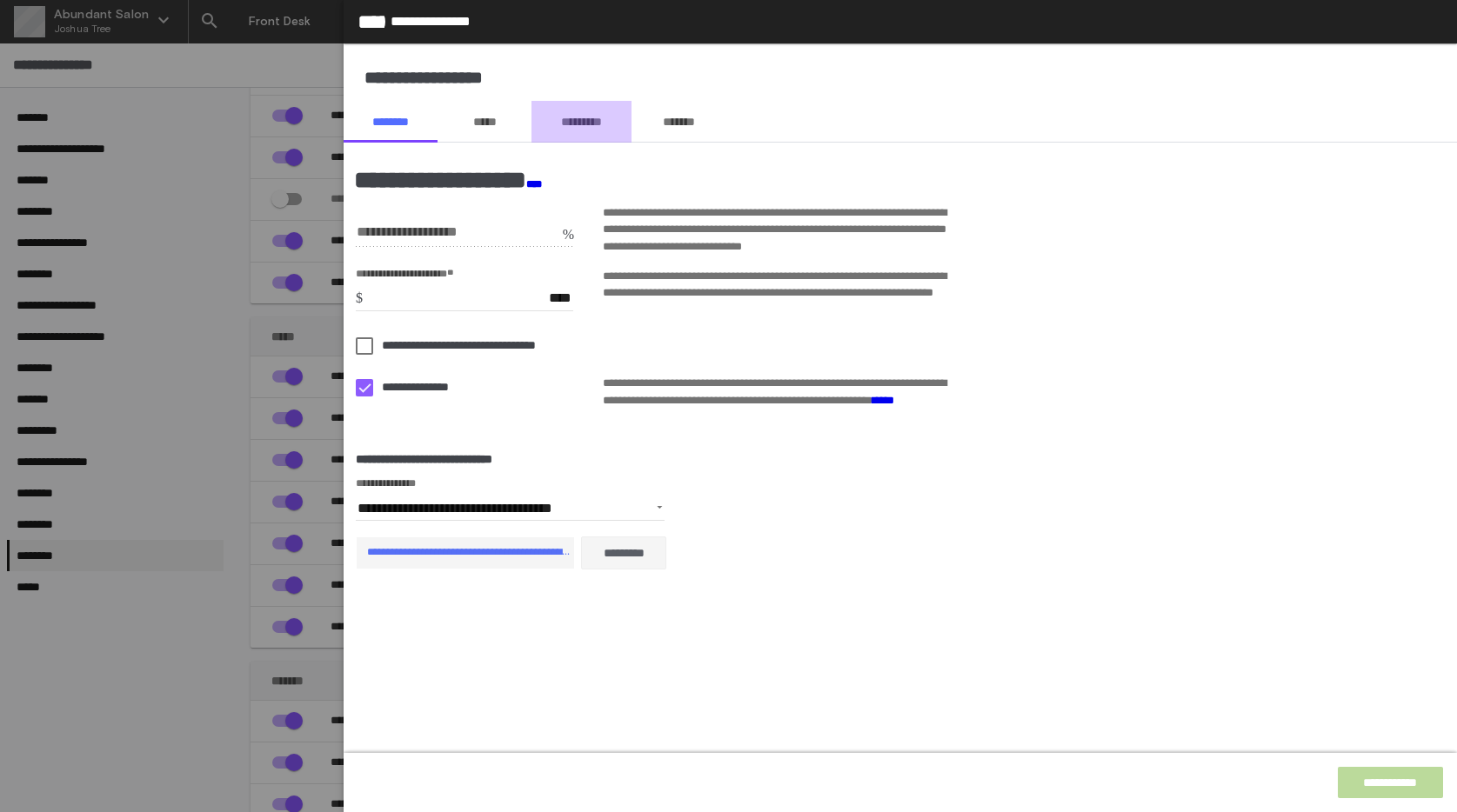 click on "*********" at bounding box center [581, 122] 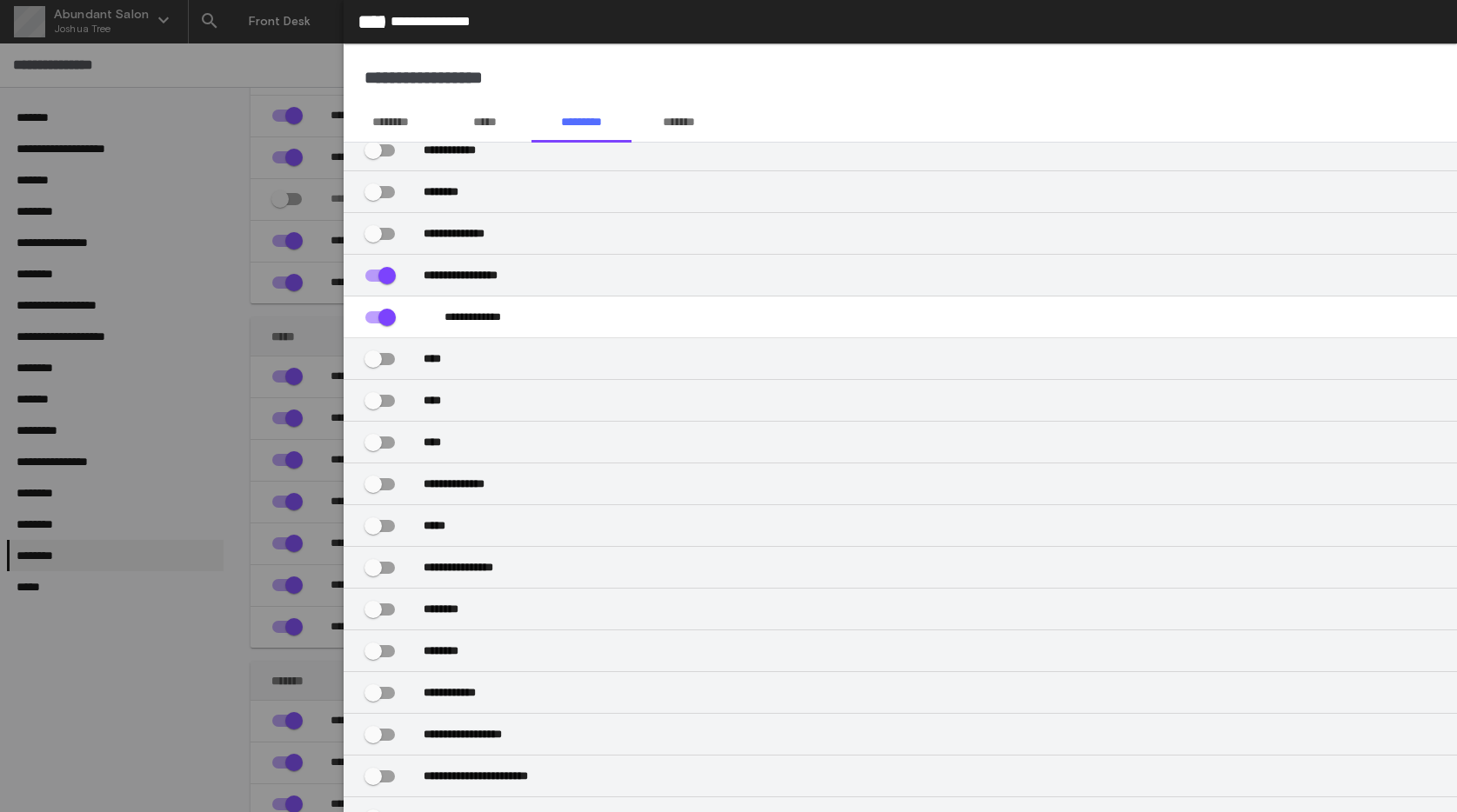 scroll, scrollTop: 769, scrollLeft: 0, axis: vertical 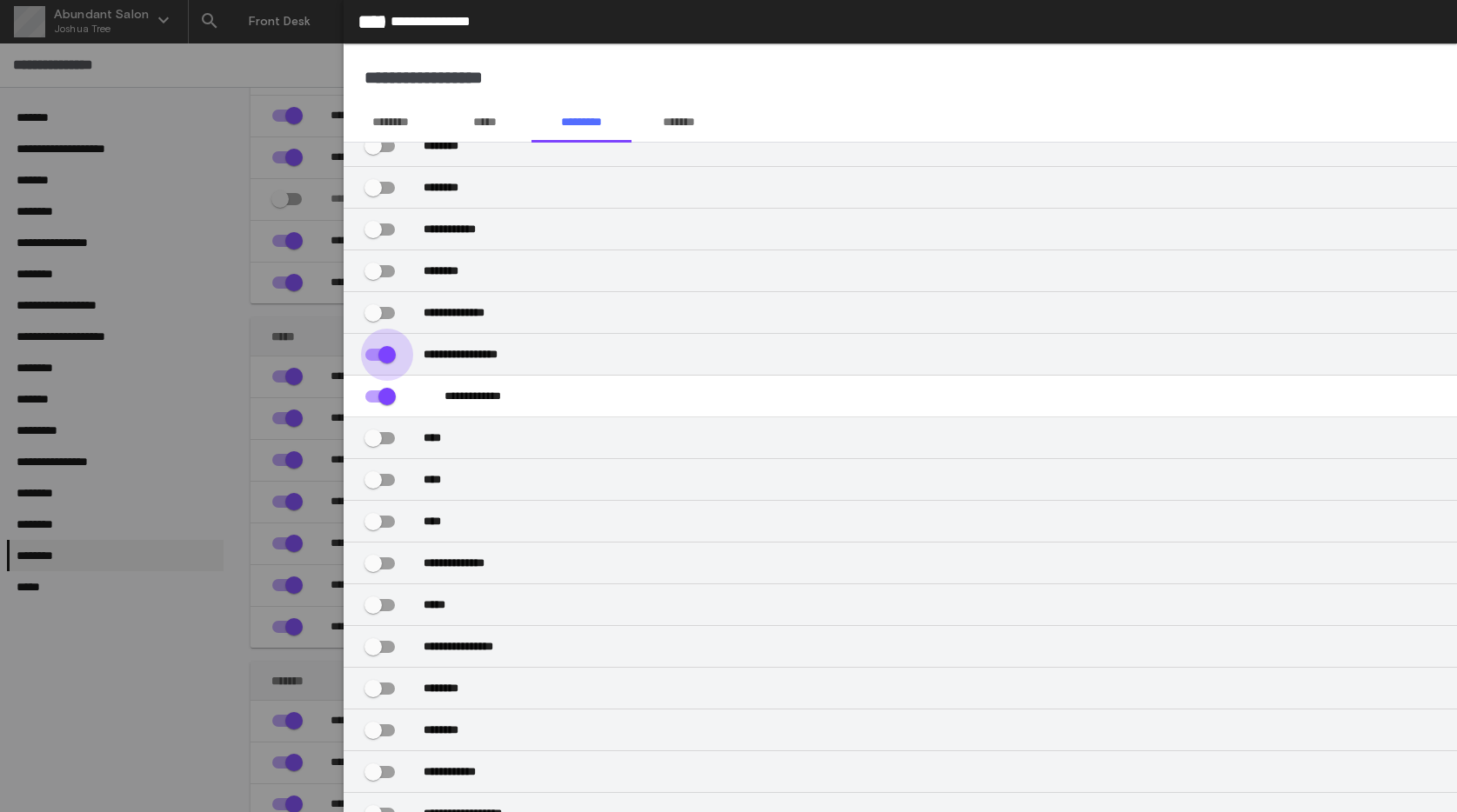 click at bounding box center (387, 355) 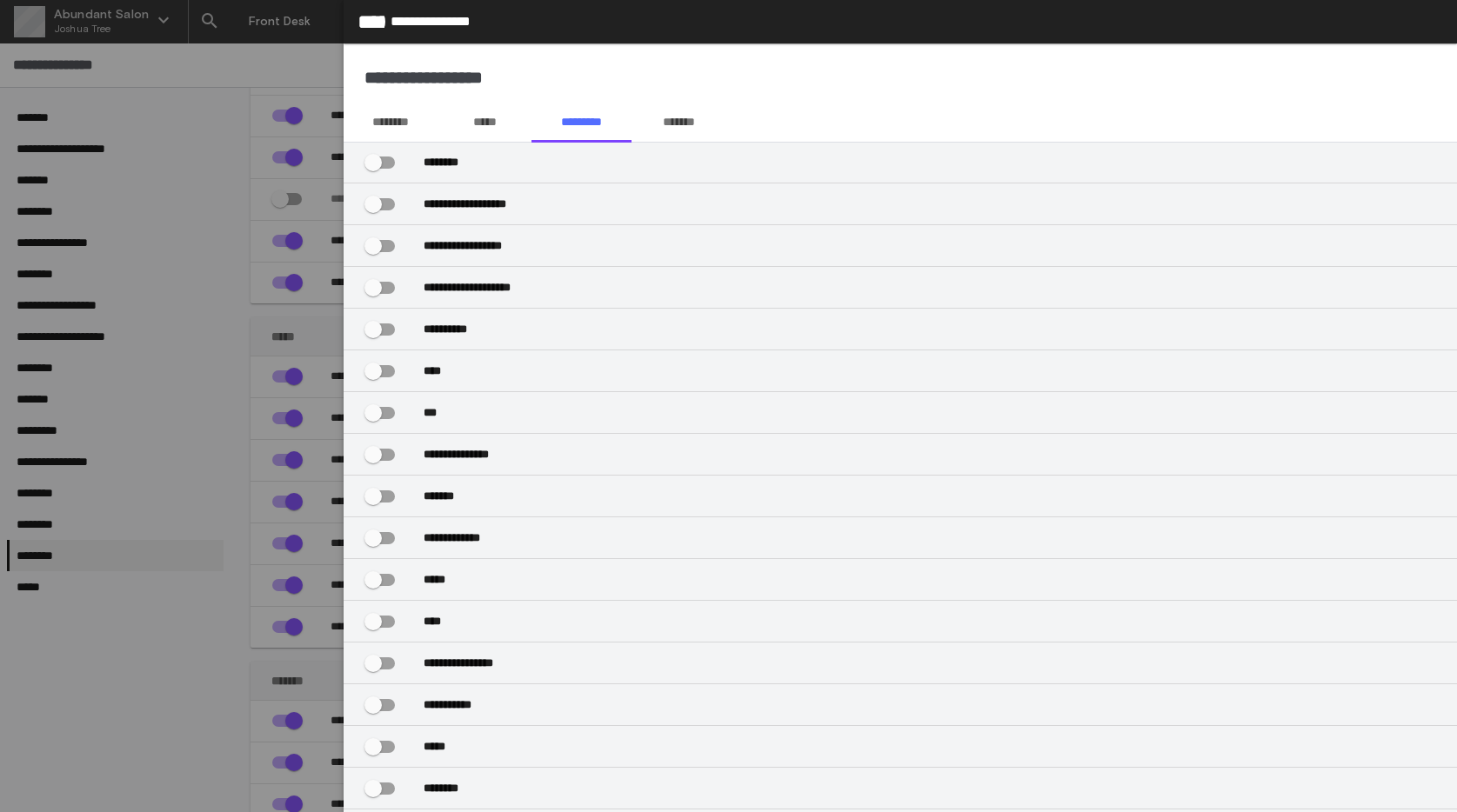 scroll, scrollTop: 0, scrollLeft: 0, axis: both 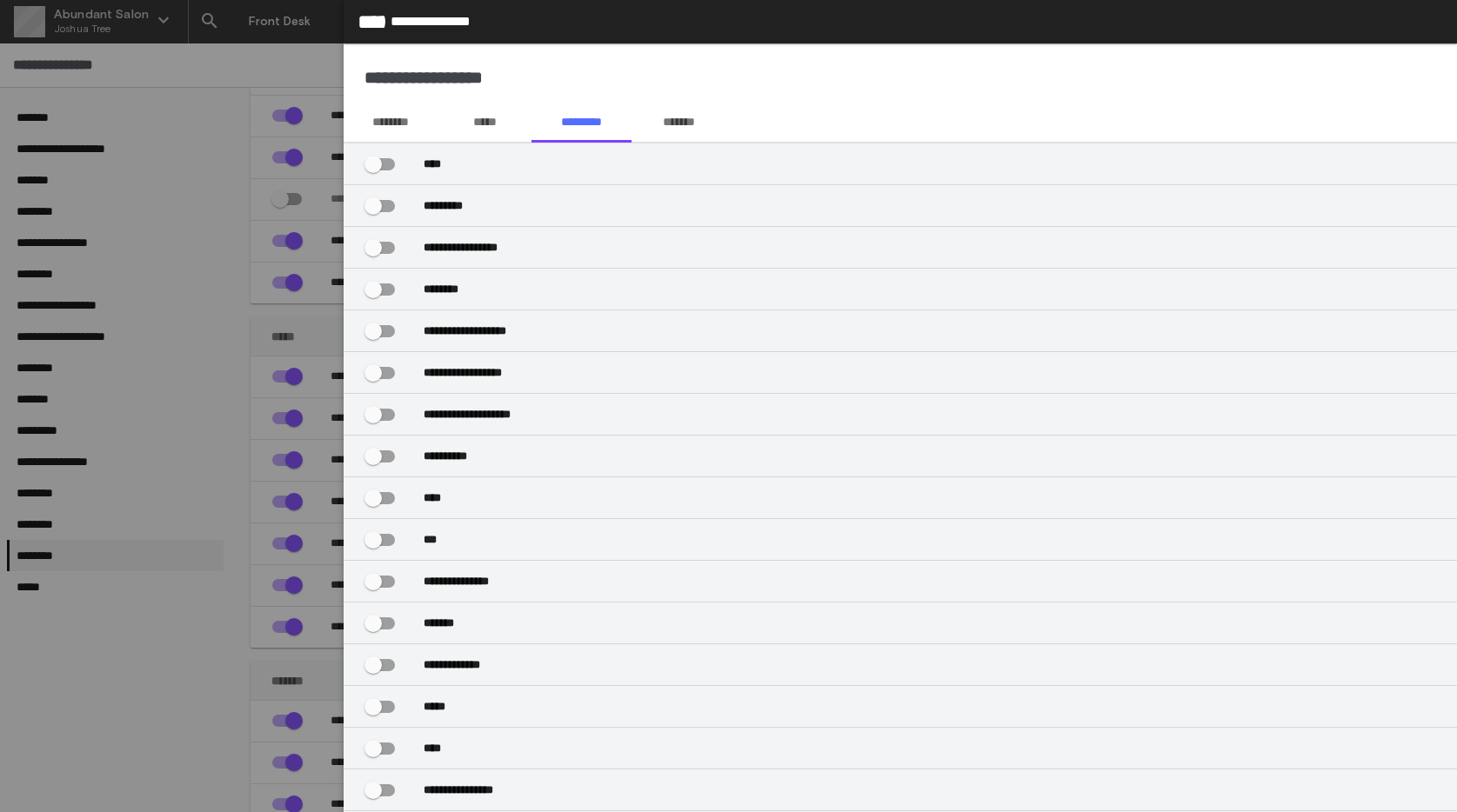 click on "*****" 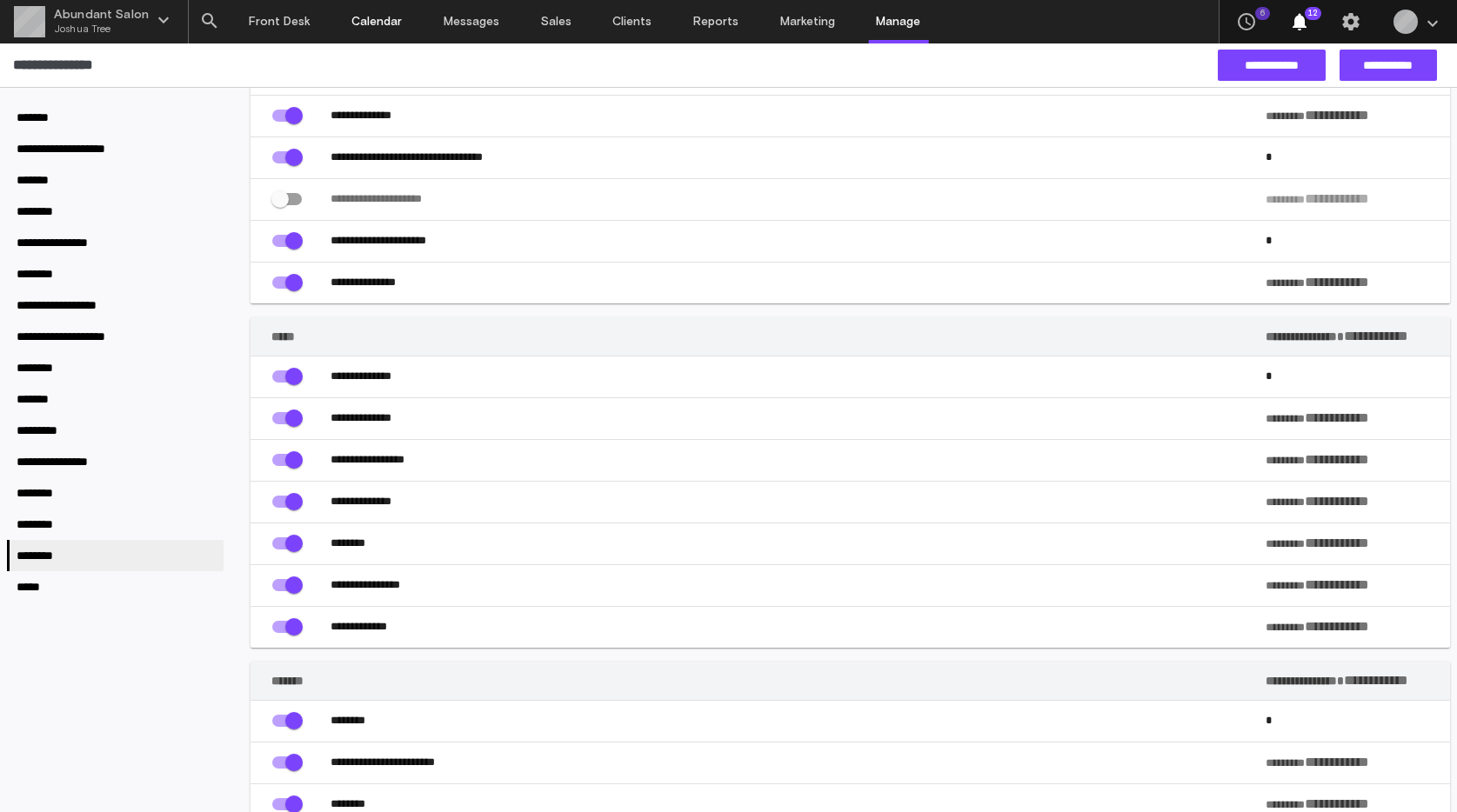 click on "Calendar" at bounding box center (378, 22) 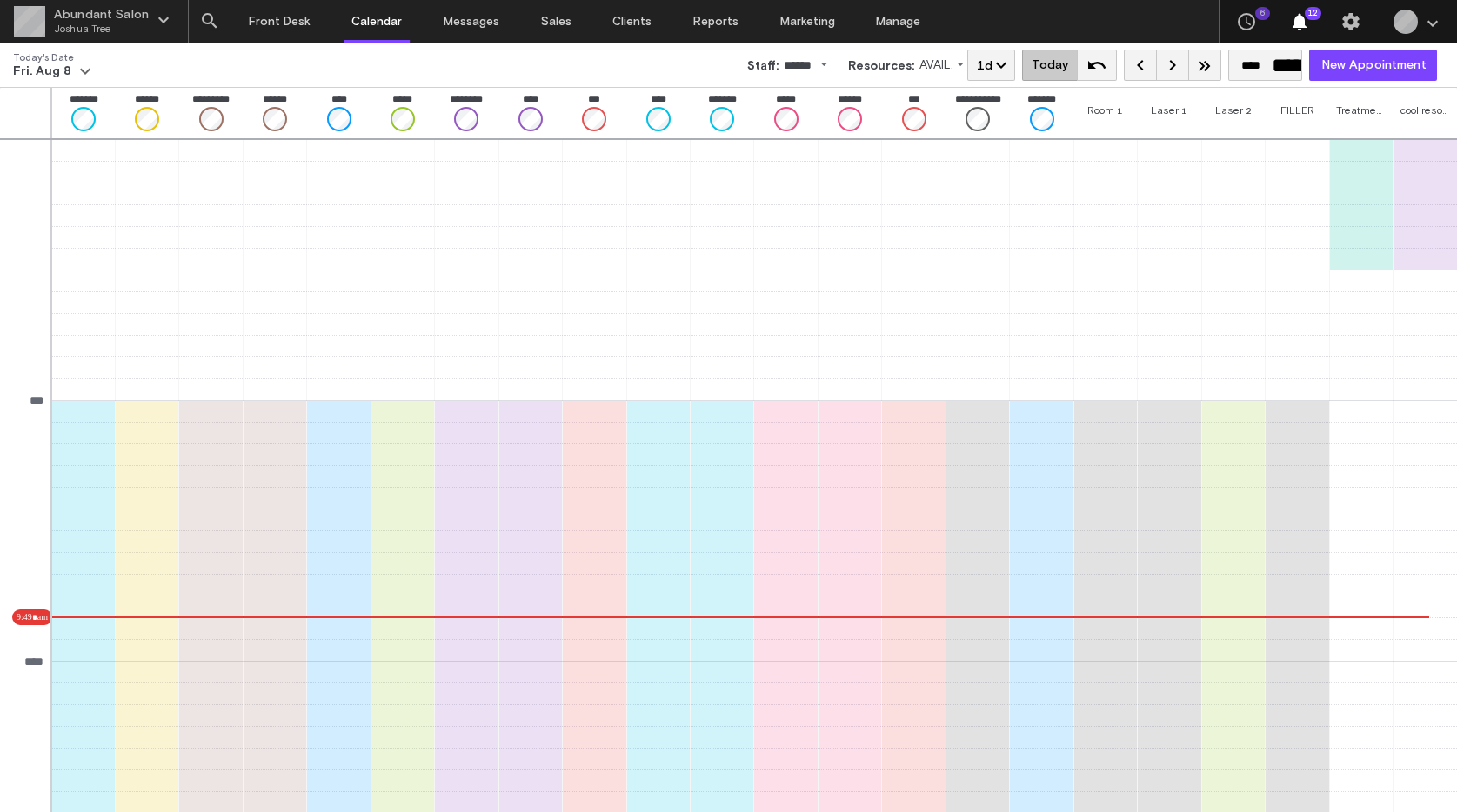 scroll, scrollTop: 216, scrollLeft: 0, axis: vertical 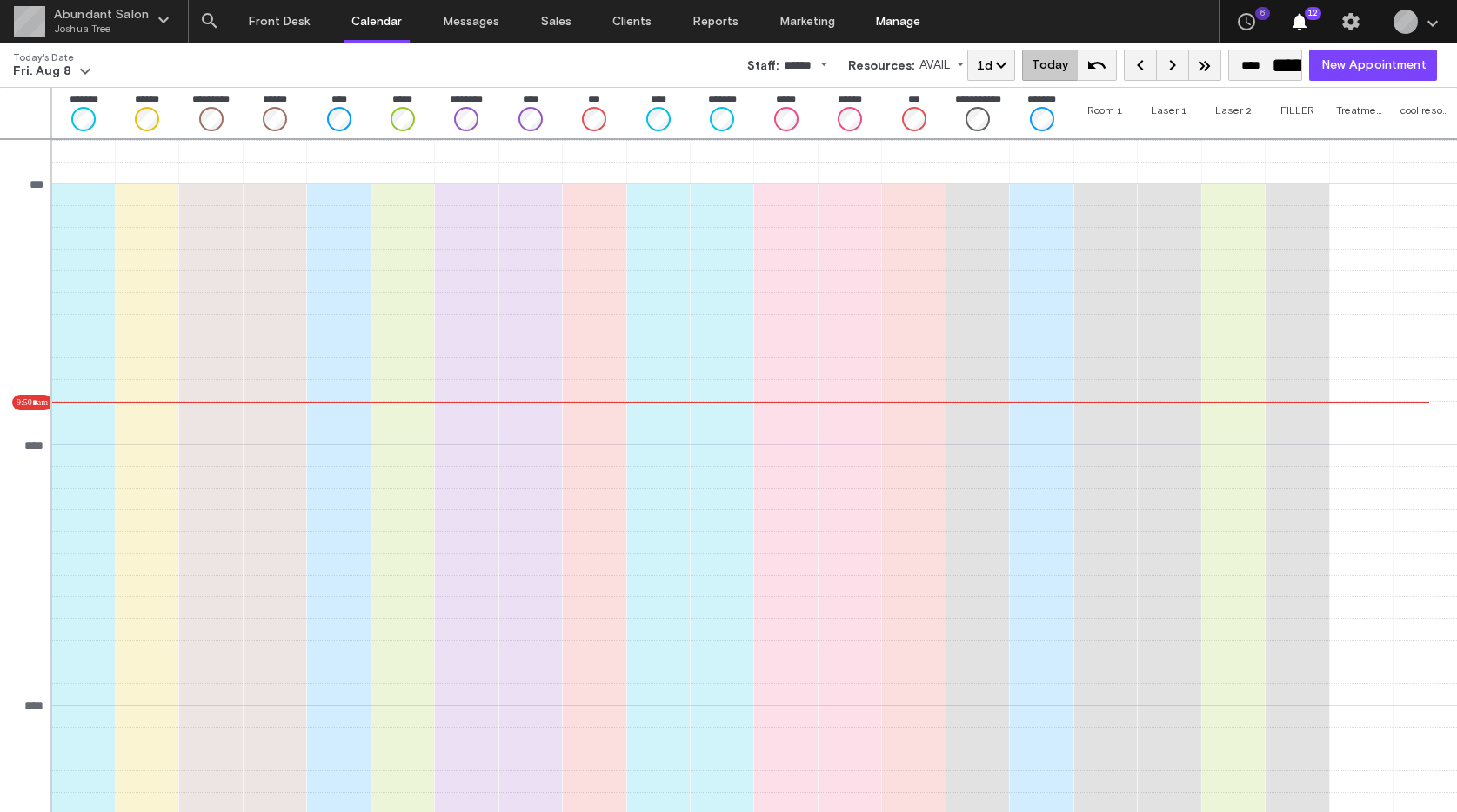 click on "Manage" at bounding box center [899, 22] 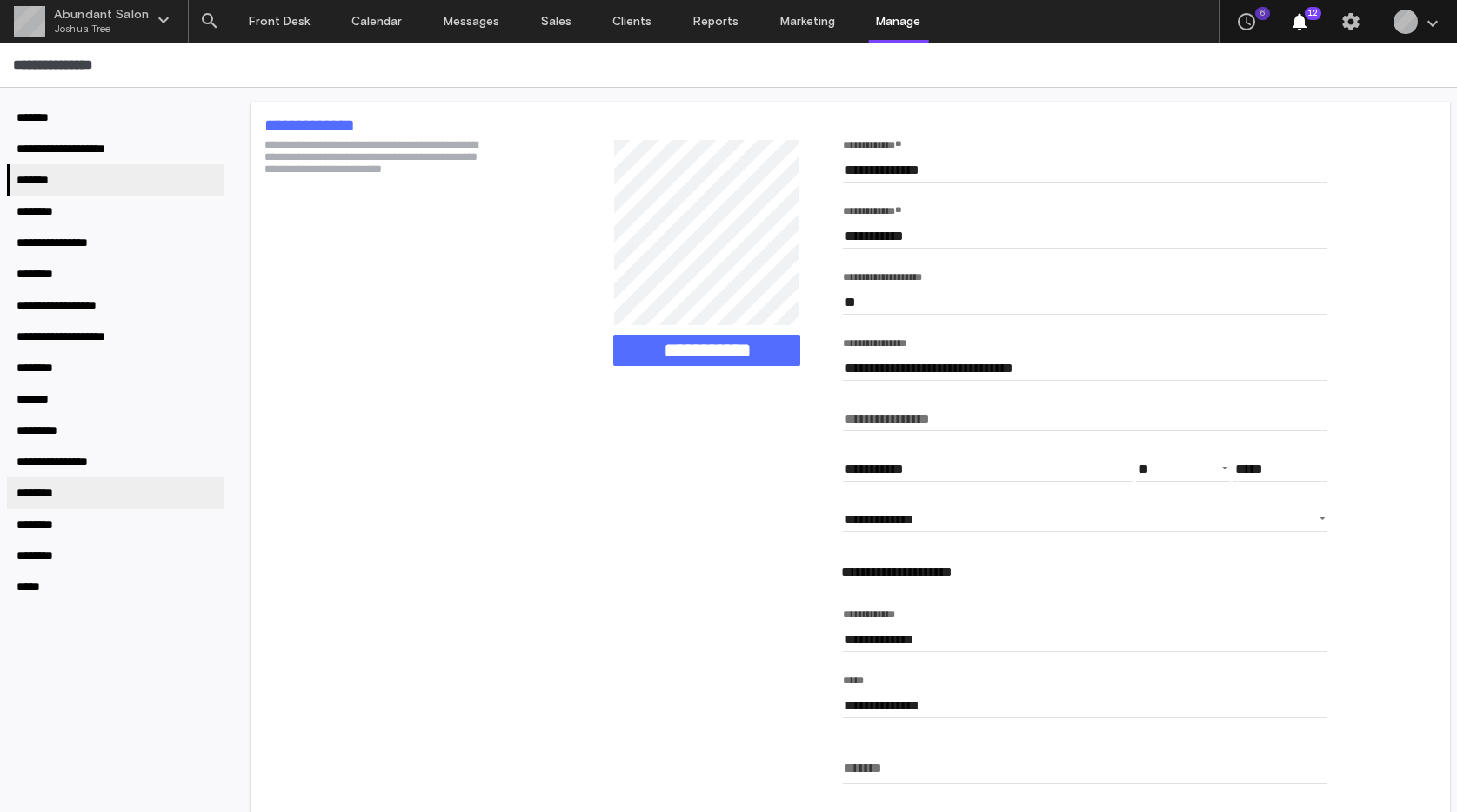 click on "********" at bounding box center (43, 493) 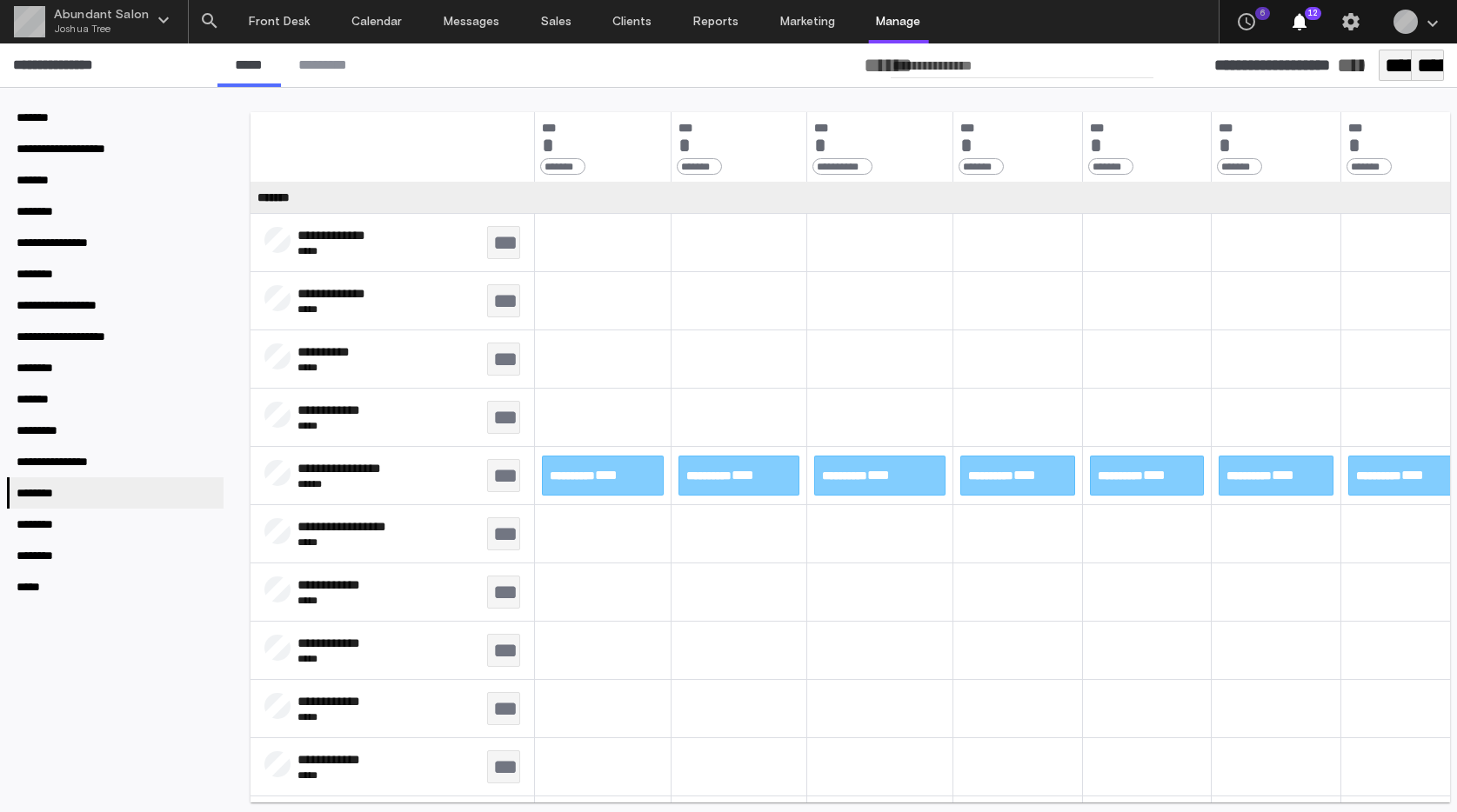 scroll, scrollTop: 8976, scrollLeft: 0, axis: vertical 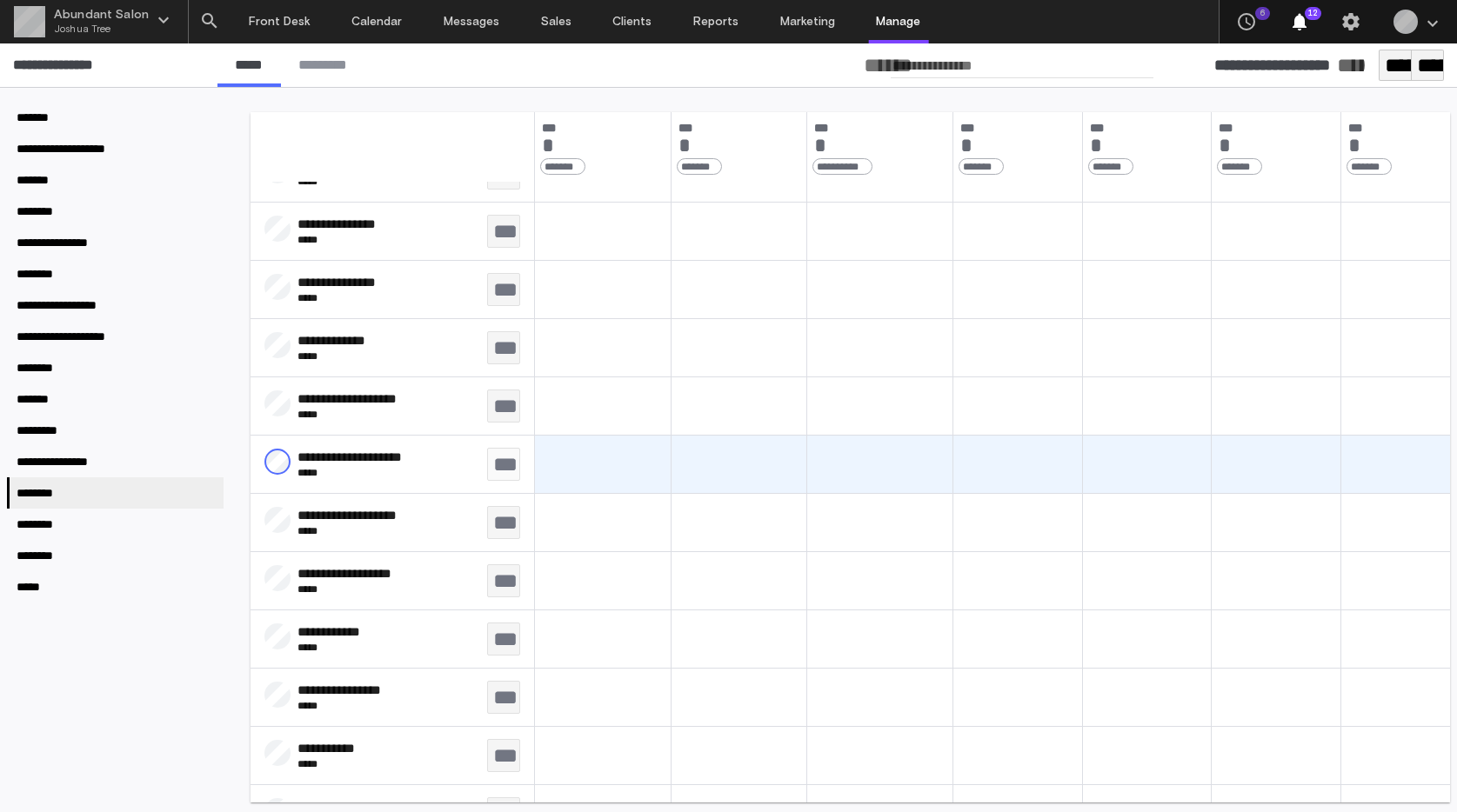 click on "***" at bounding box center [504, 464] 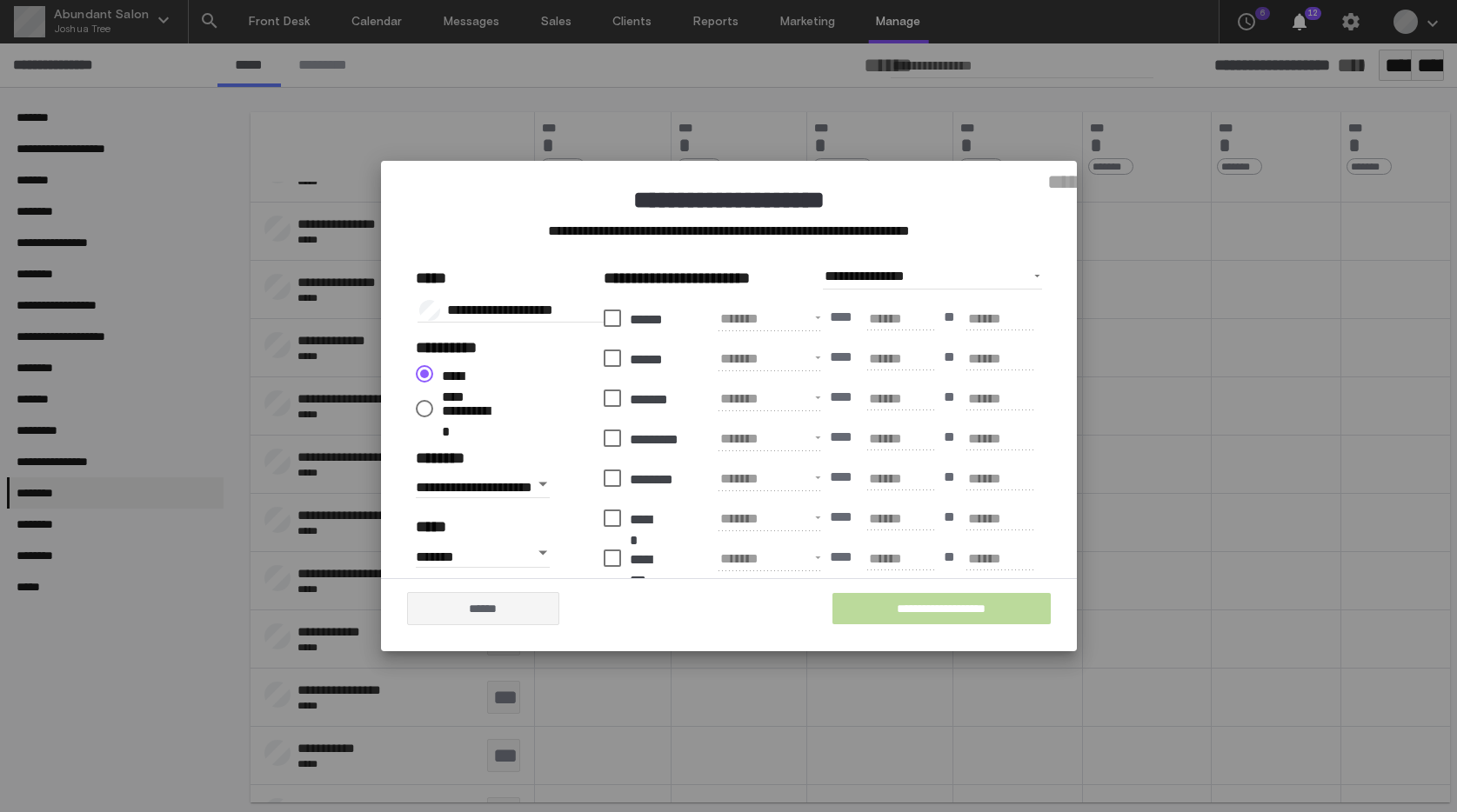 click on "******" at bounding box center (646, 359) 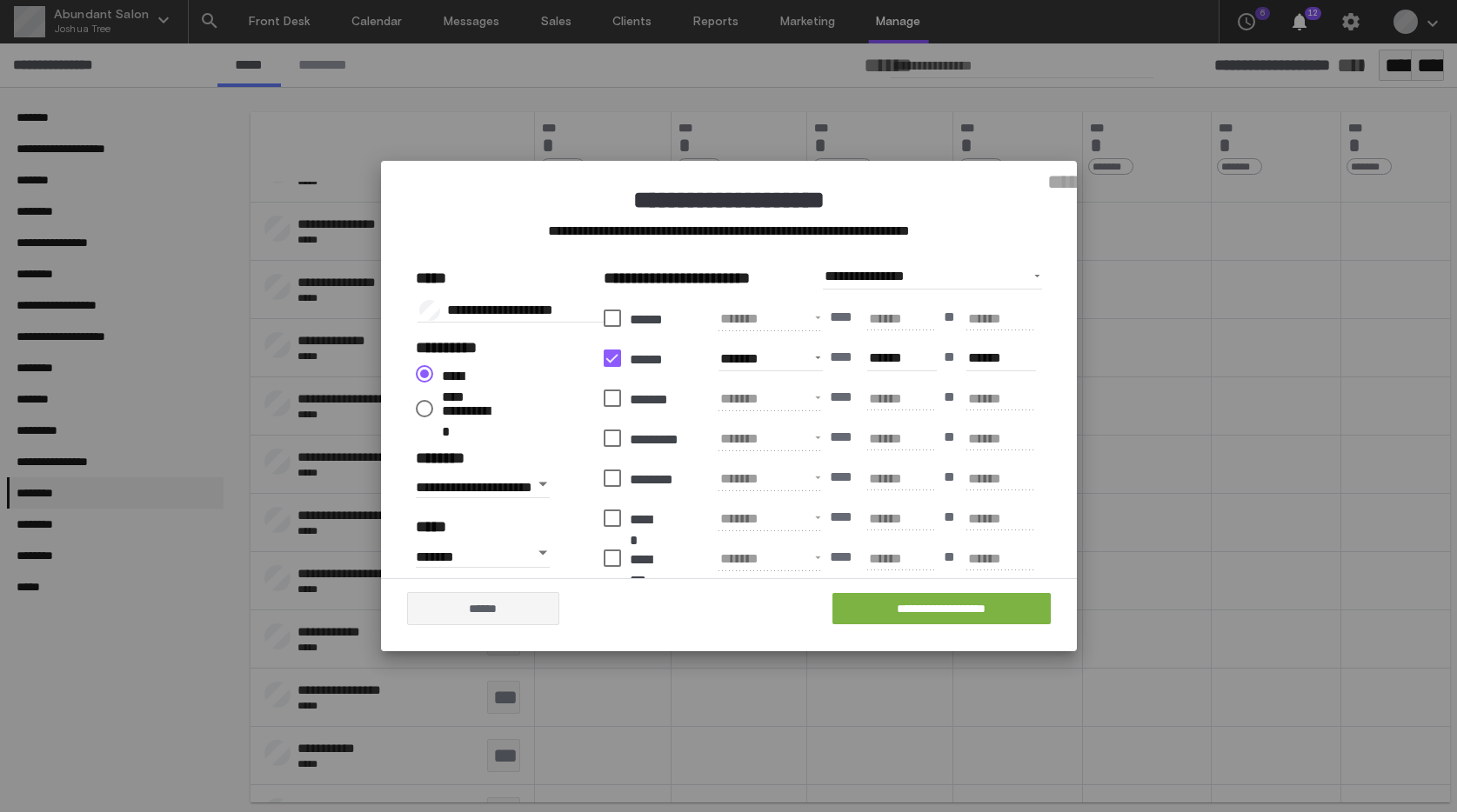 click on "*******" at bounding box center (649, 399) 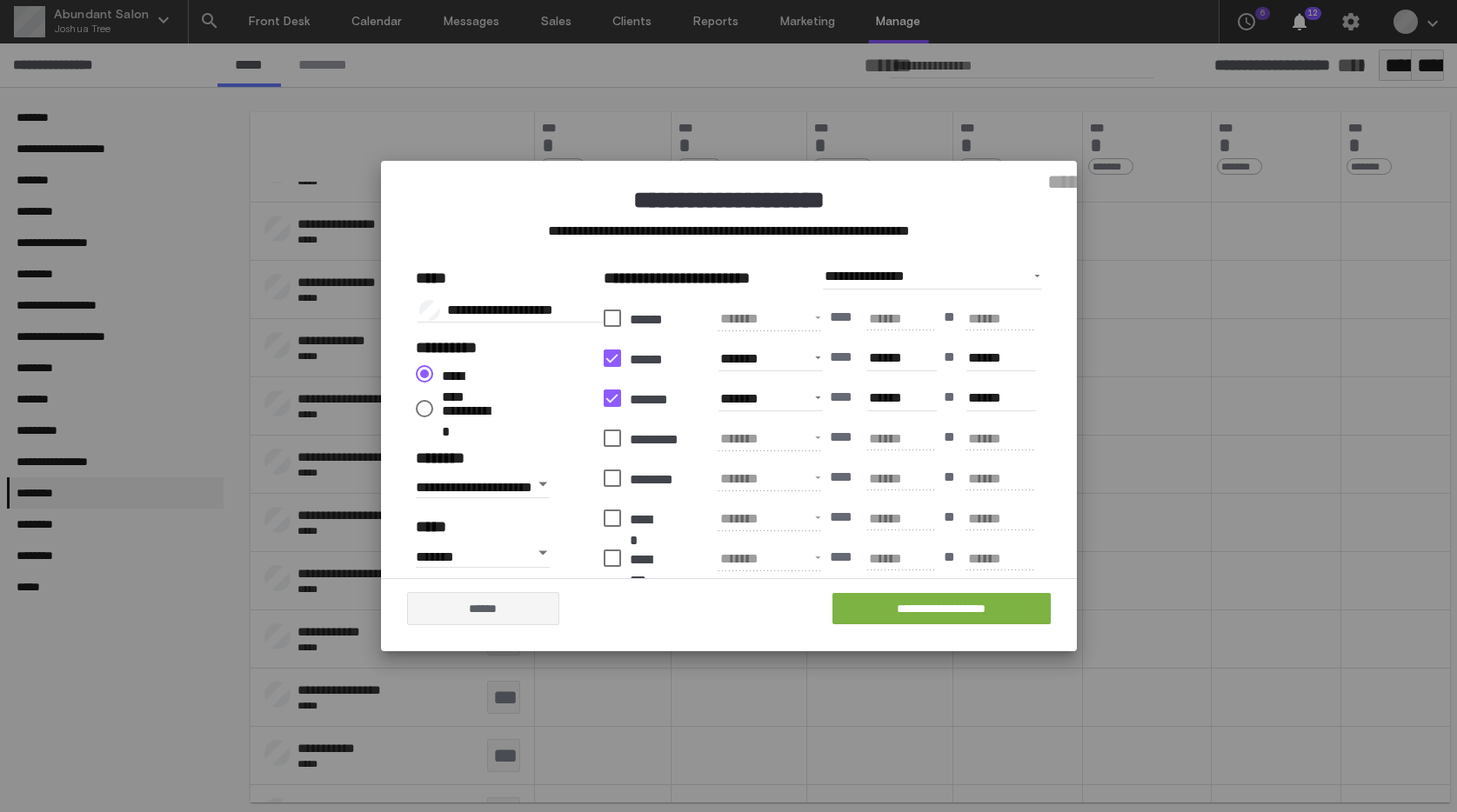 click on "*********" at bounding box center (654, 439) 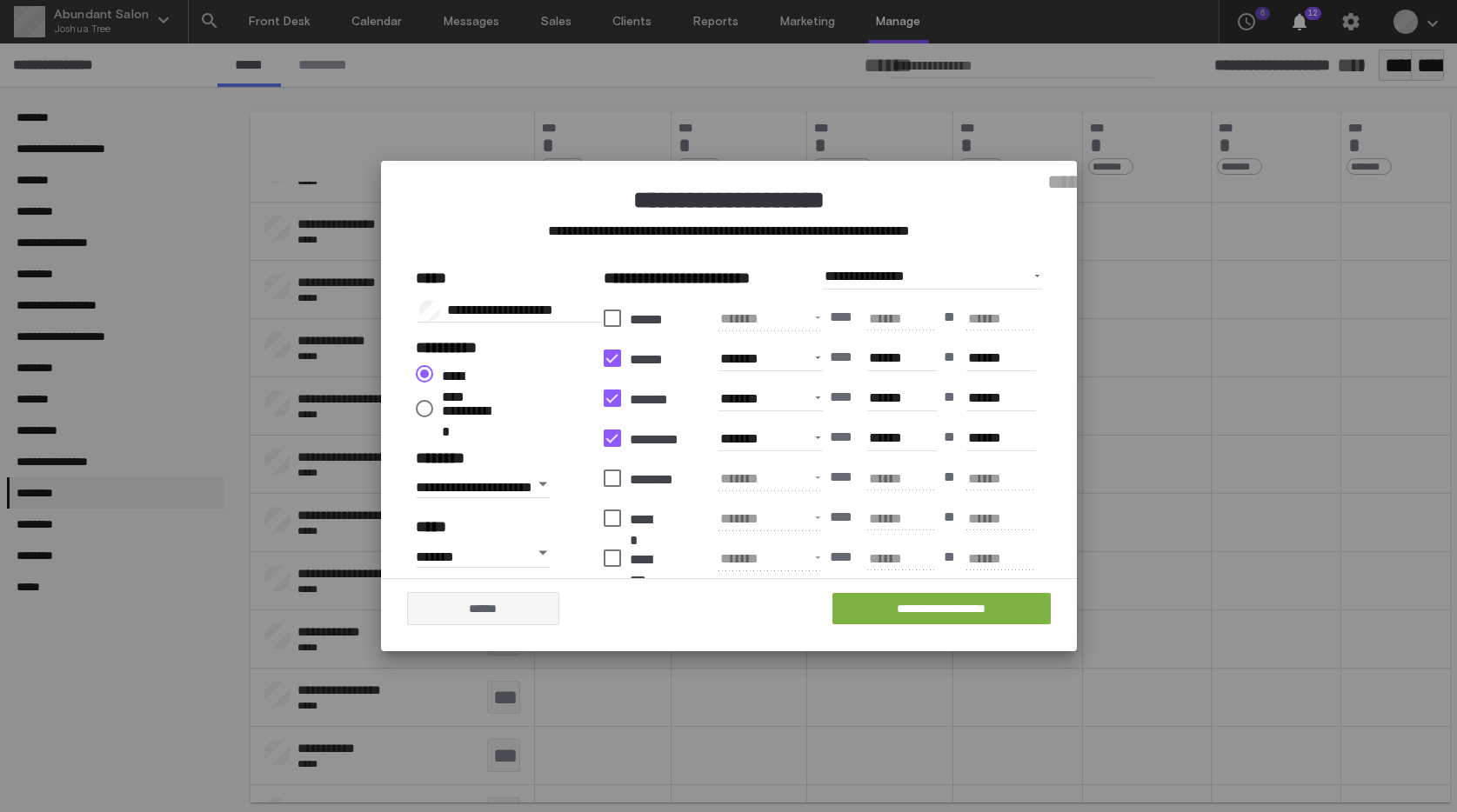 click on "********" at bounding box center (652, 479) 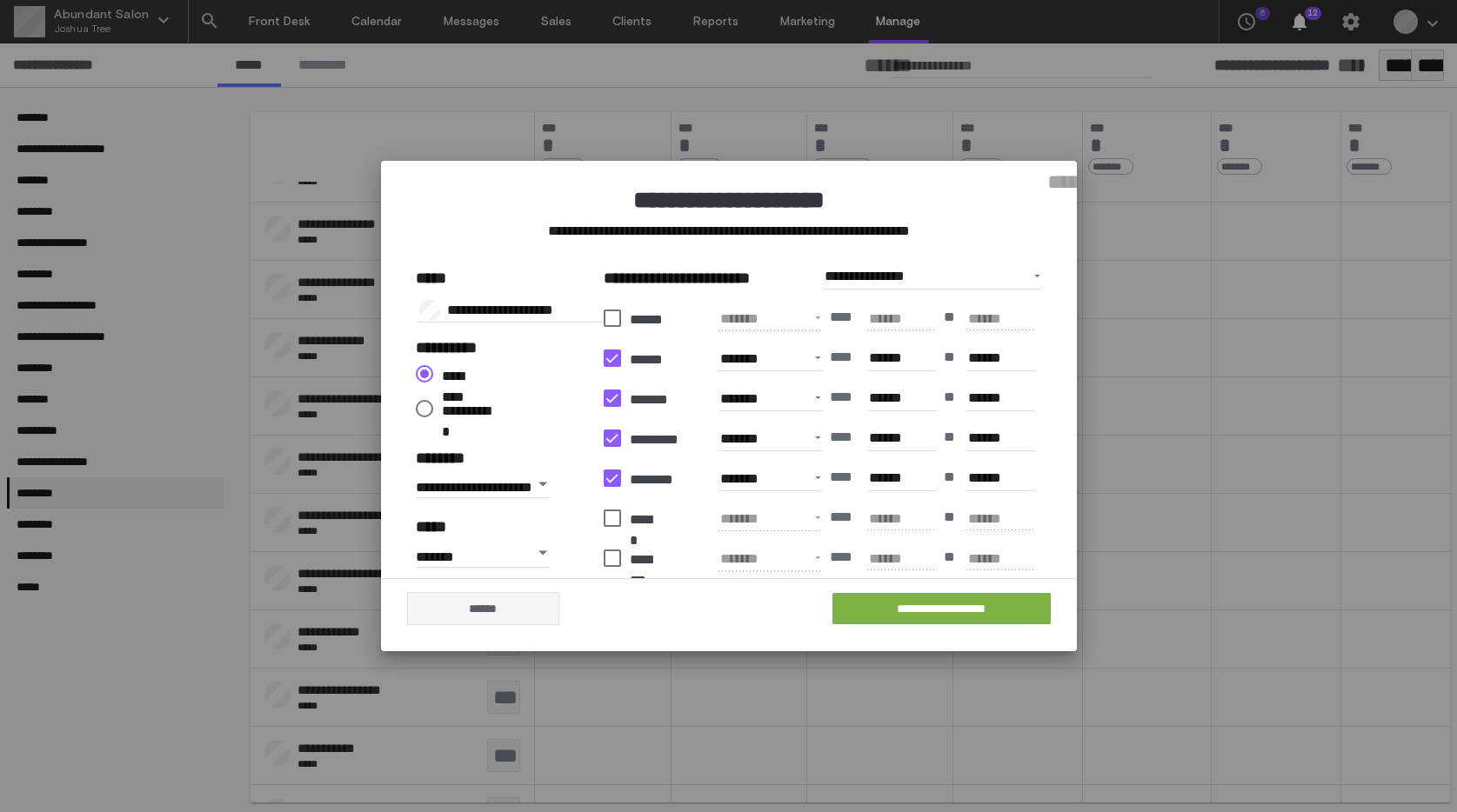 click on "******" at bounding box center [640, 529] 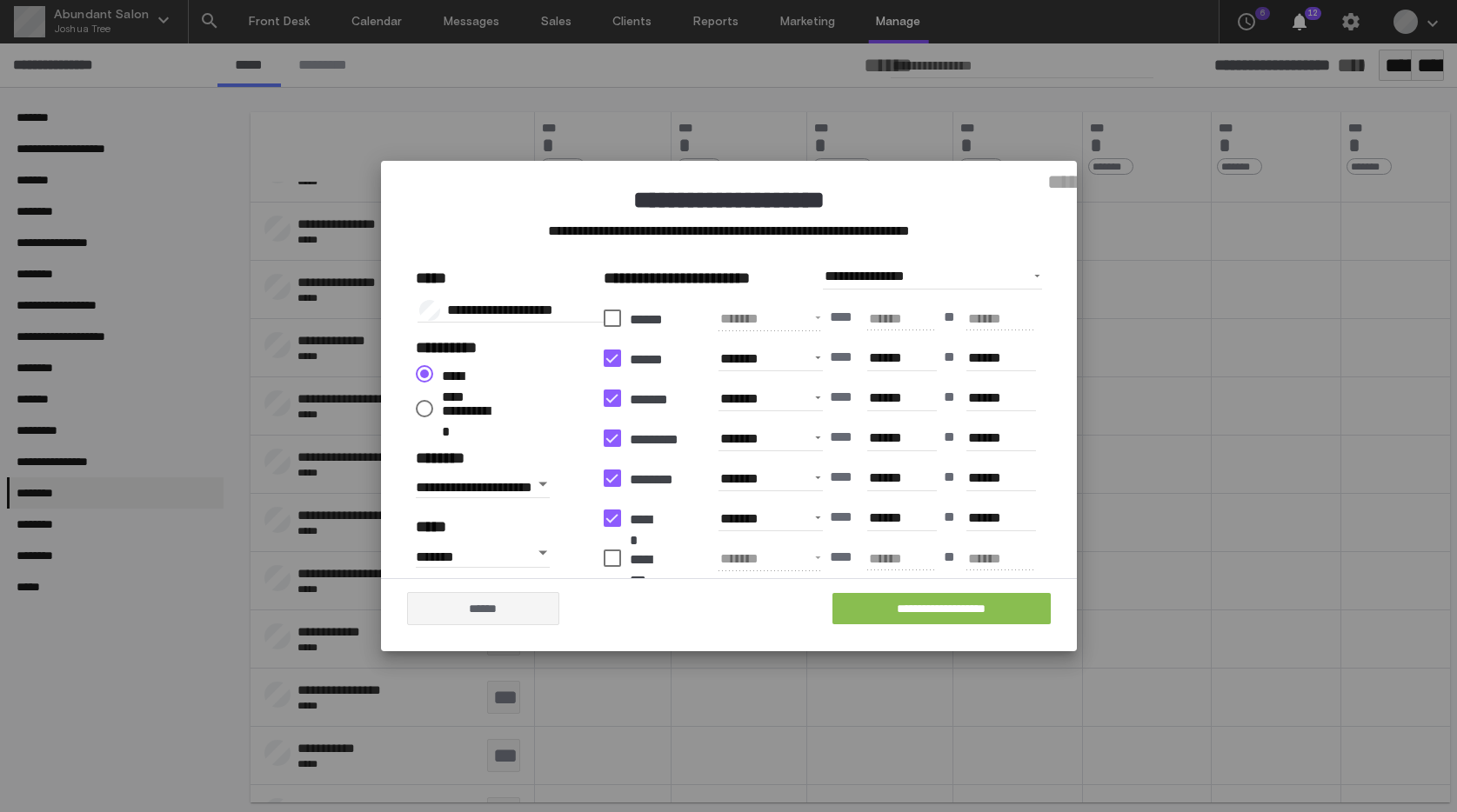 click on "**********" at bounding box center [941, 609] 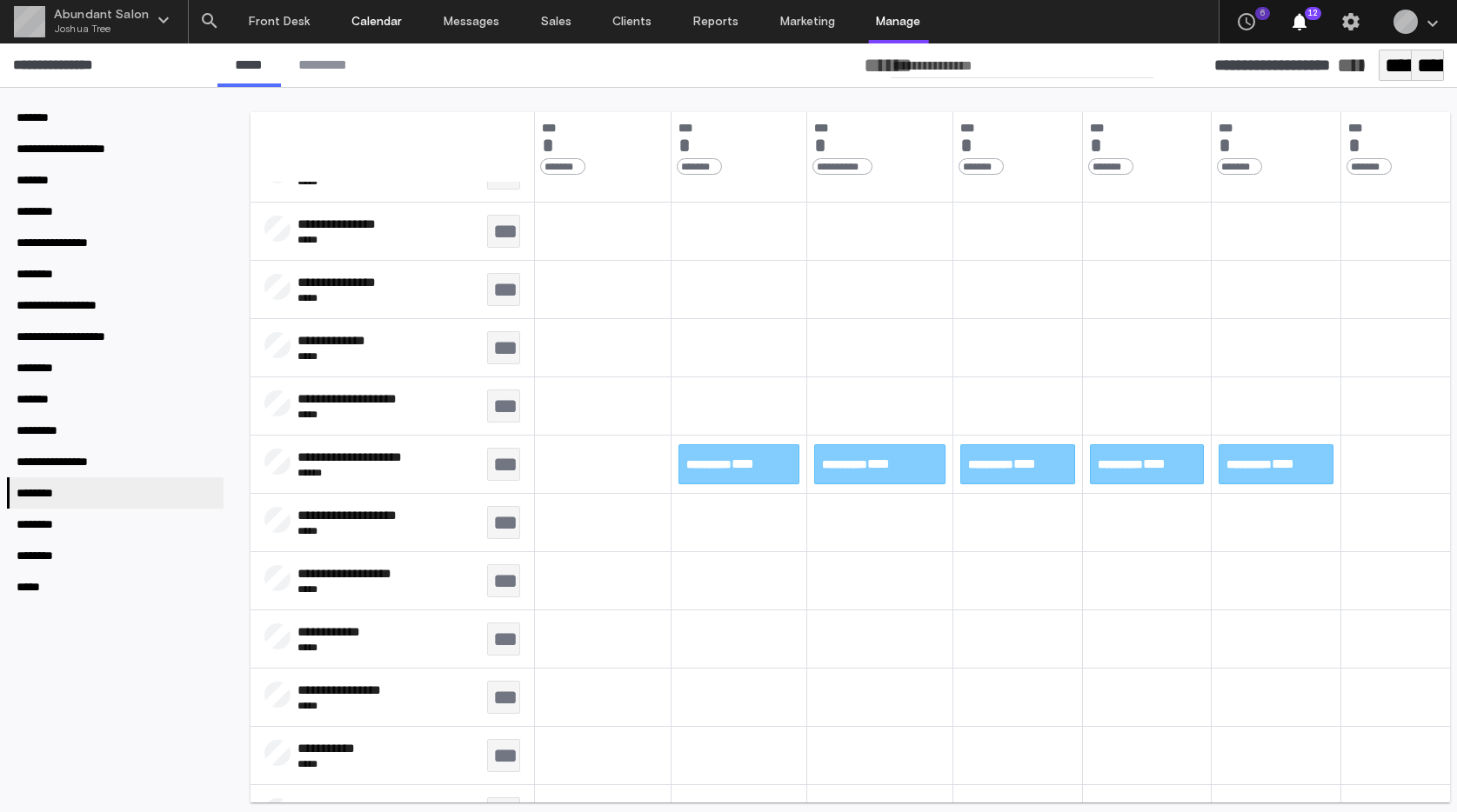 click on "Calendar" at bounding box center [378, 22] 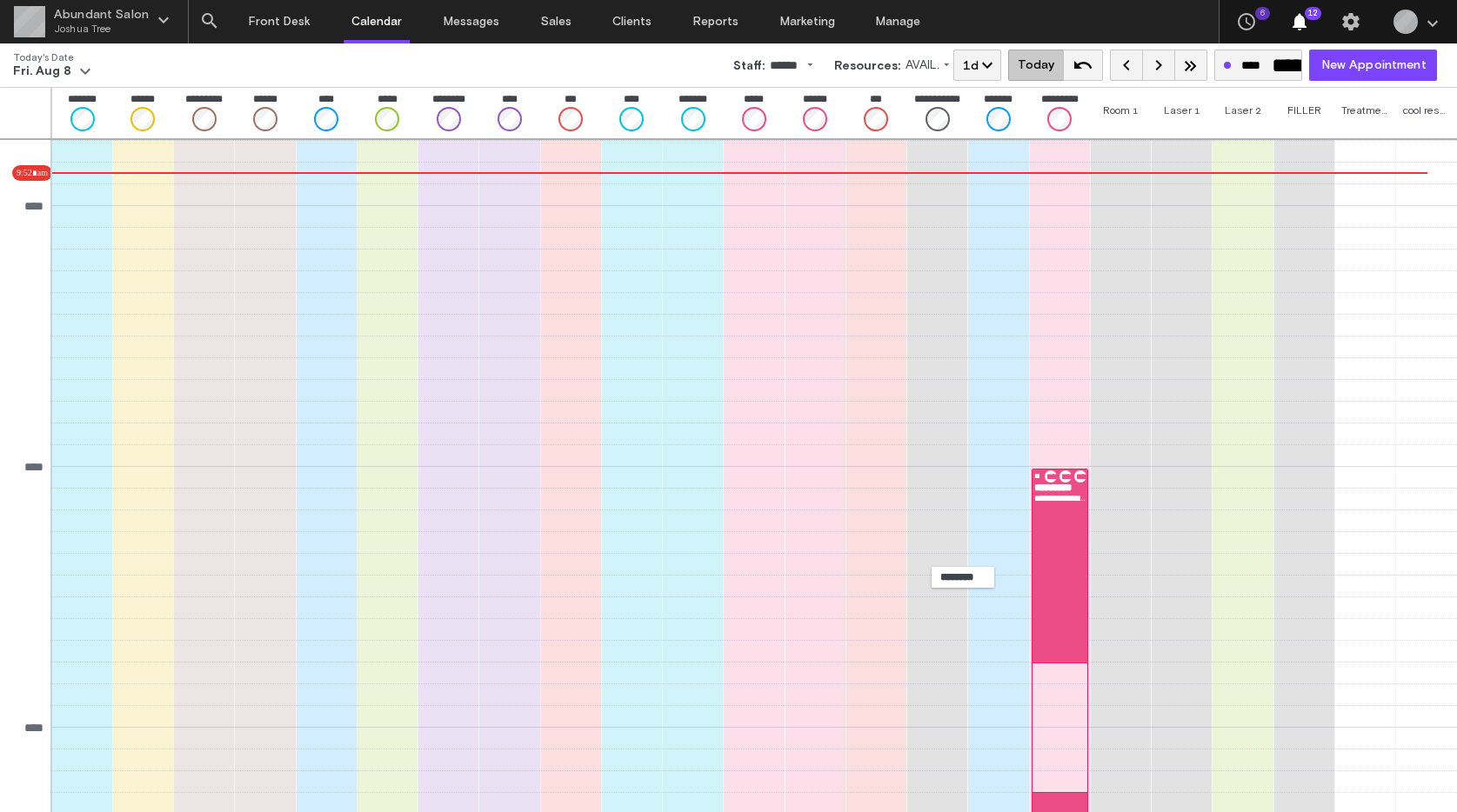scroll, scrollTop: 509, scrollLeft: 0, axis: vertical 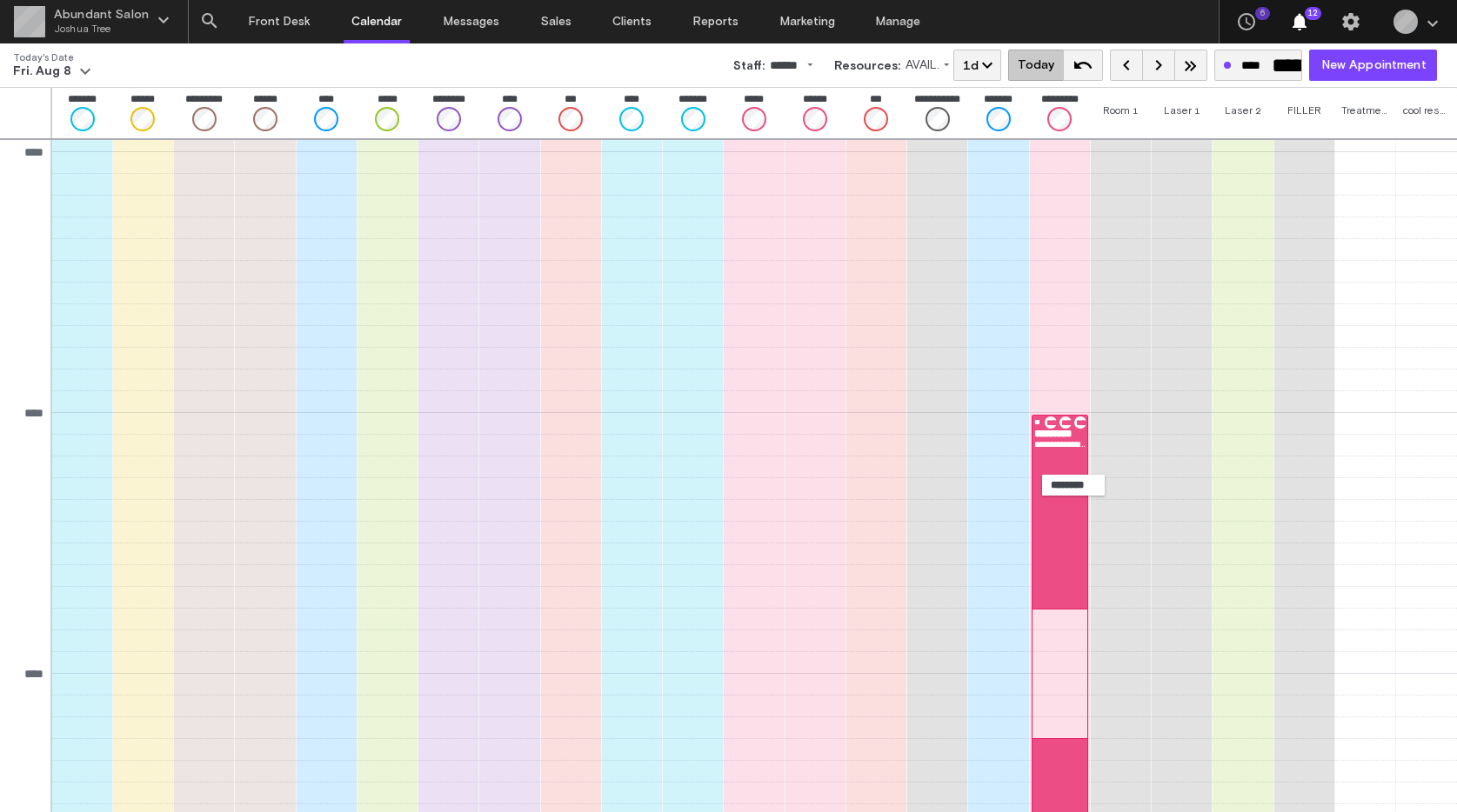 click on "**********" at bounding box center (1060, 512) 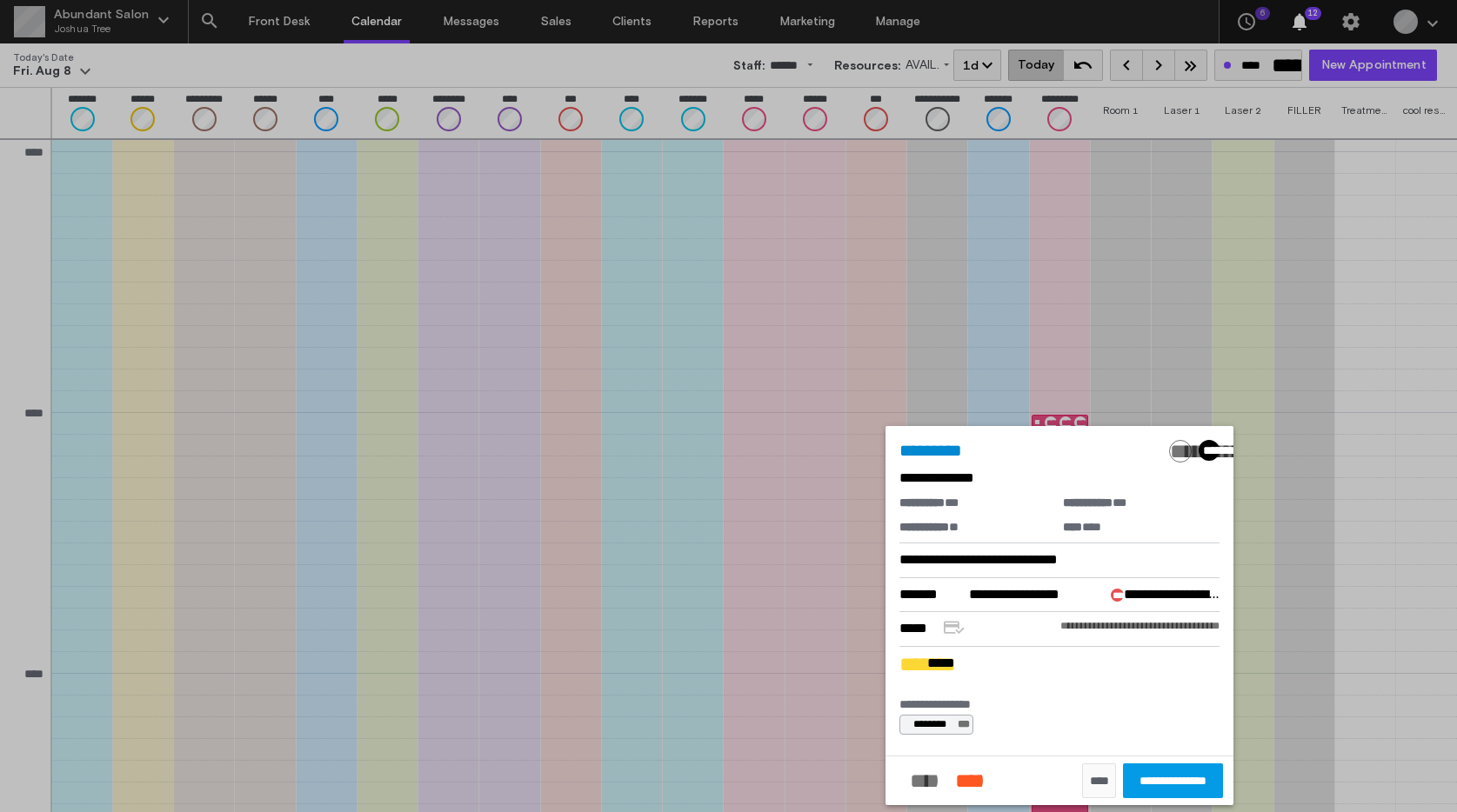 click on "****" 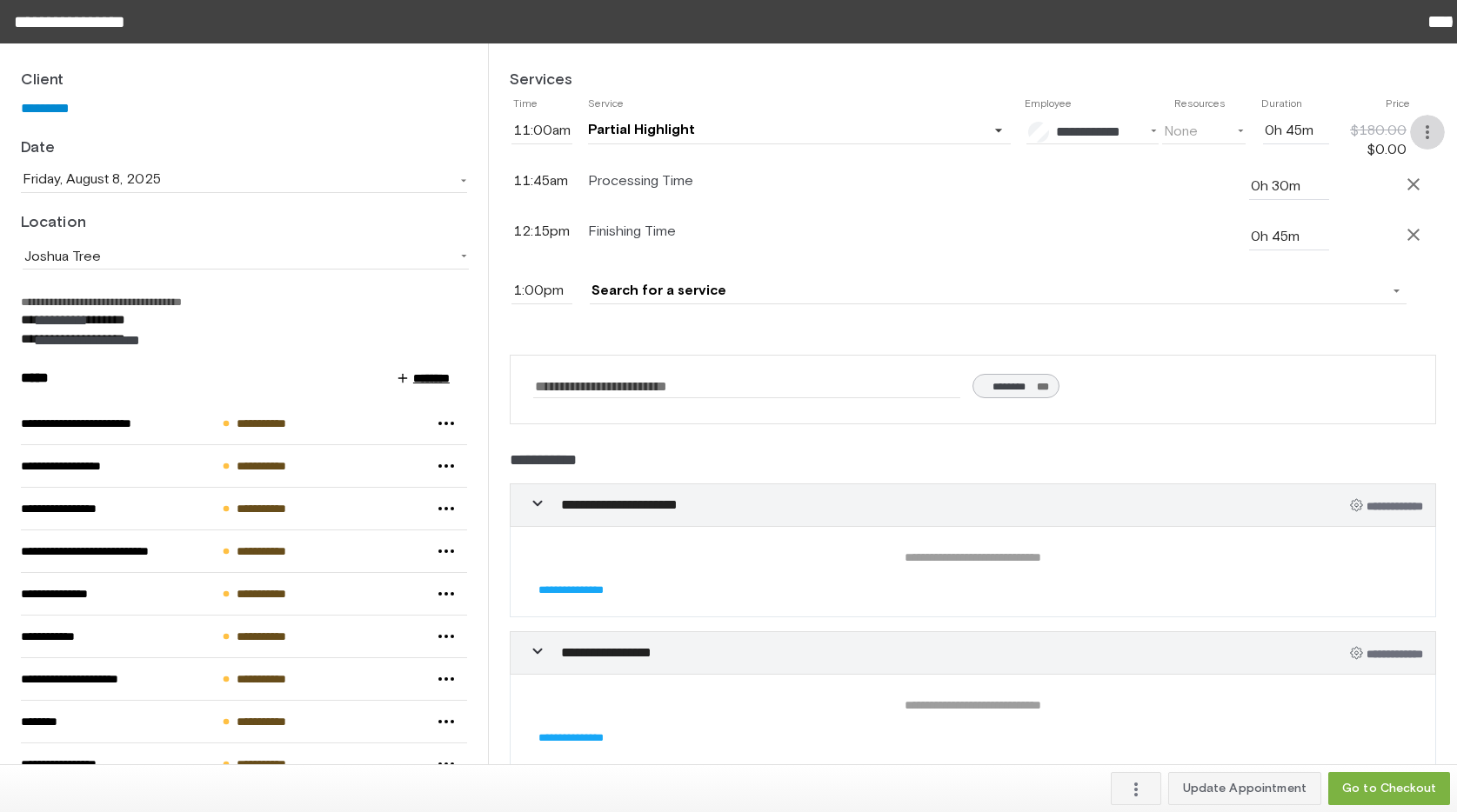 click on "more_vert" 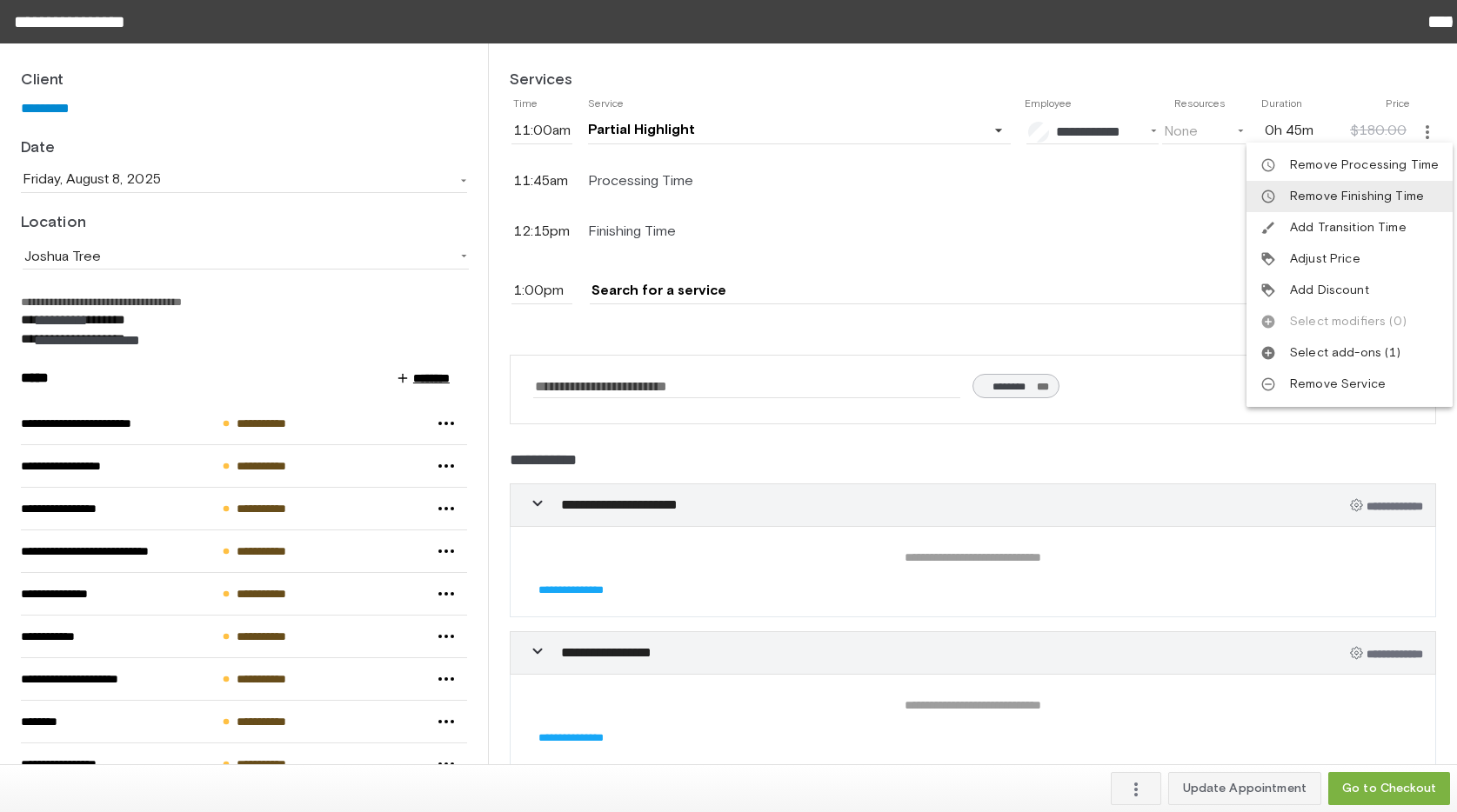 click at bounding box center [728, 406] 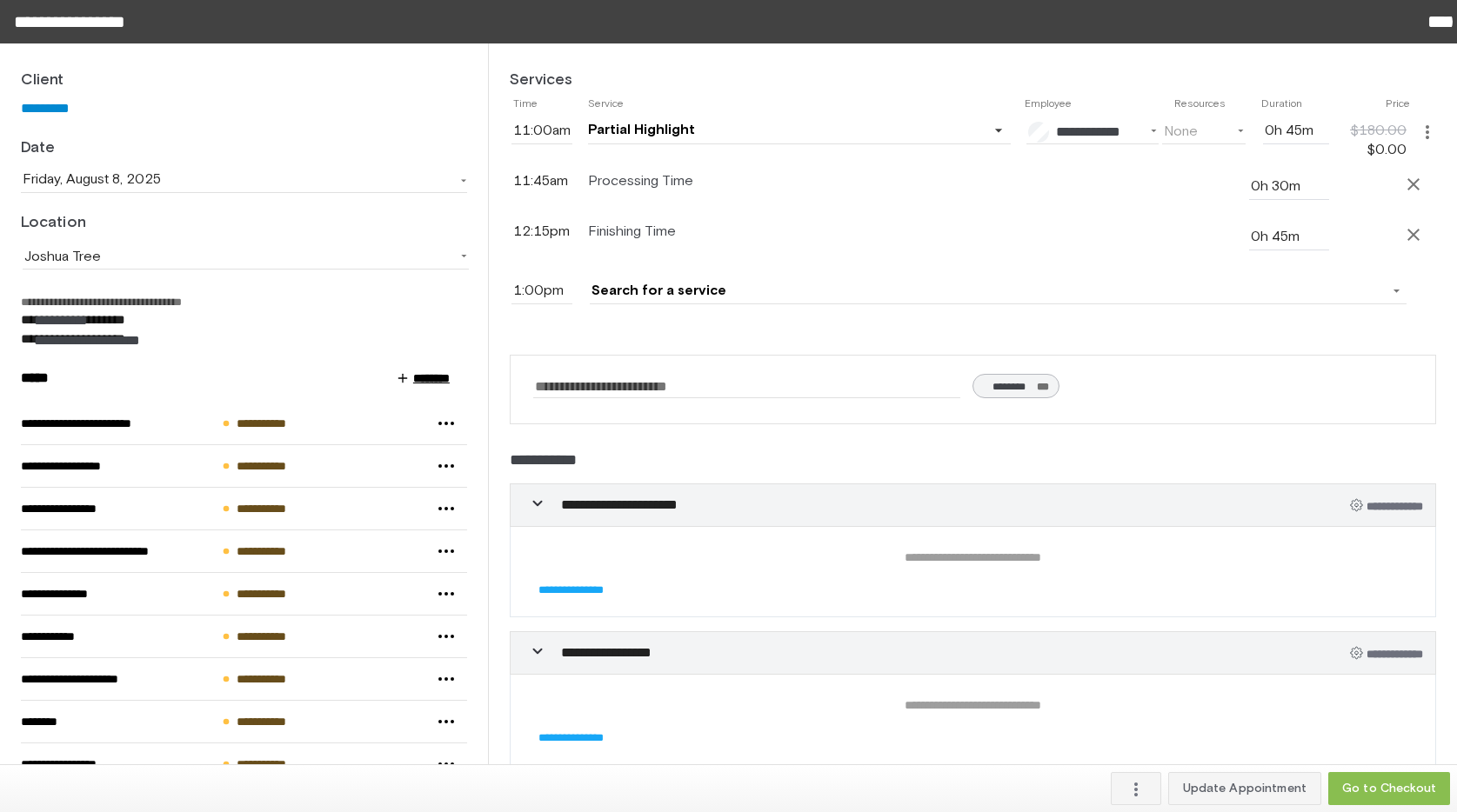 click on "Go to Checkout" 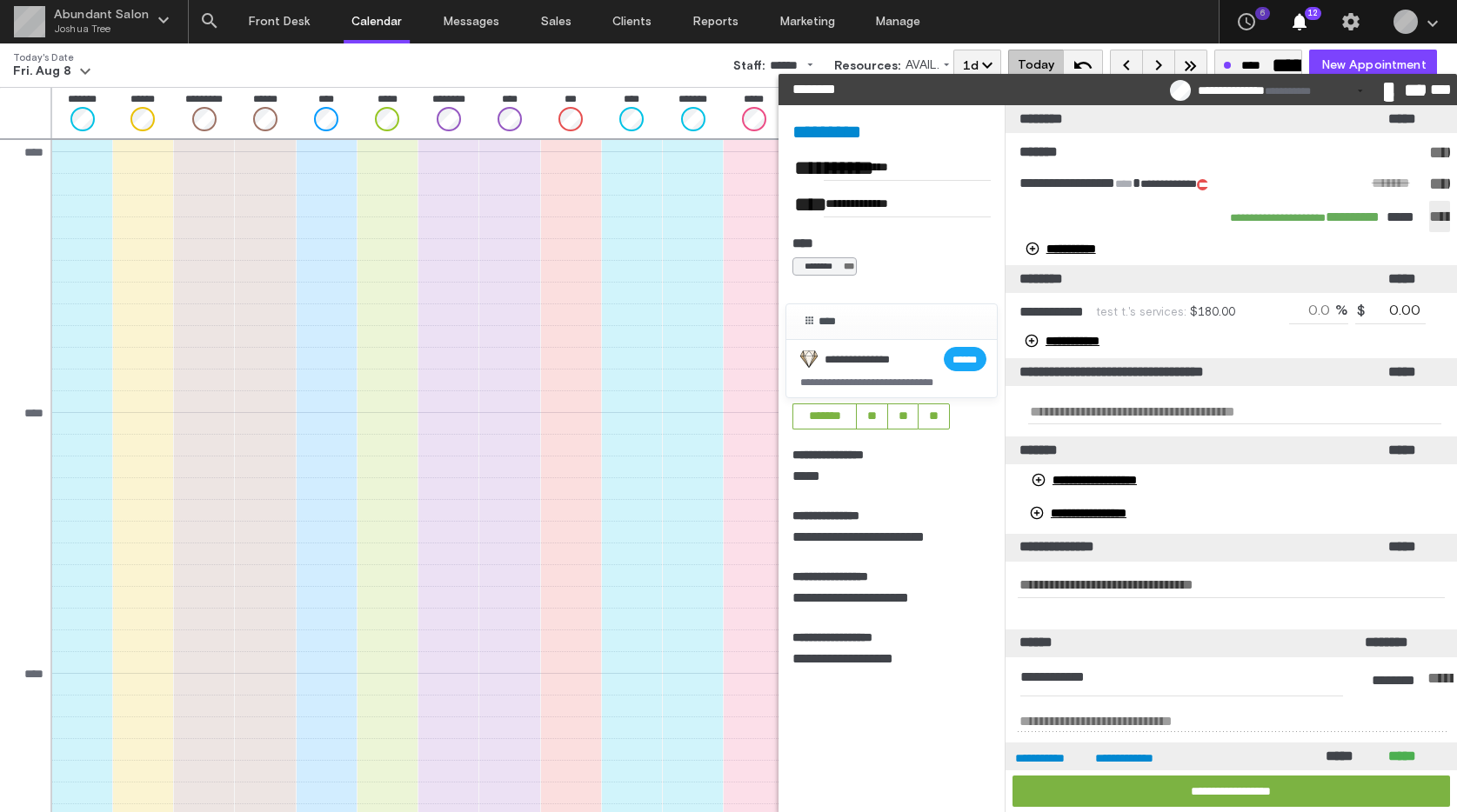 click on "******" 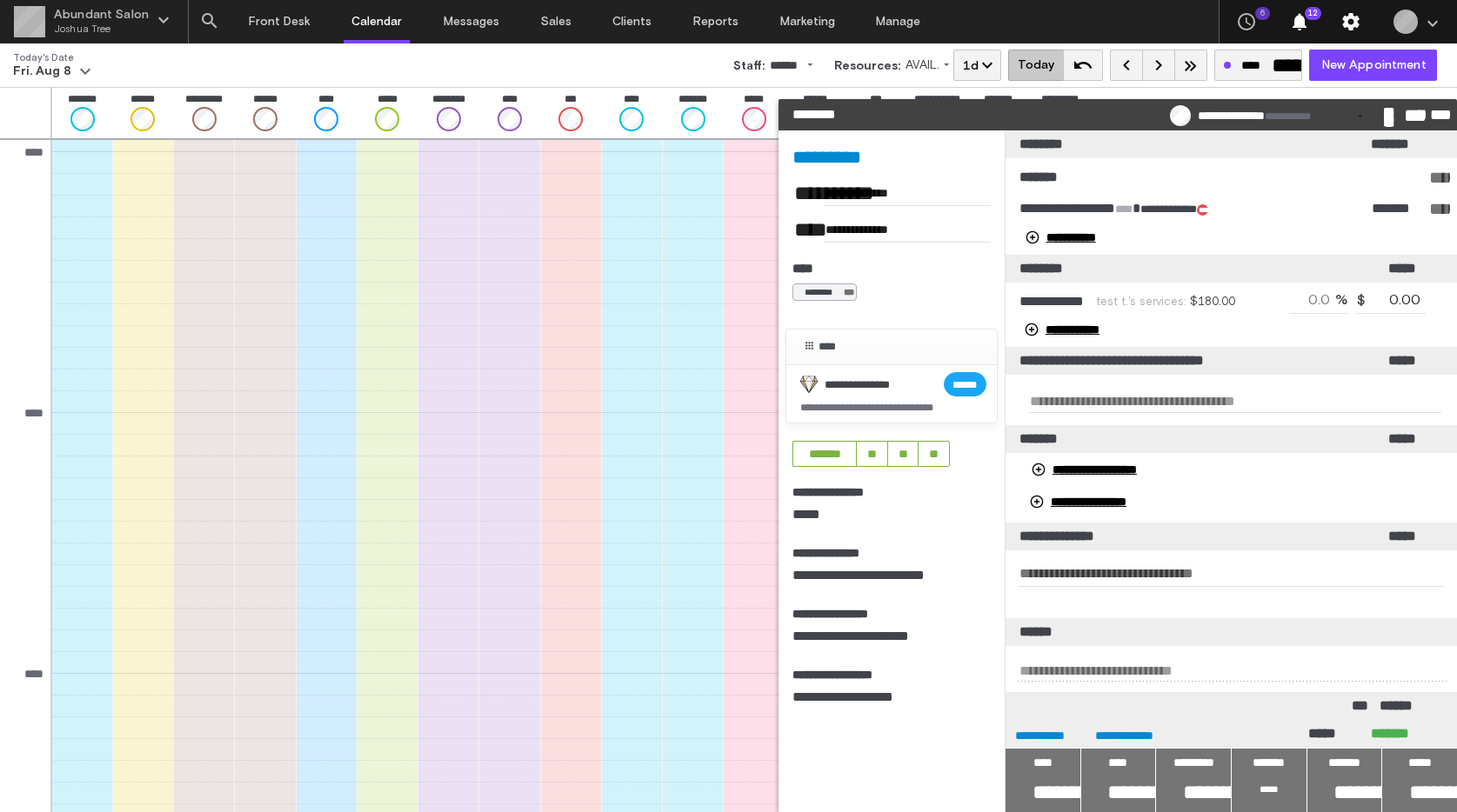 click on "settings" at bounding box center (1351, 22) 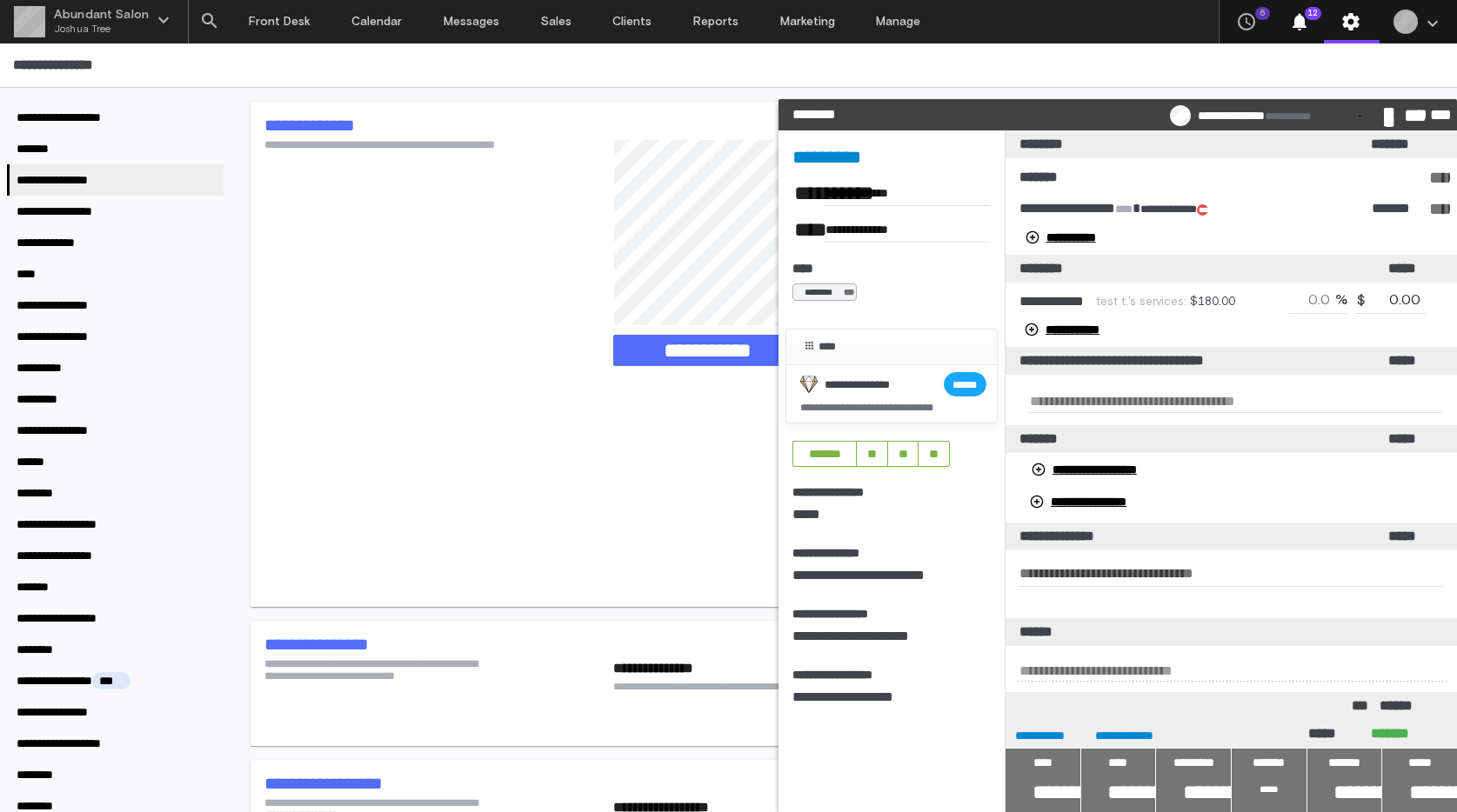 click on "*****" at bounding box center [1438, 116] 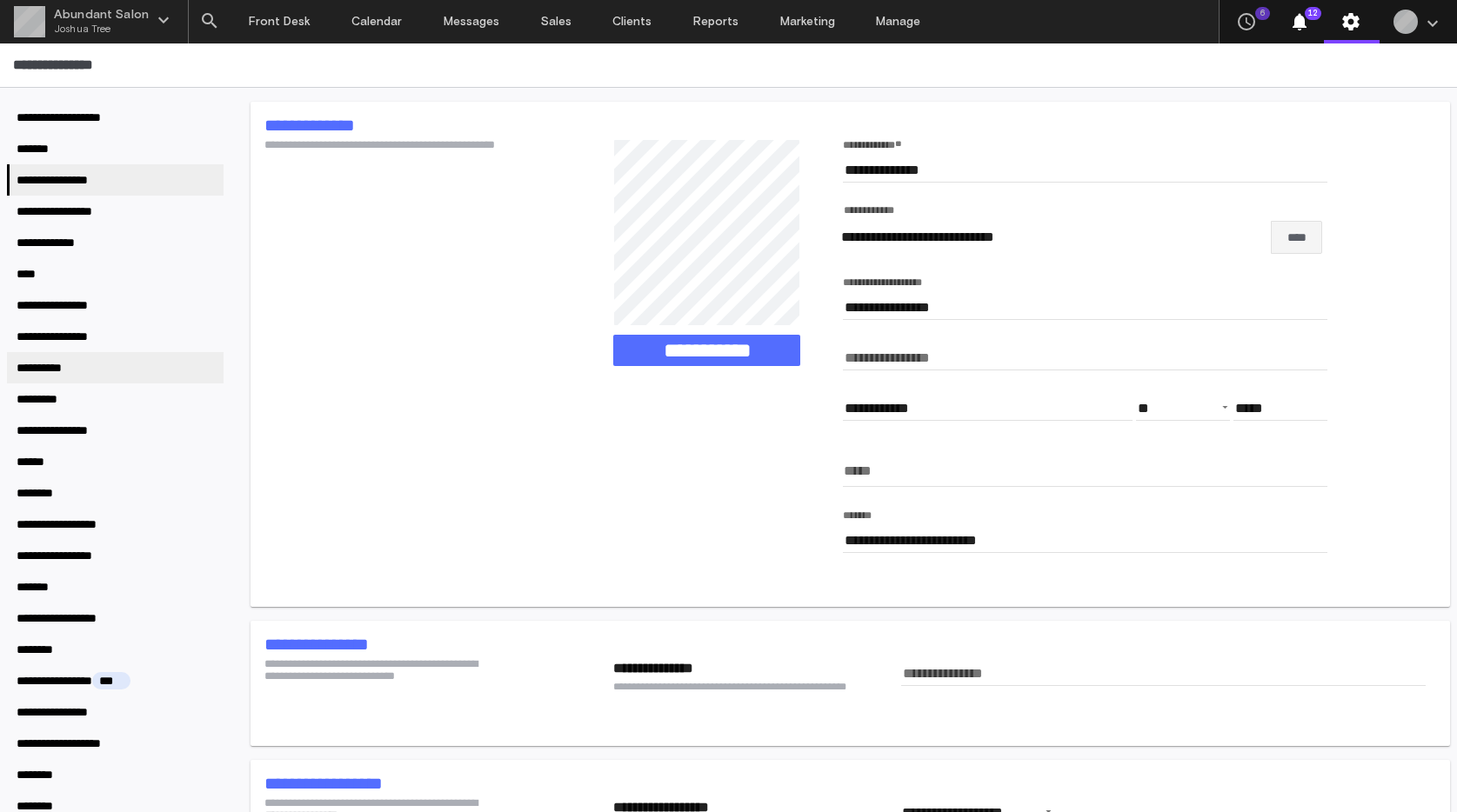 click on "**********" at bounding box center (45, 368) 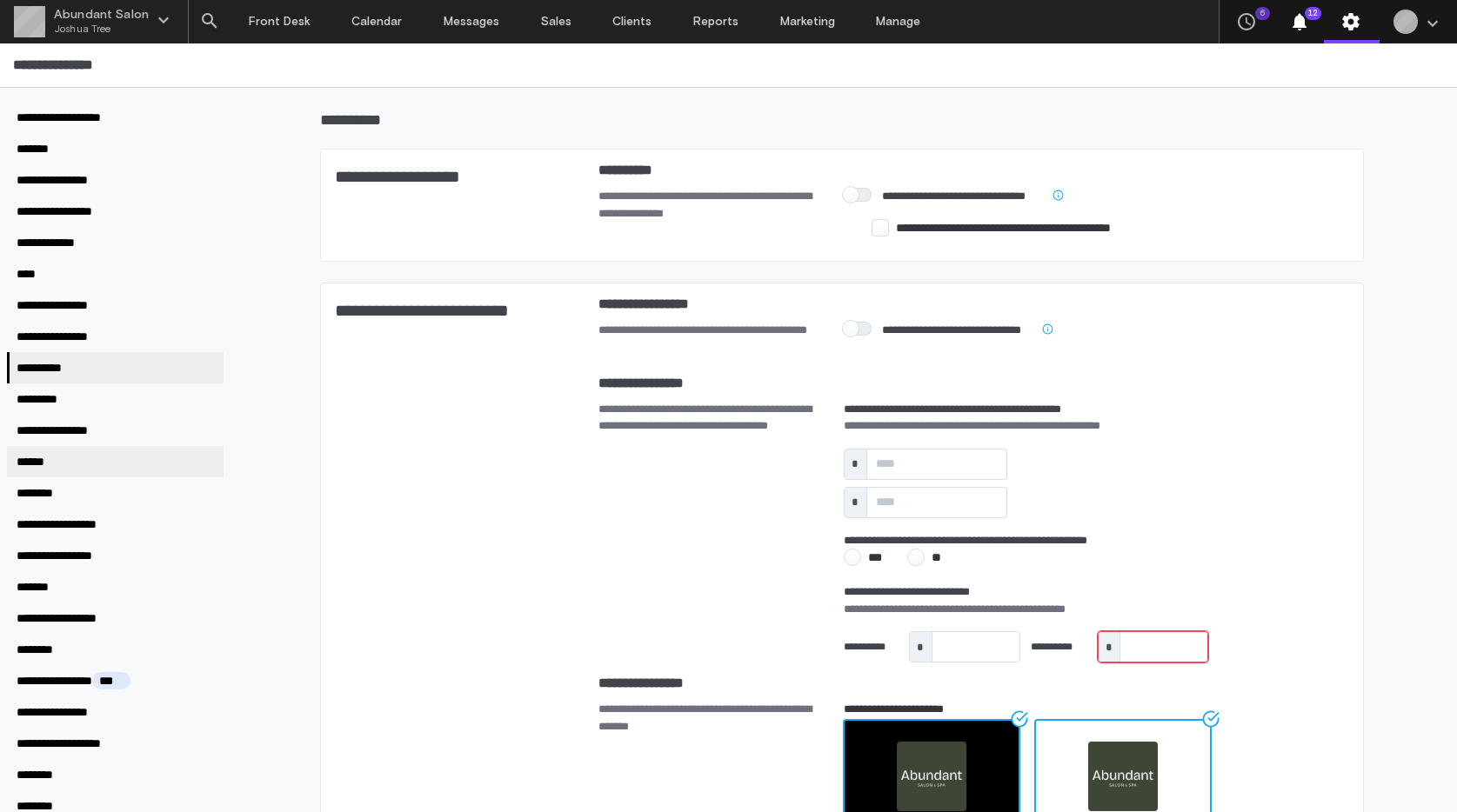 click on "******" at bounding box center (33, 462) 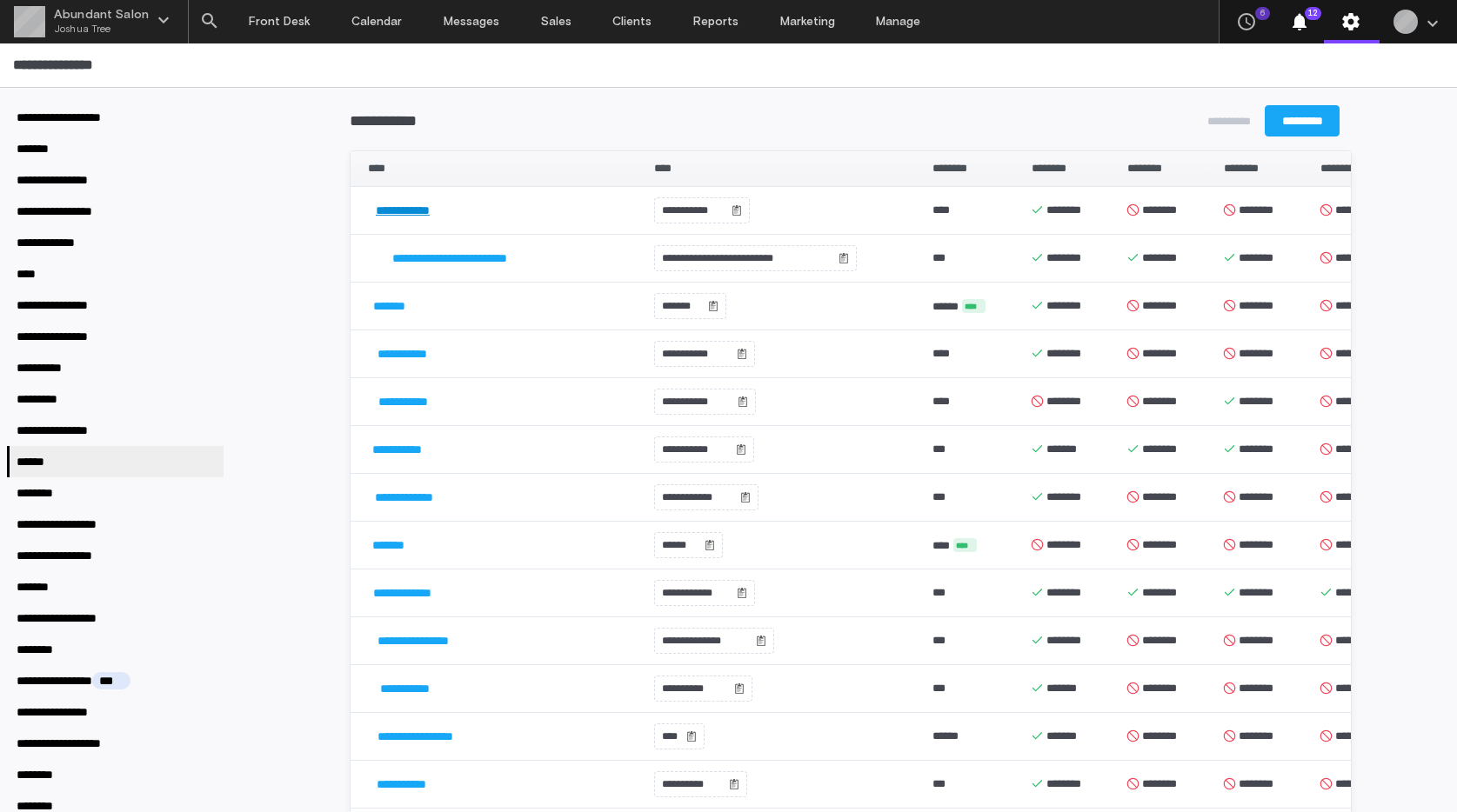 click on "**********" at bounding box center (403, 210) 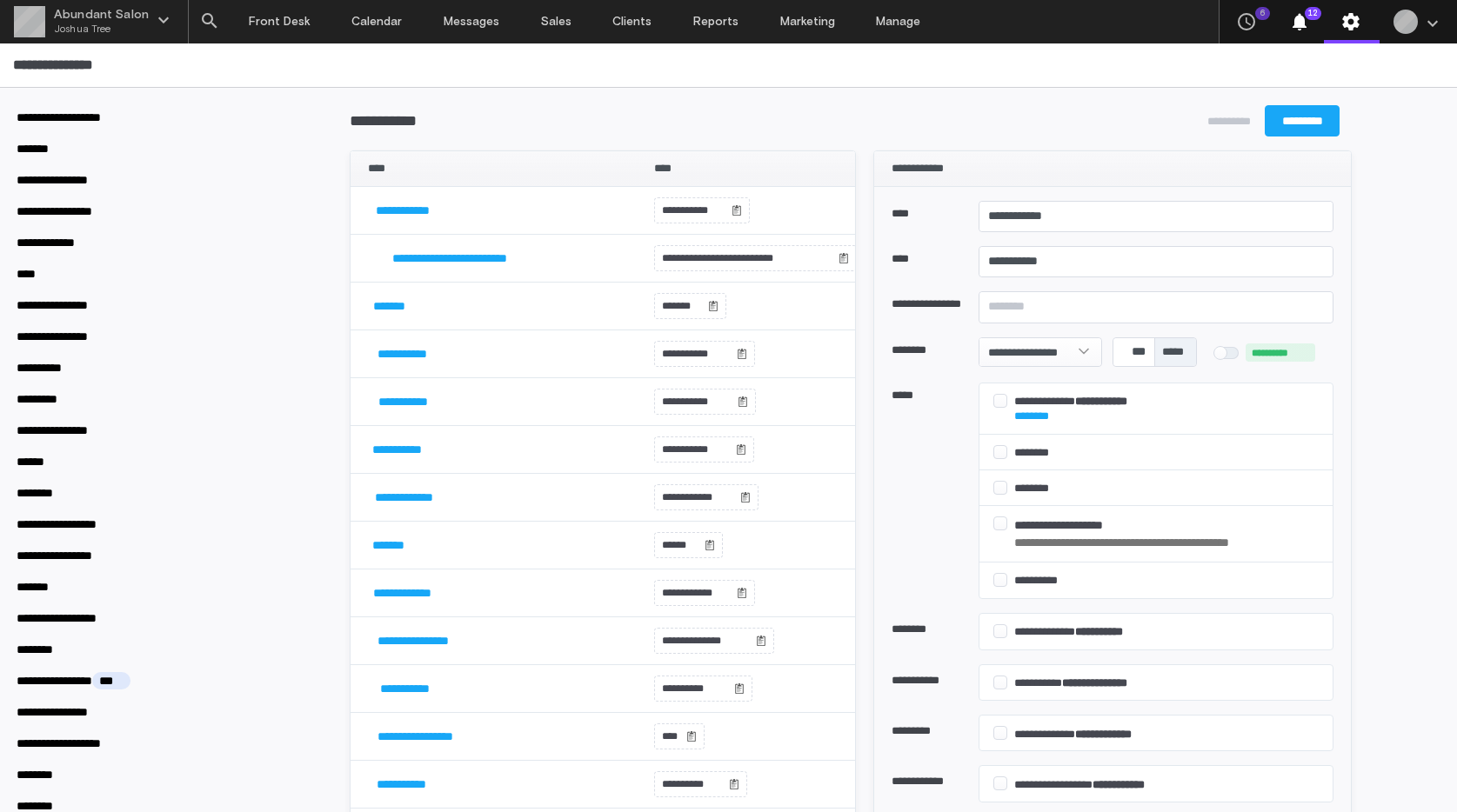 scroll, scrollTop: 0, scrollLeft: 0, axis: both 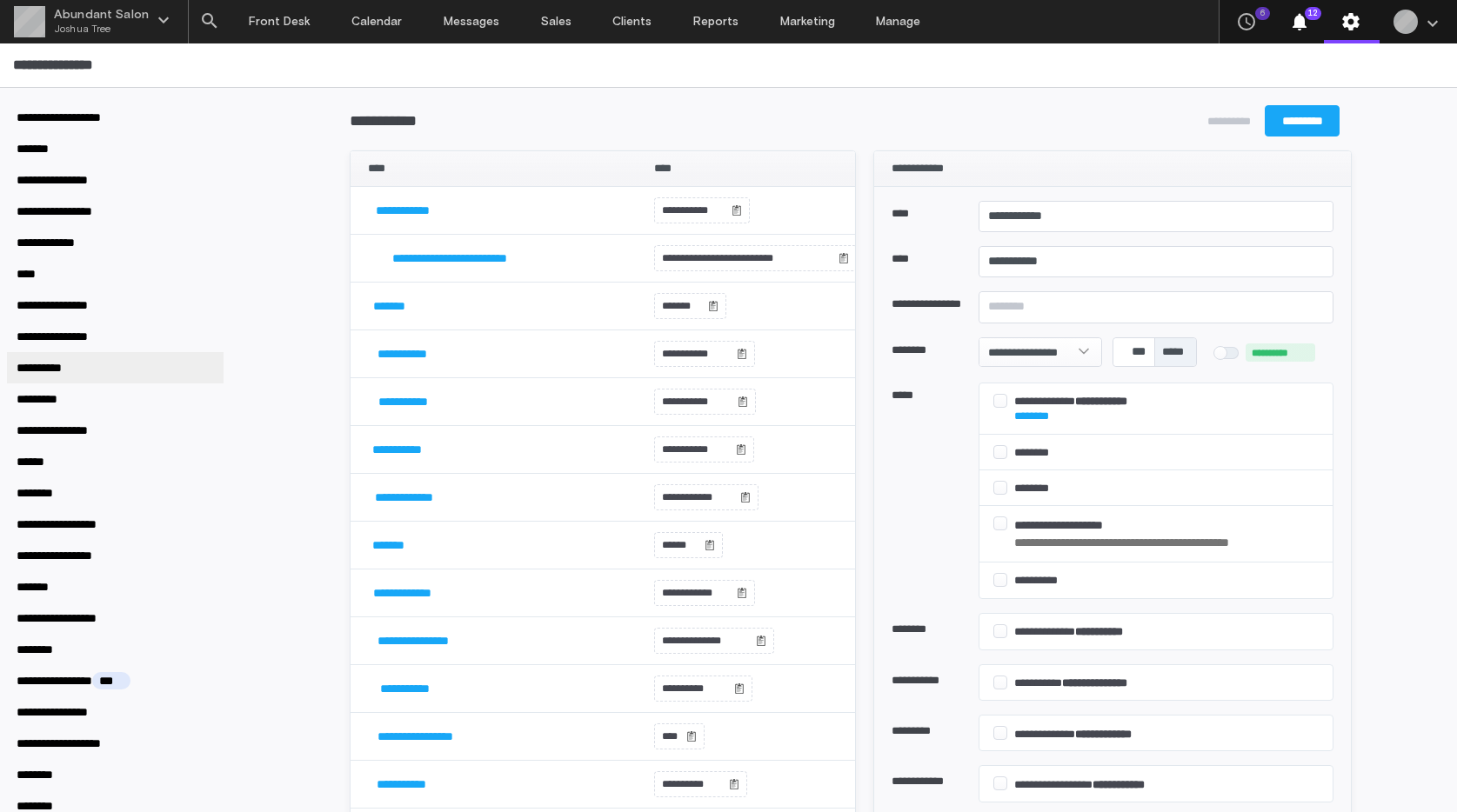 click on "**********" at bounding box center [45, 368] 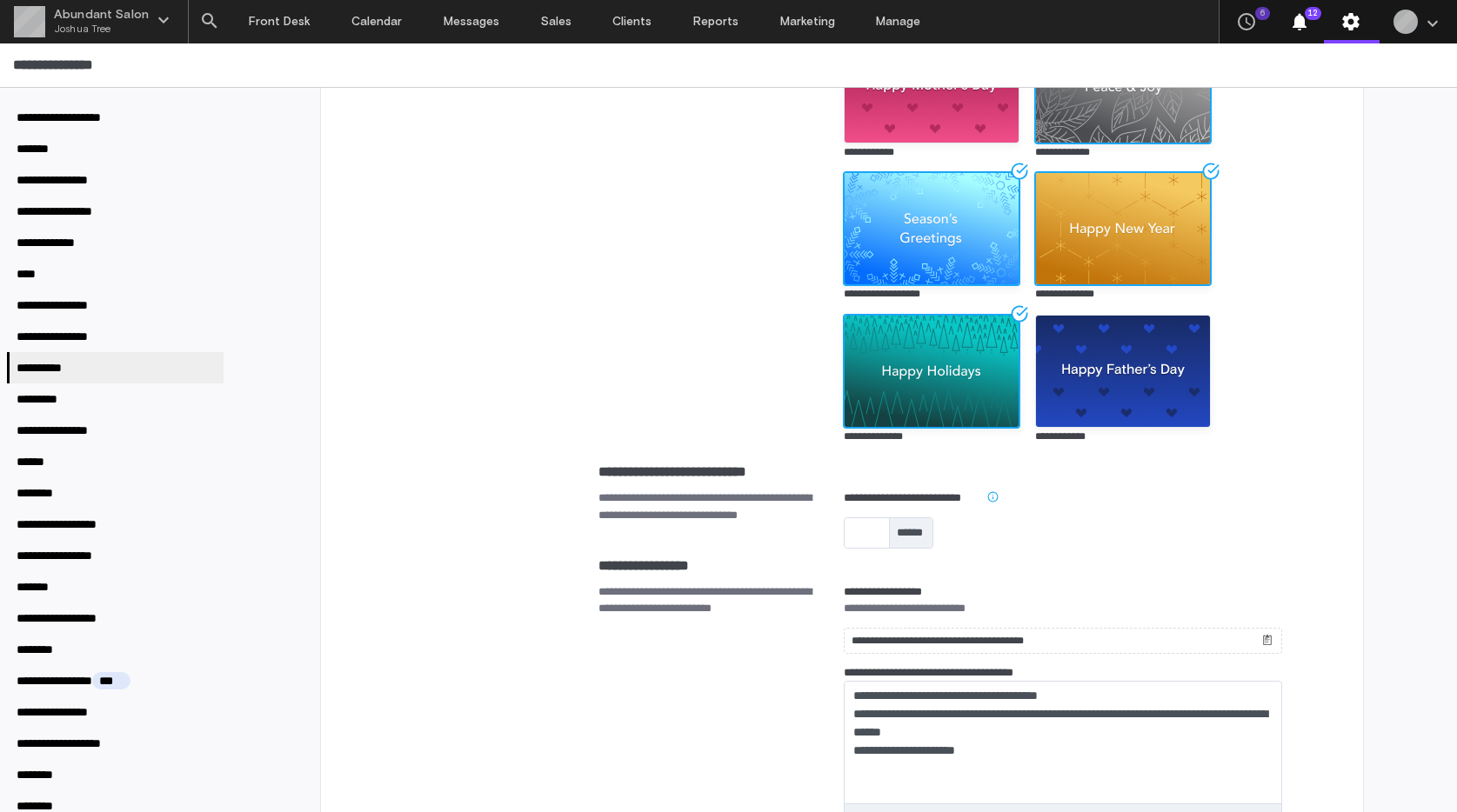 scroll, scrollTop: 1419, scrollLeft: 0, axis: vertical 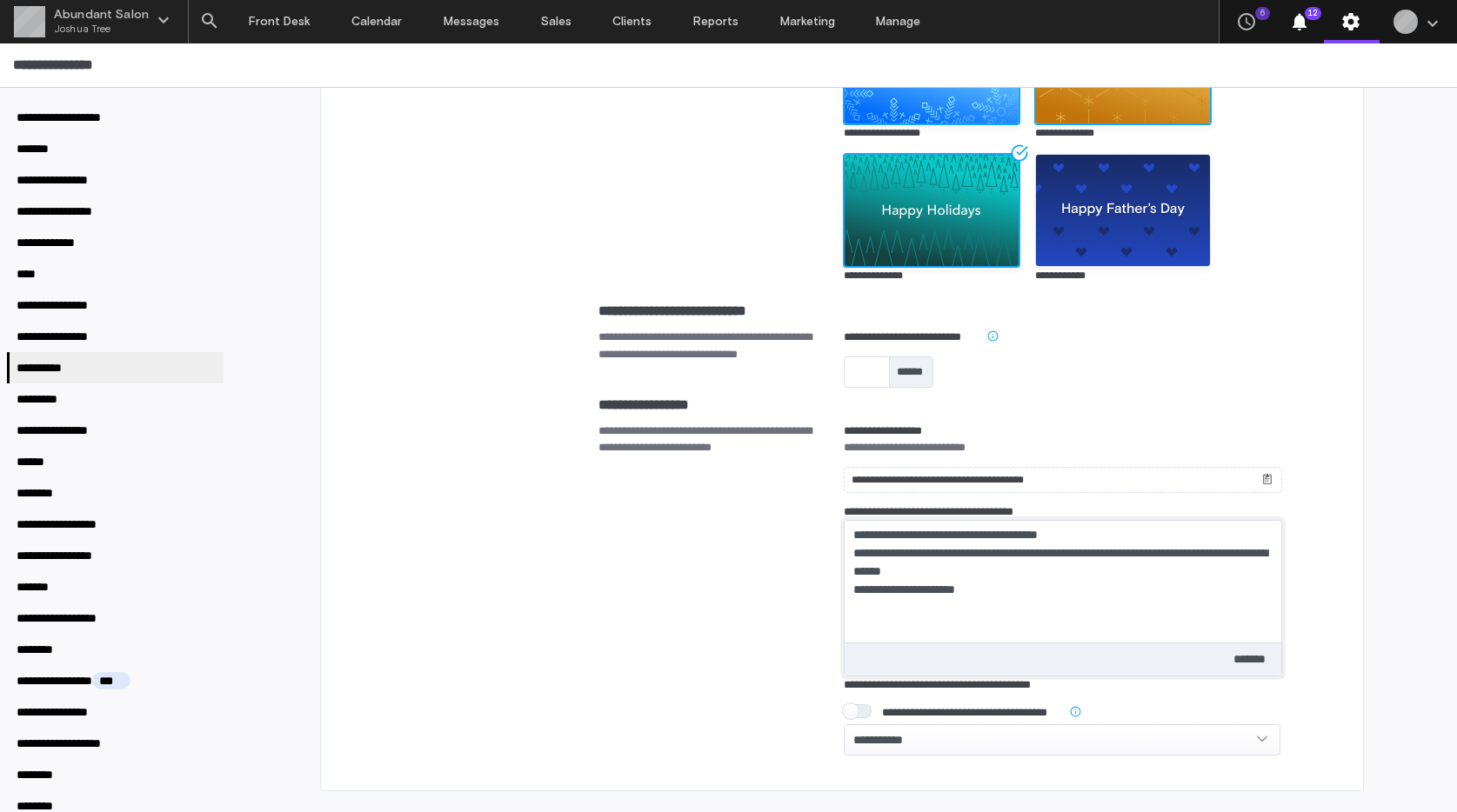 drag, startPoint x: 1002, startPoint y: 599, endPoint x: 858, endPoint y: 507, distance: 170.88007 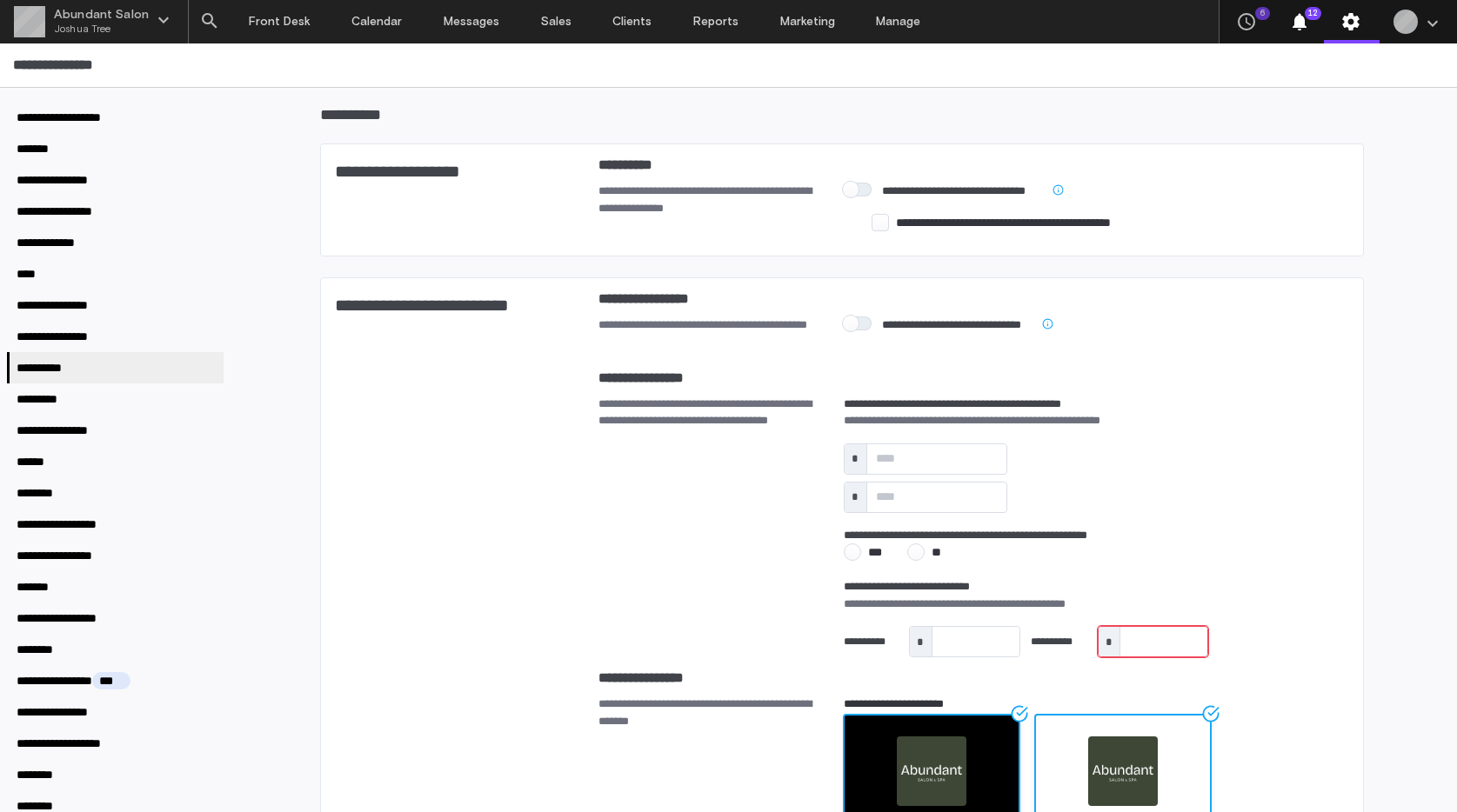 scroll, scrollTop: 0, scrollLeft: 0, axis: both 